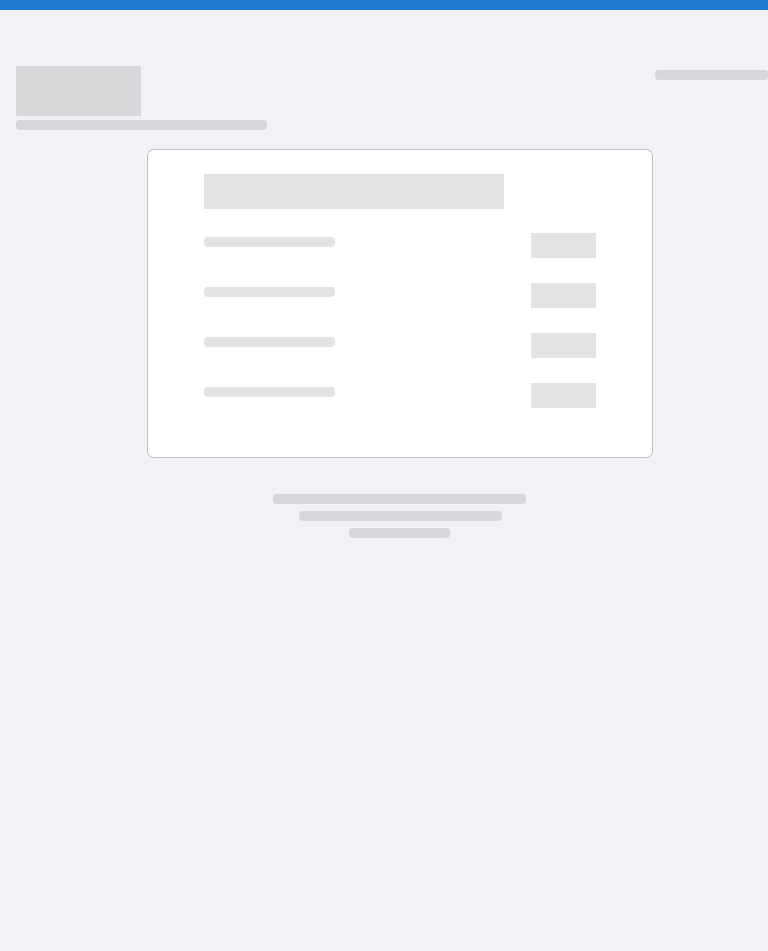 scroll, scrollTop: 0, scrollLeft: 0, axis: both 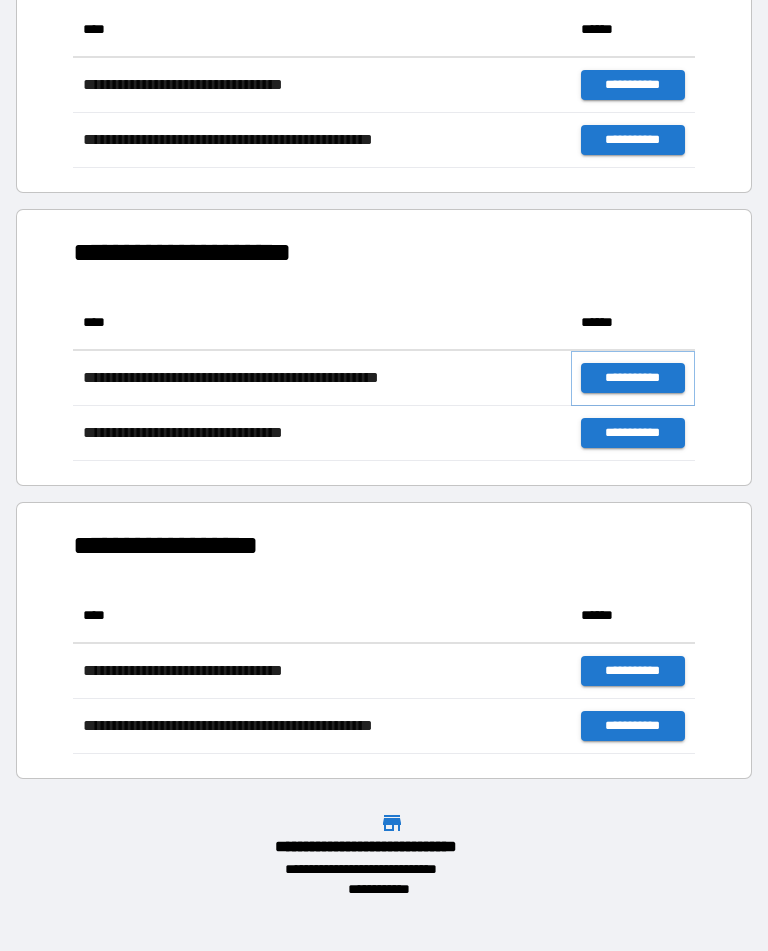 click on "**********" at bounding box center (633, 378) 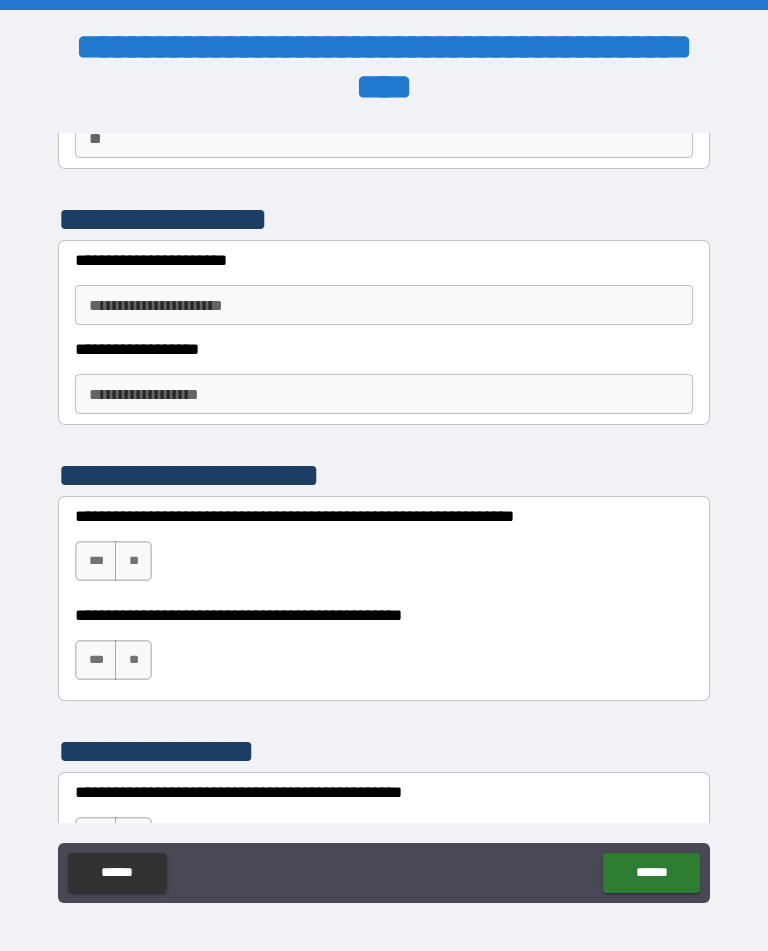 scroll, scrollTop: 210, scrollLeft: 0, axis: vertical 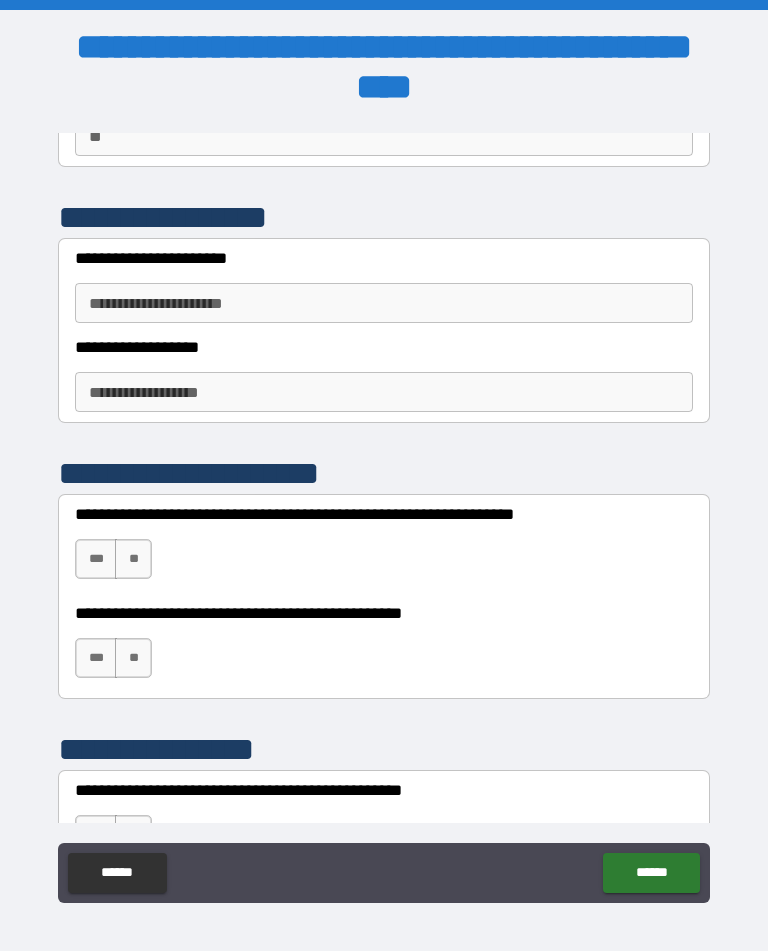 click on "**********" at bounding box center (384, 303) 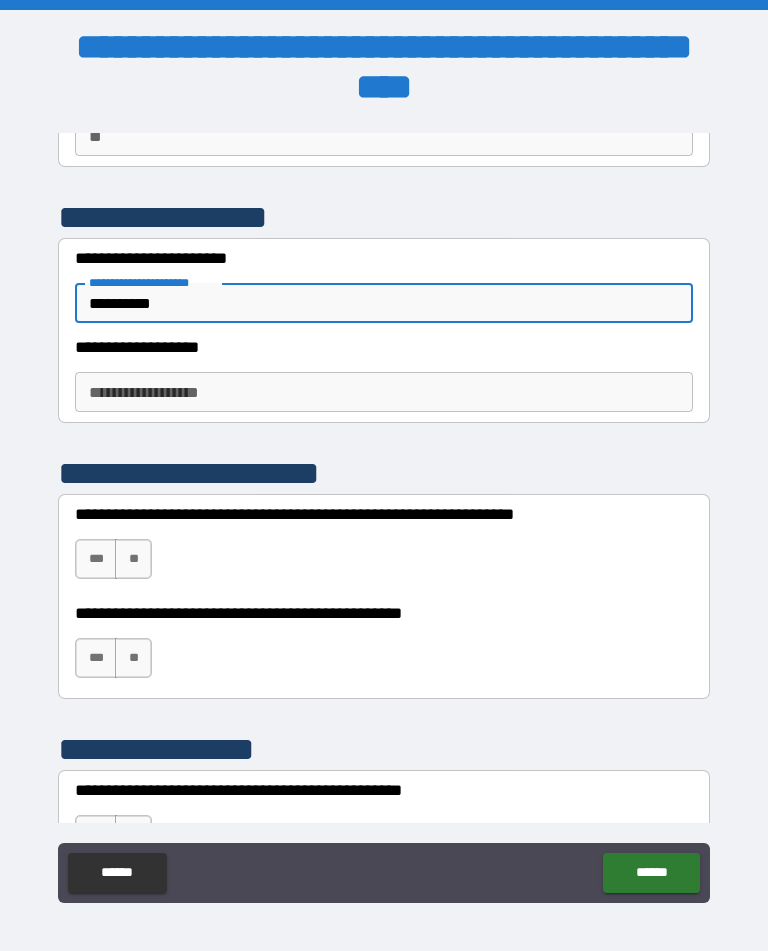 type on "**********" 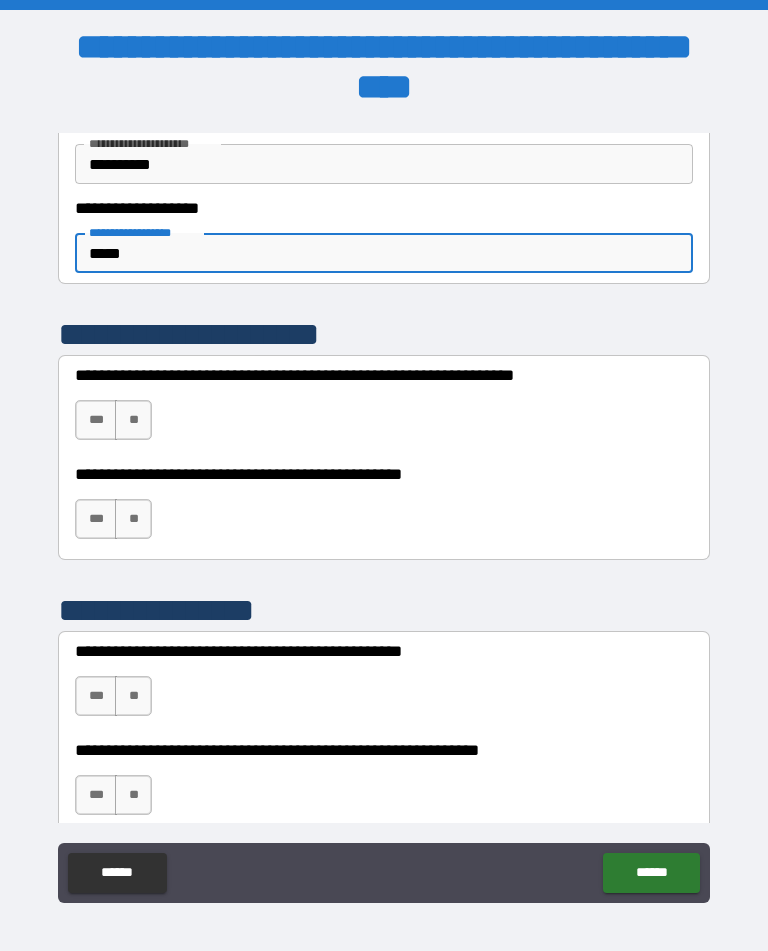scroll, scrollTop: 352, scrollLeft: 0, axis: vertical 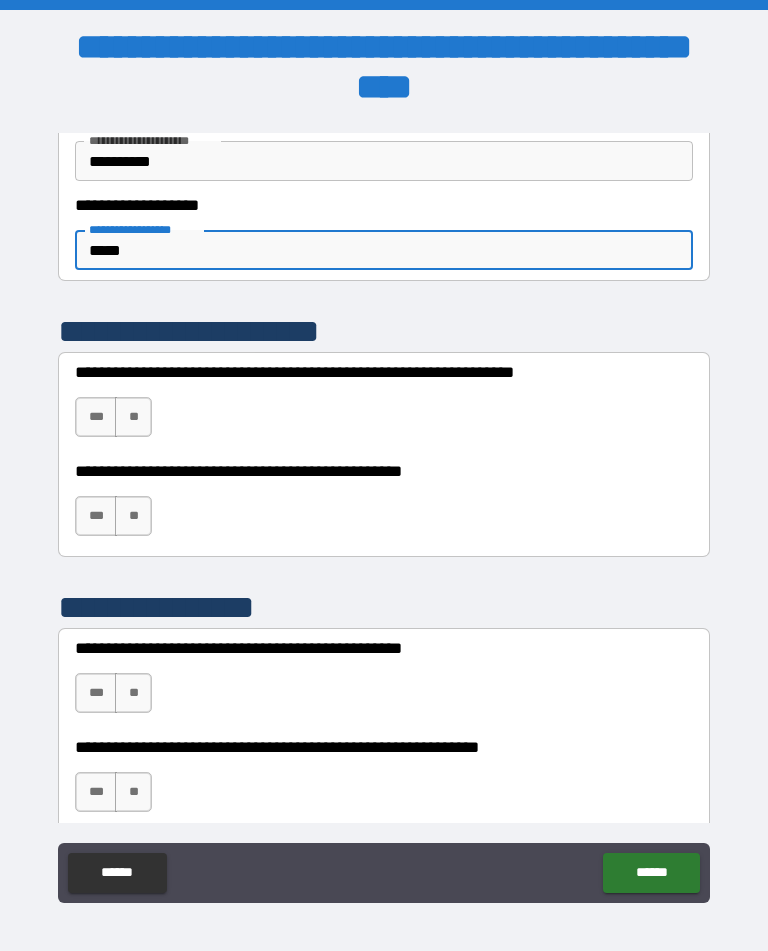 type on "*****" 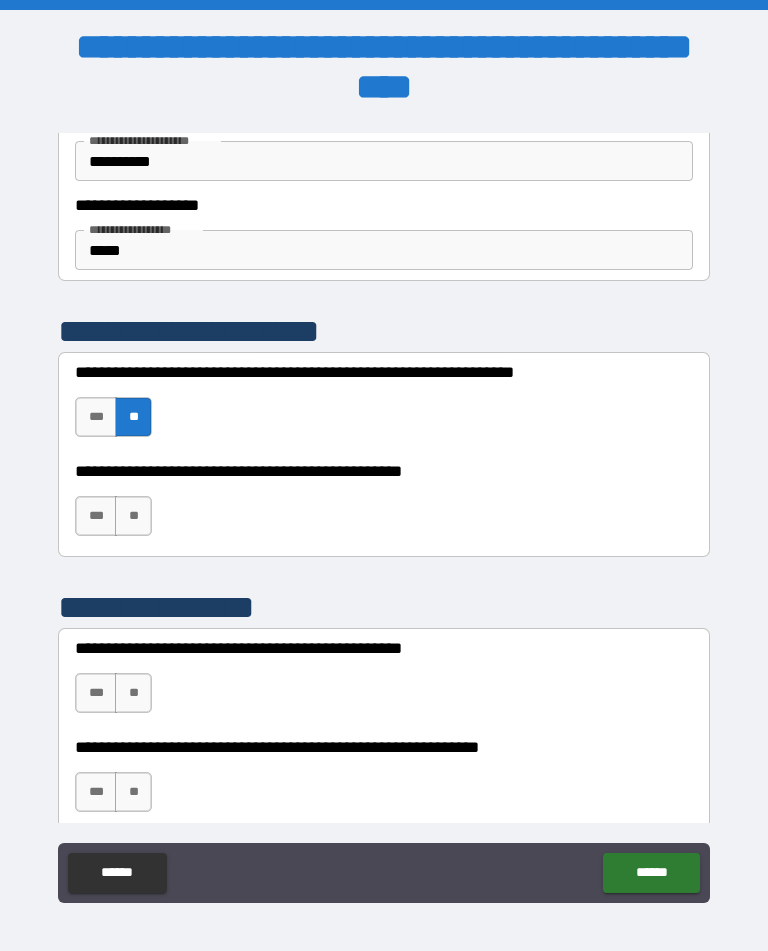 click on "**" at bounding box center [133, 516] 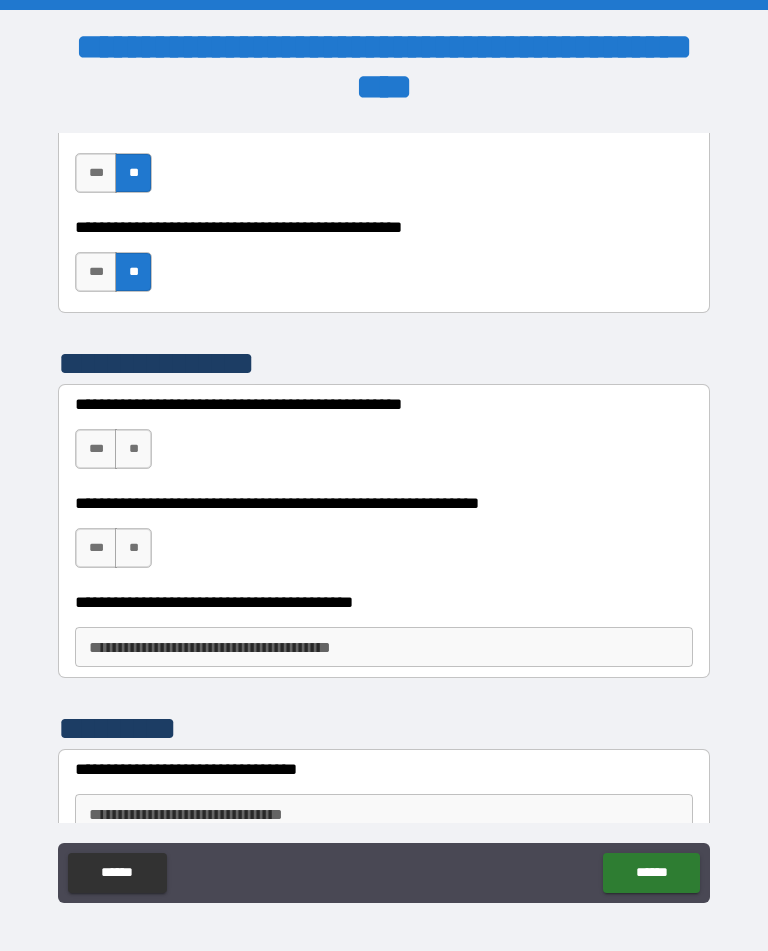 scroll, scrollTop: 597, scrollLeft: 0, axis: vertical 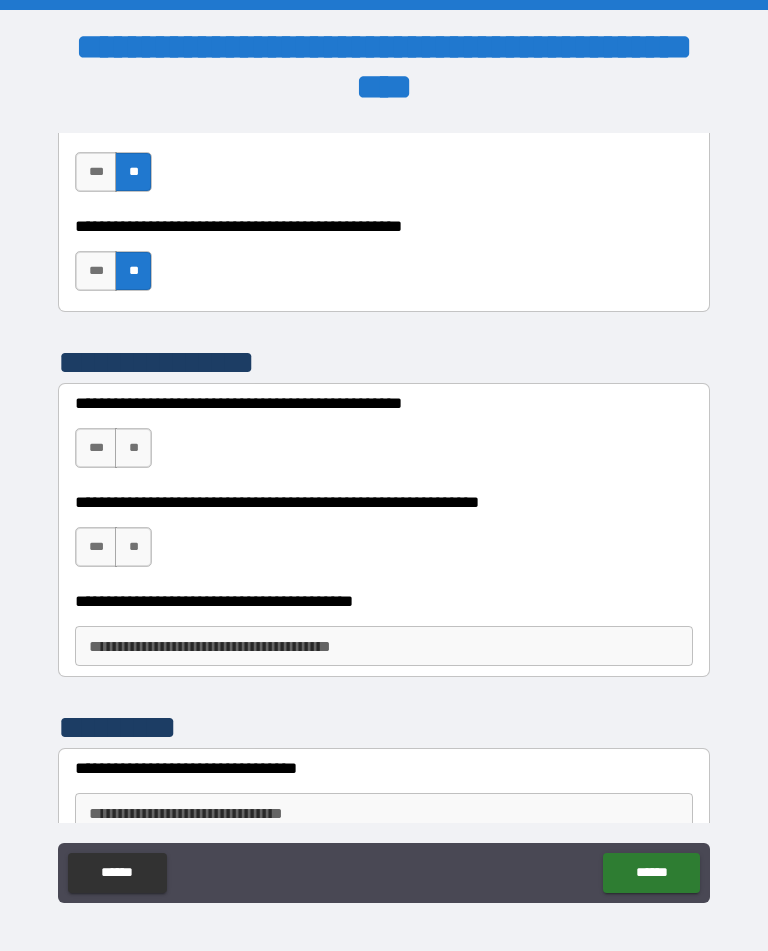click on "**" at bounding box center [133, 448] 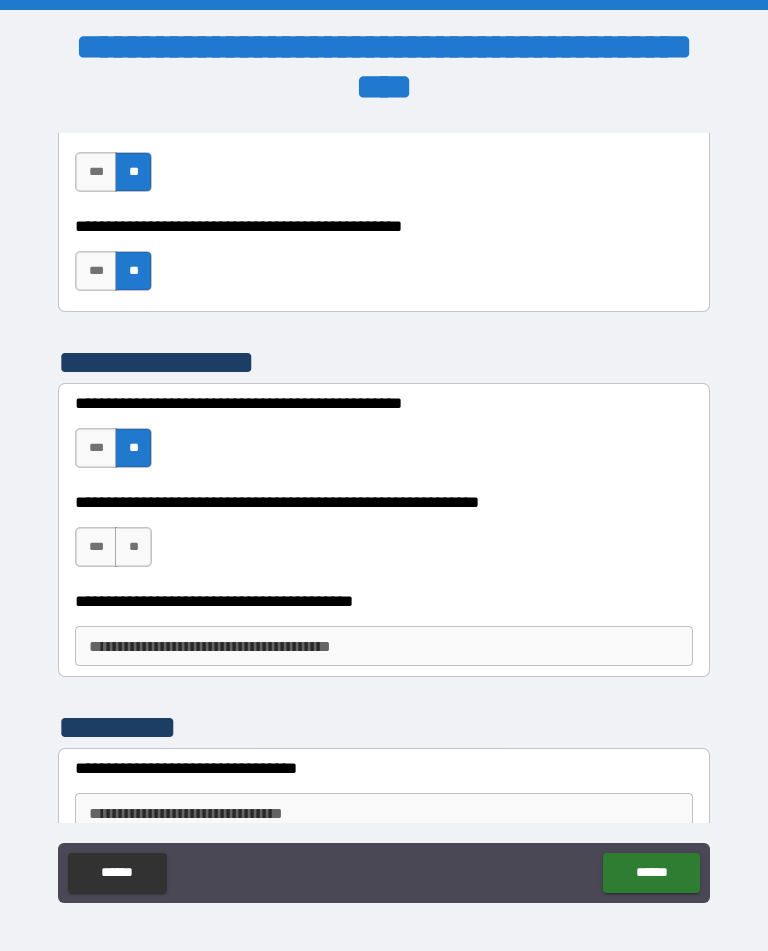 click on "**" at bounding box center (133, 547) 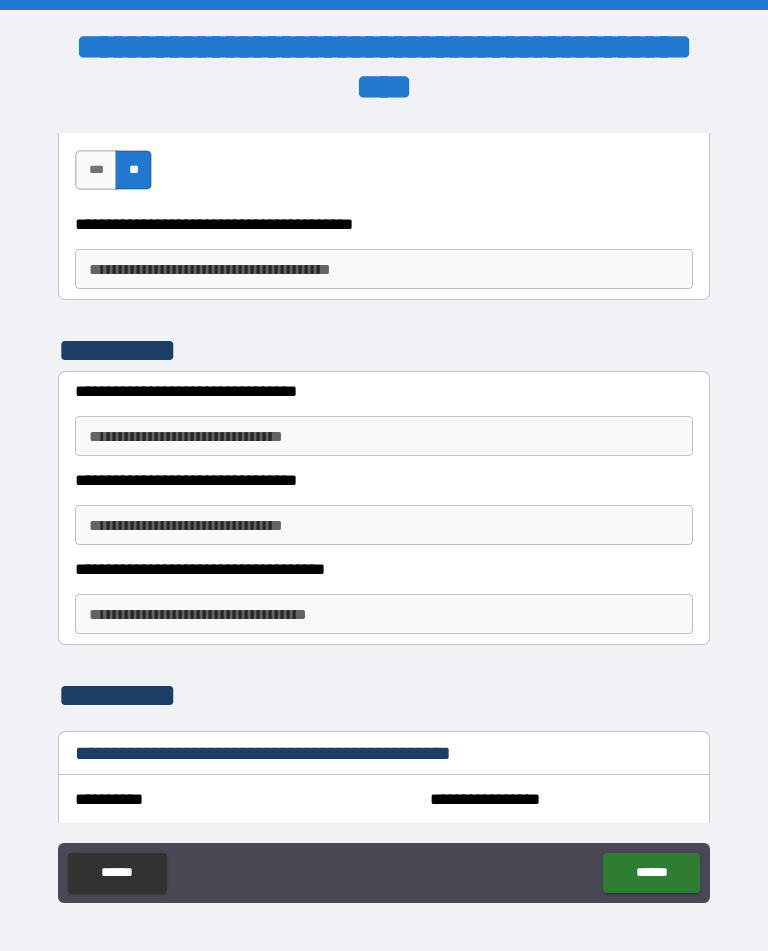 scroll, scrollTop: 977, scrollLeft: 0, axis: vertical 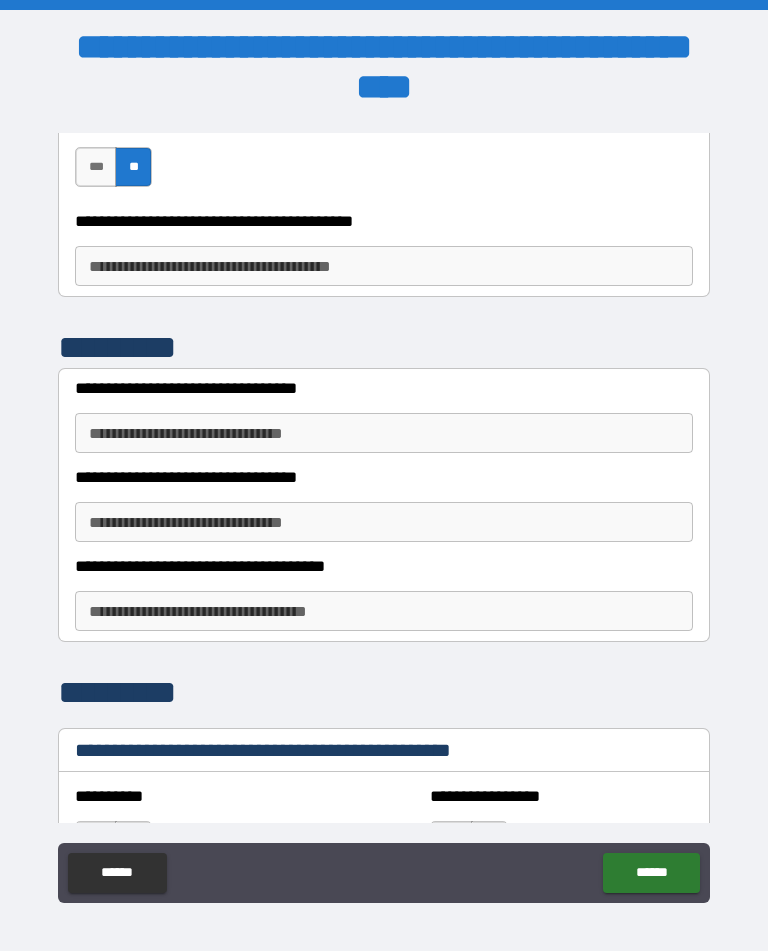 click on "**********" at bounding box center [384, 433] 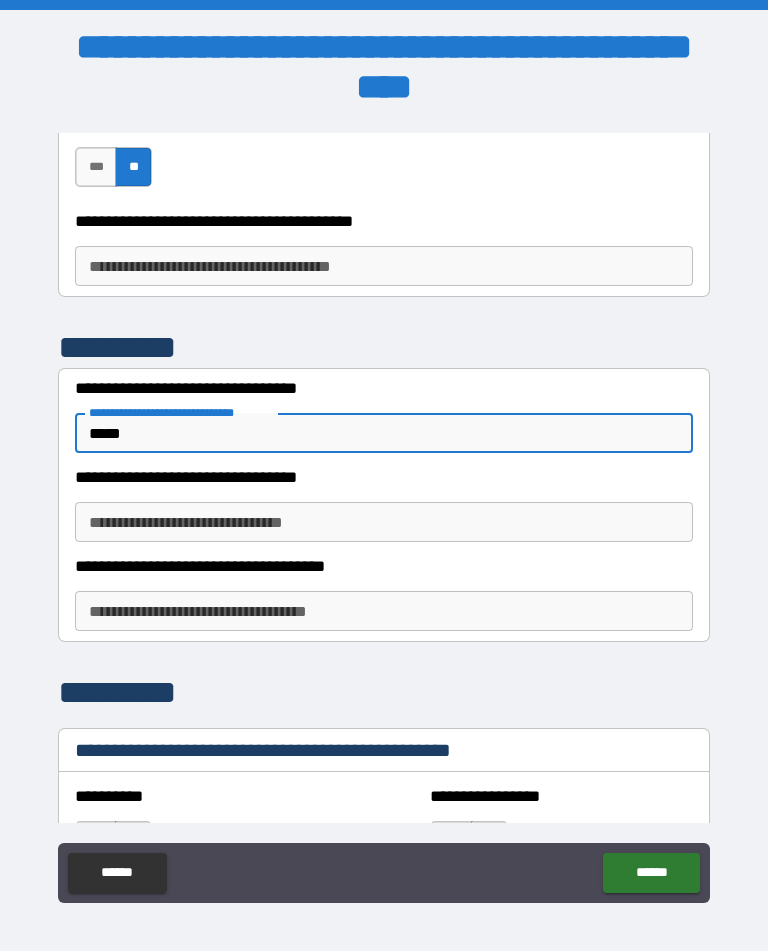 type on "*****" 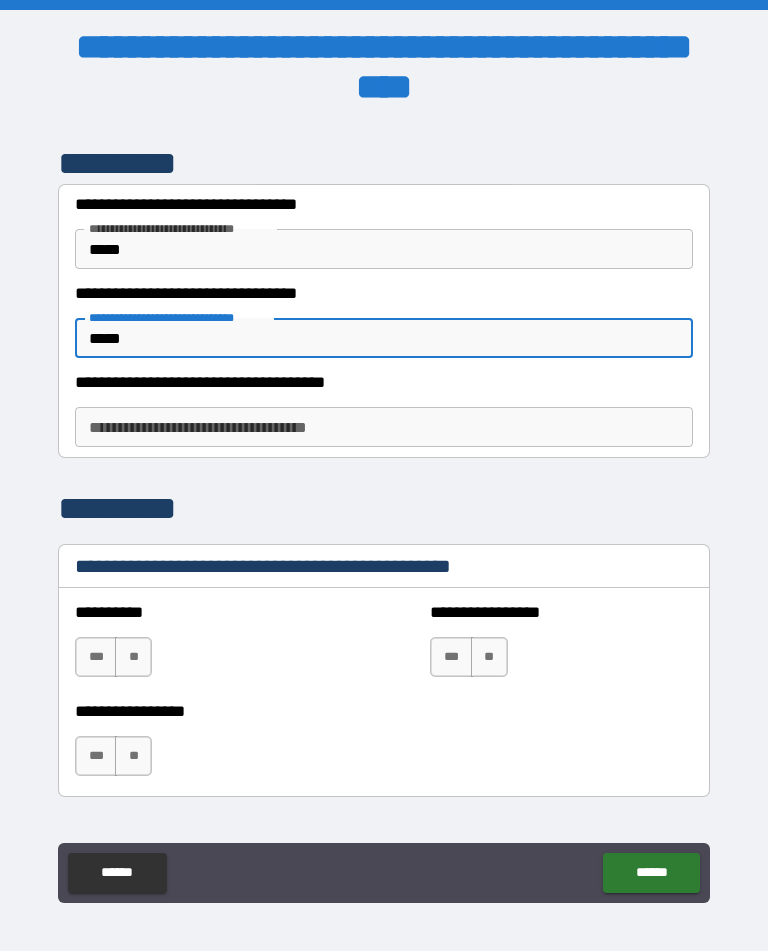 scroll, scrollTop: 1168, scrollLeft: 0, axis: vertical 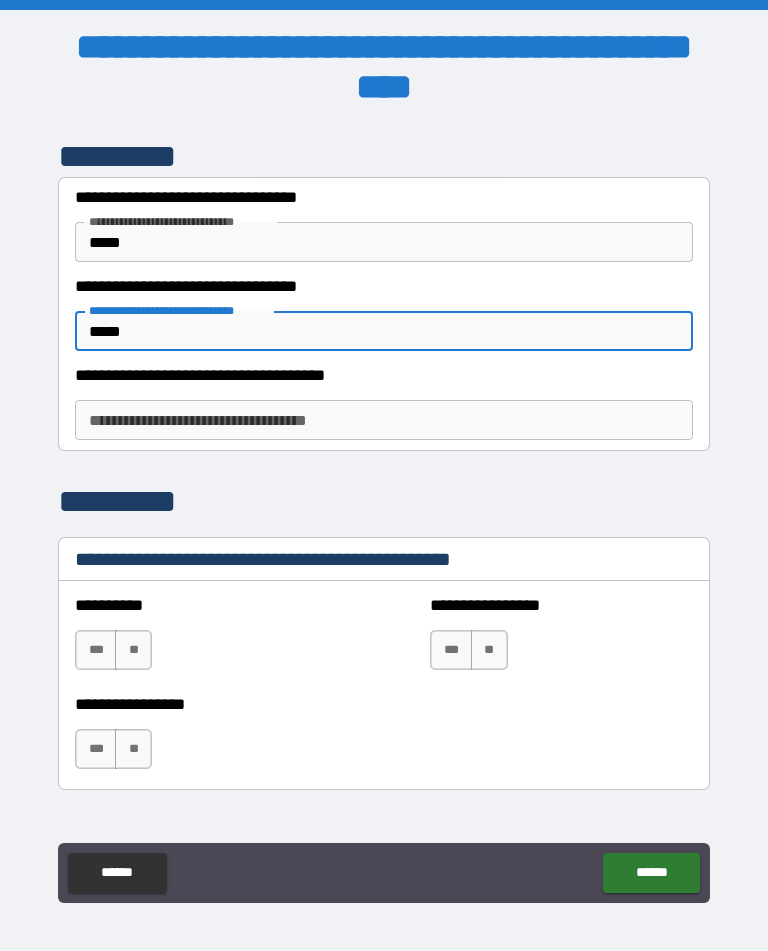 type on "*****" 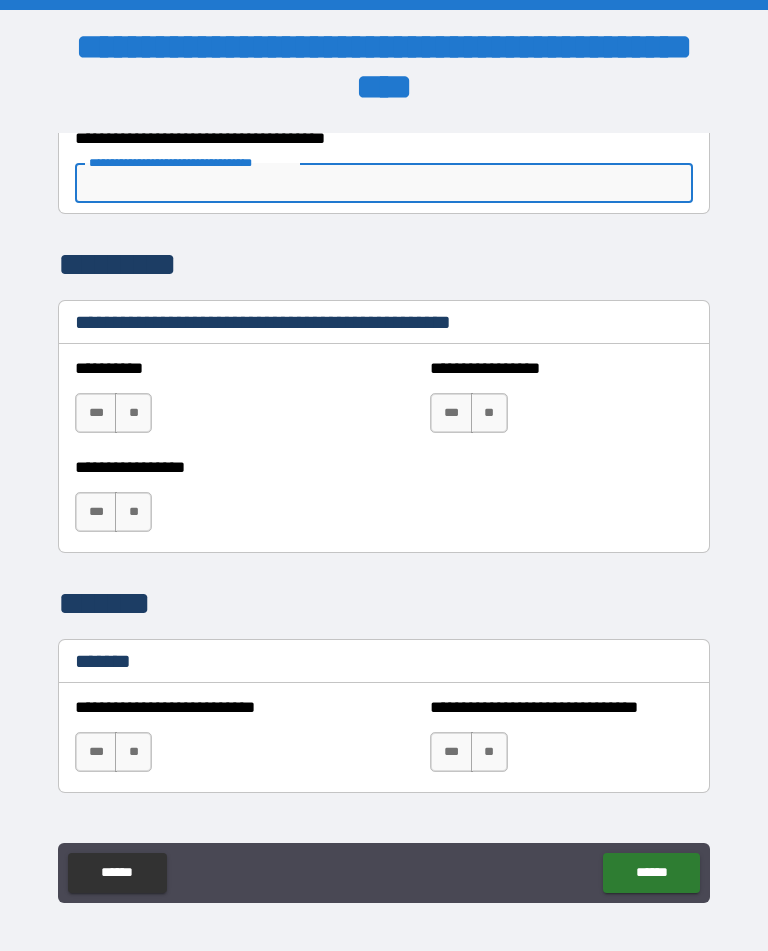 scroll, scrollTop: 1407, scrollLeft: 0, axis: vertical 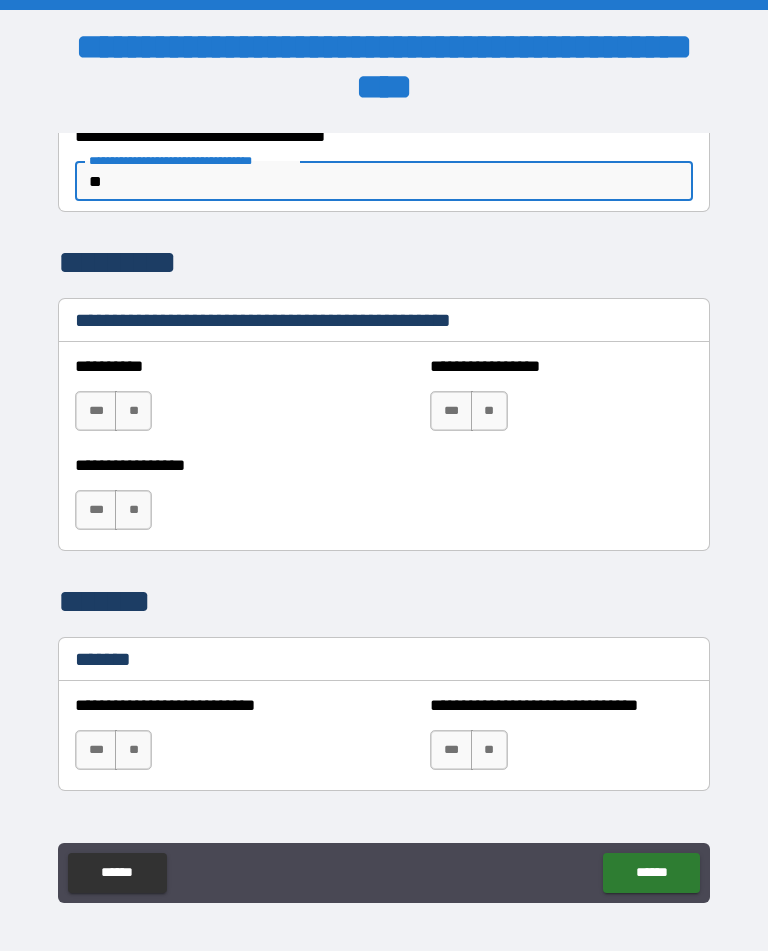 type on "*" 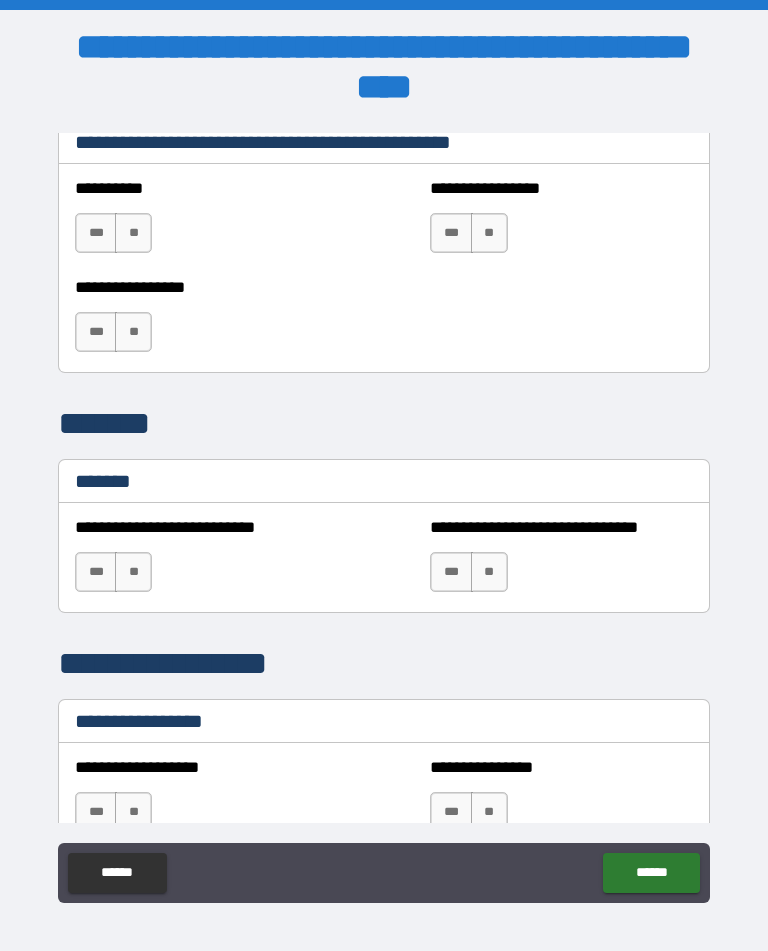 scroll, scrollTop: 1583, scrollLeft: 0, axis: vertical 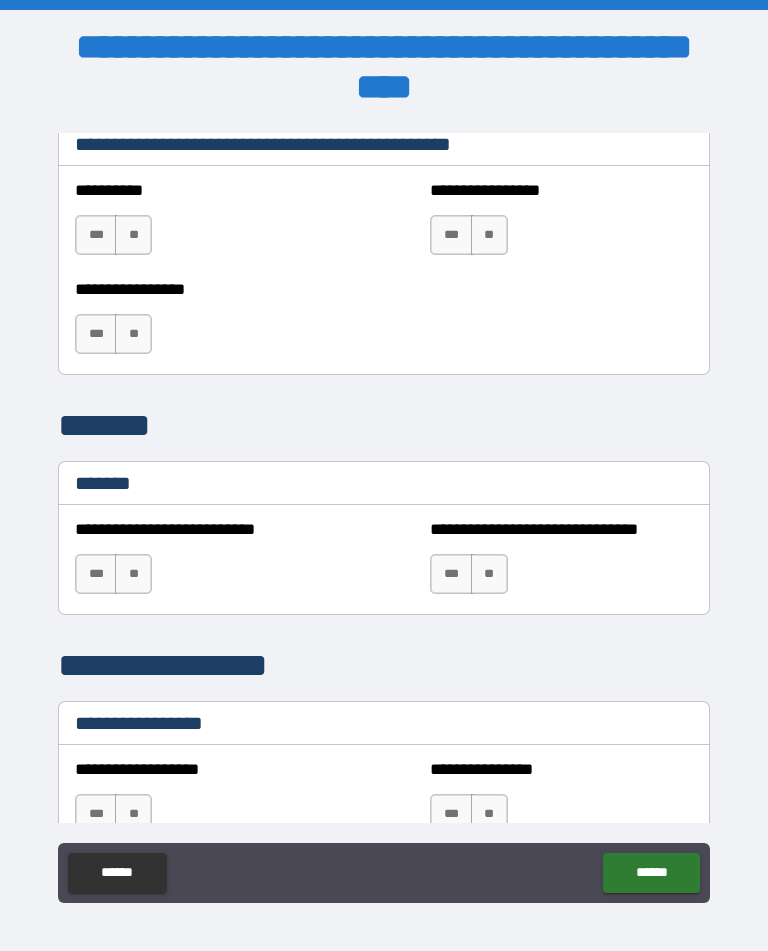 type on "*****" 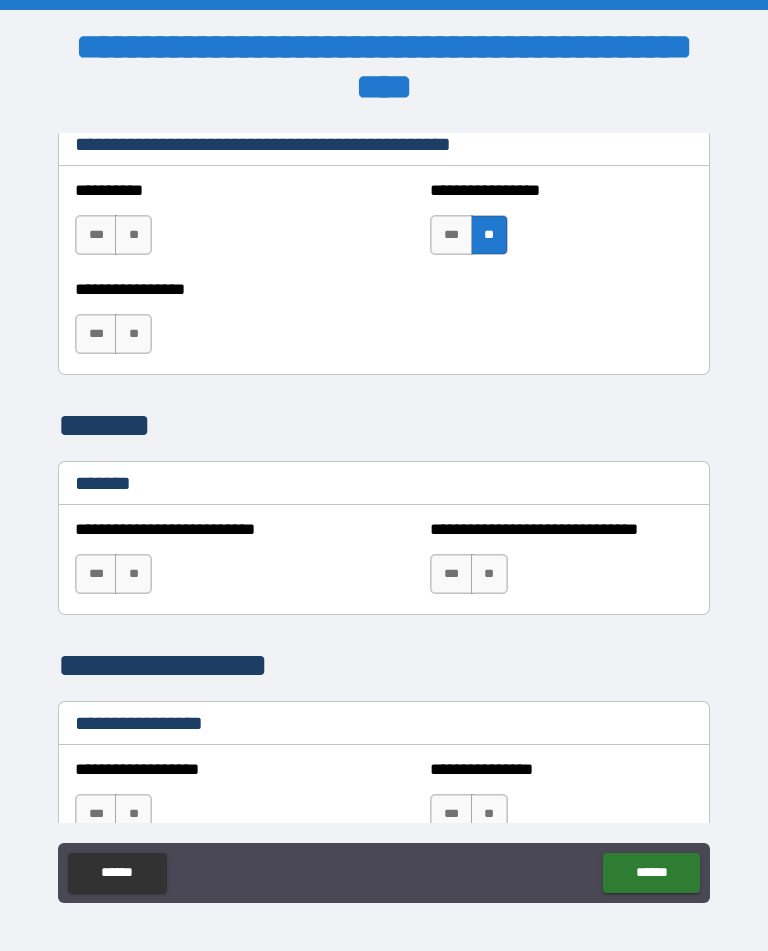 click on "**" at bounding box center [133, 334] 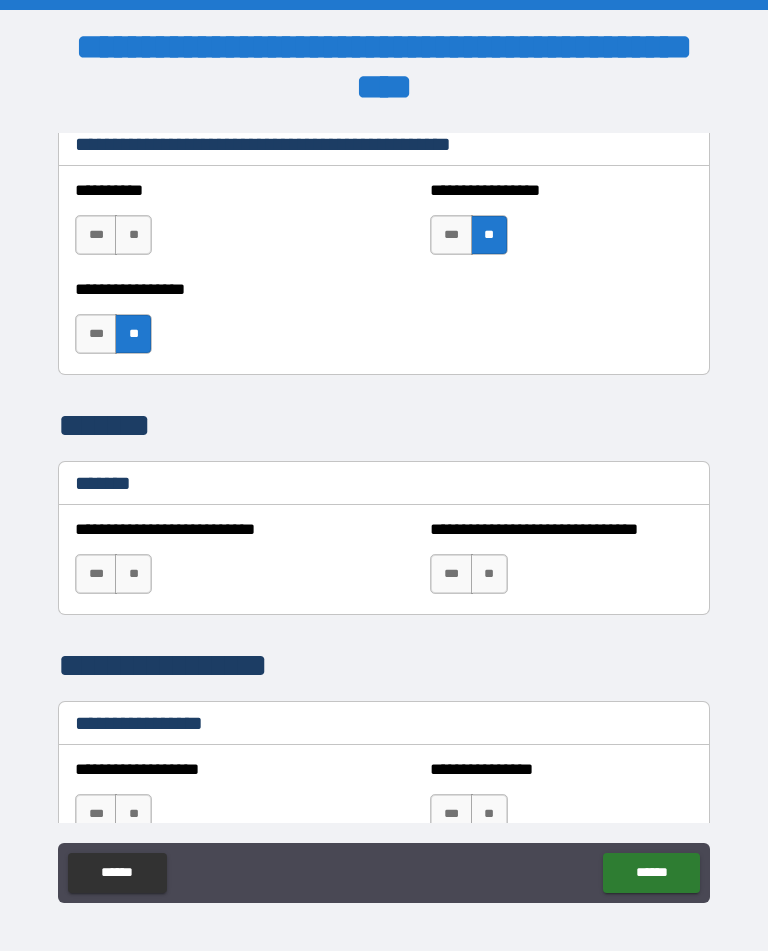 click on "**" at bounding box center (133, 574) 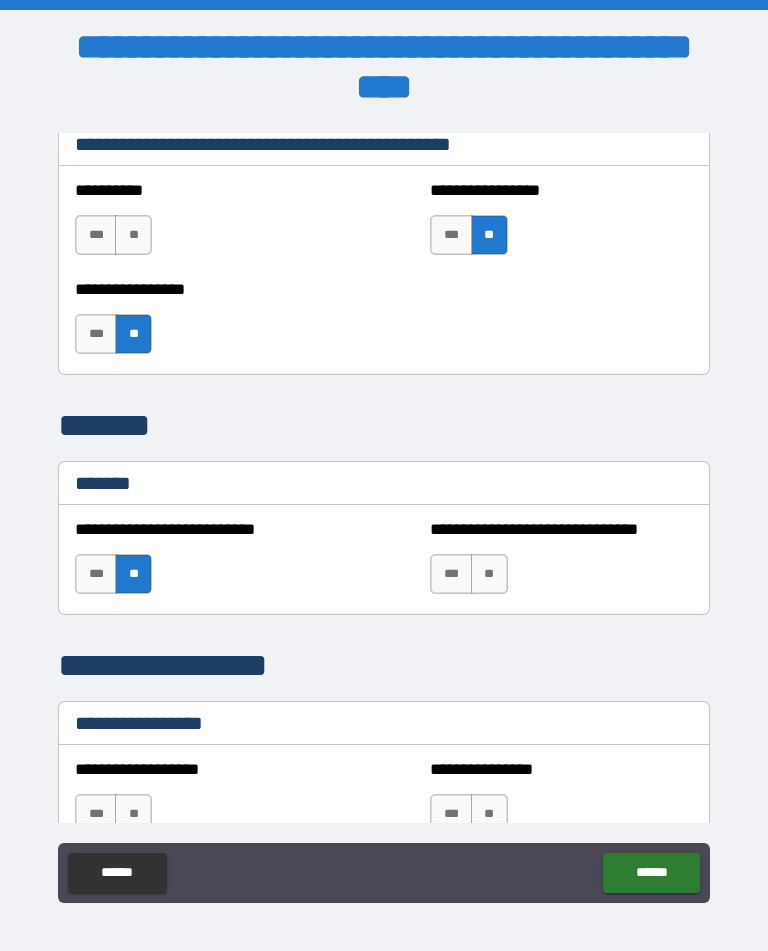 click on "**" at bounding box center [489, 574] 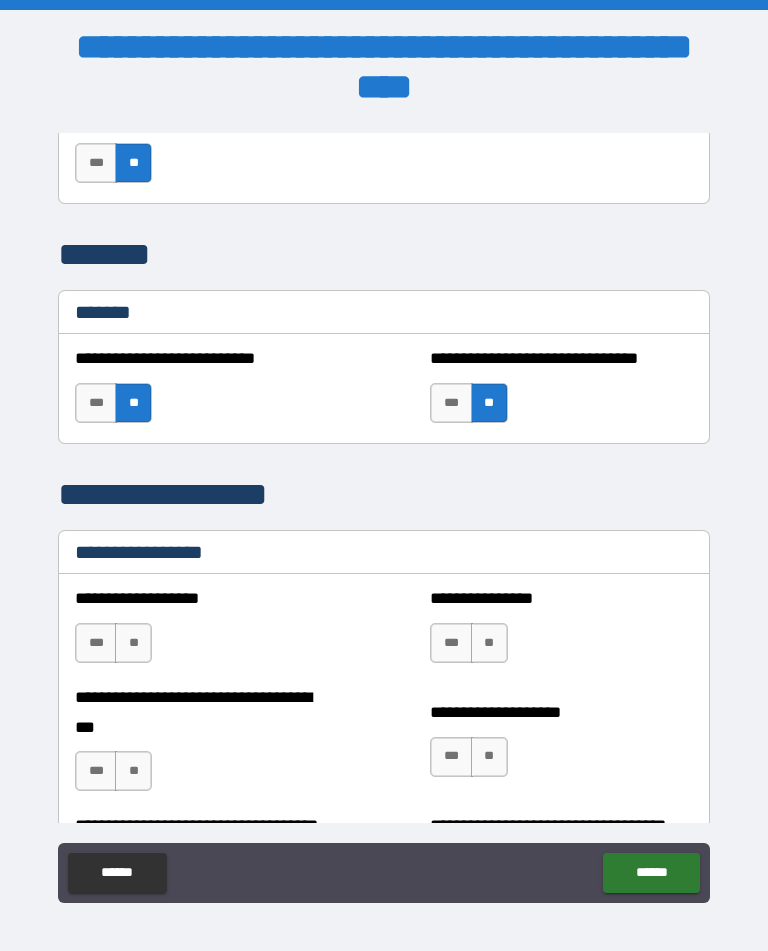scroll, scrollTop: 1758, scrollLeft: 0, axis: vertical 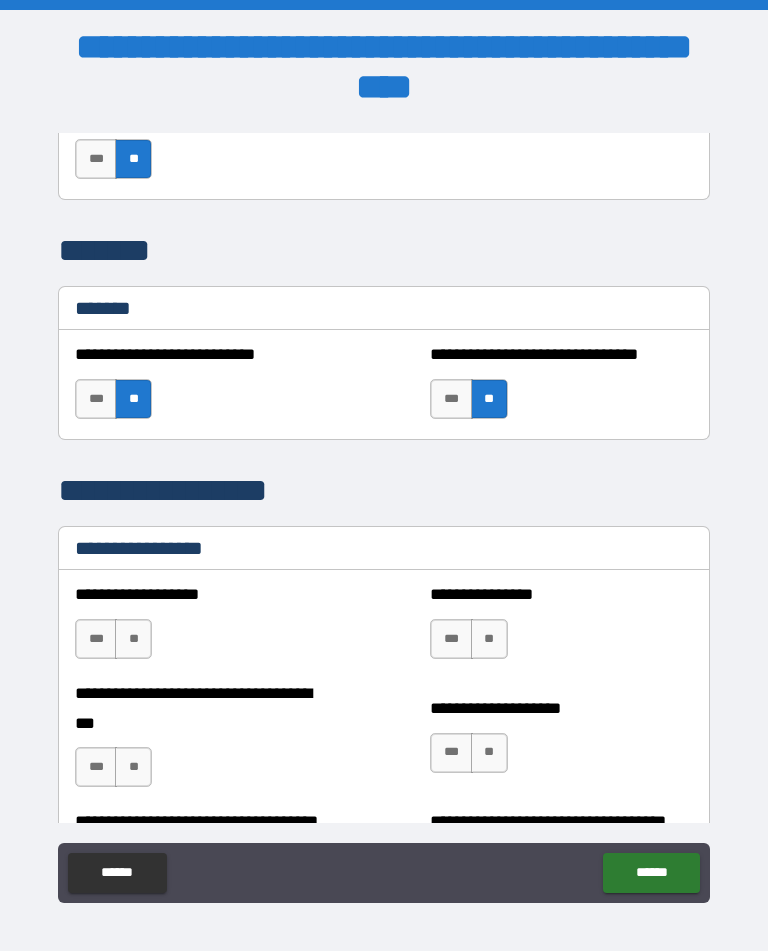 click on "**" at bounding box center (133, 639) 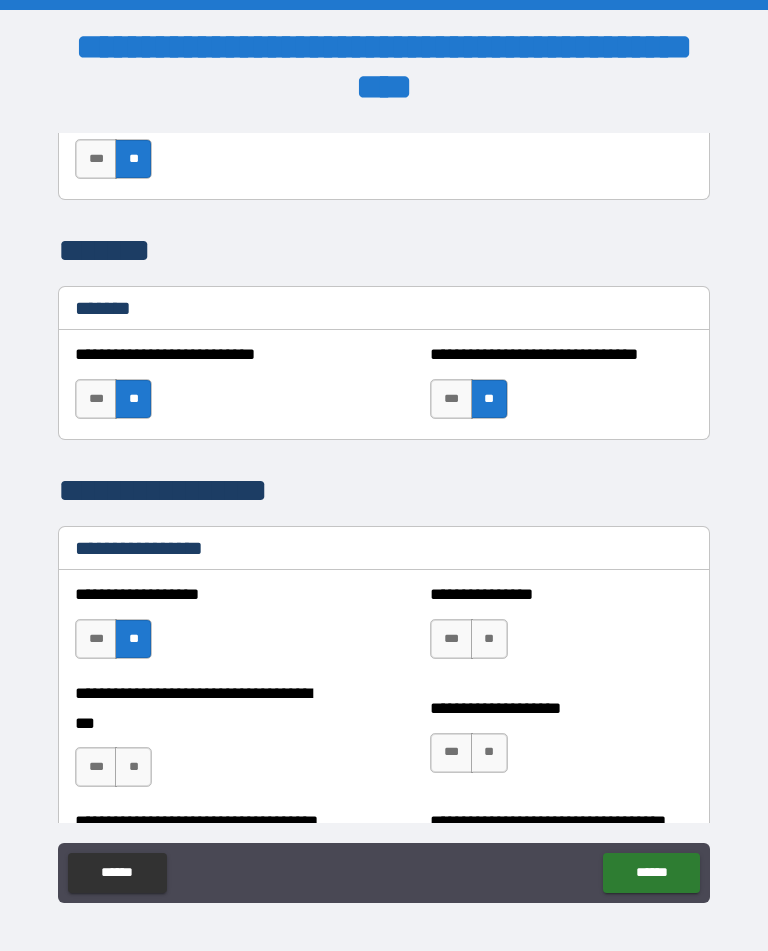 click on "**" at bounding box center [489, 639] 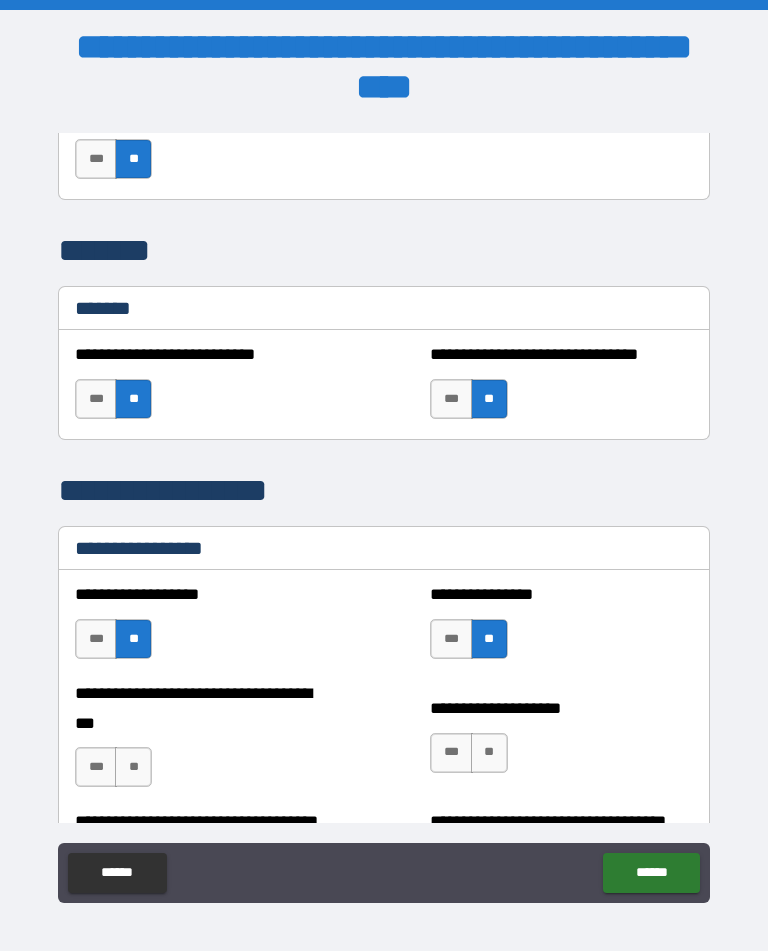 click on "**" at bounding box center (133, 767) 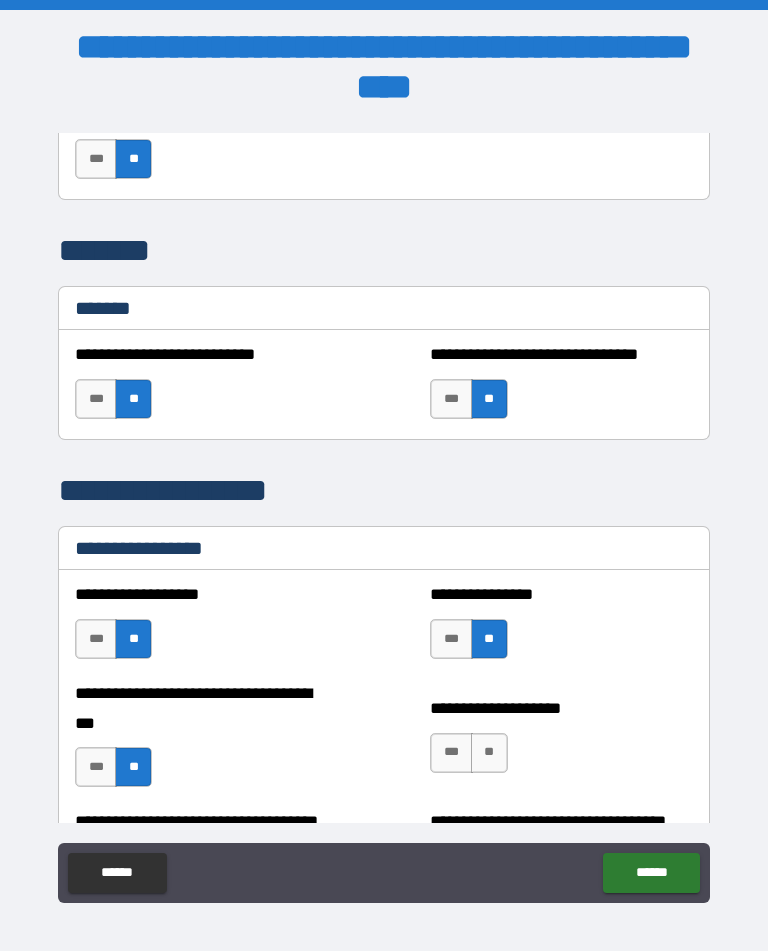 click on "**" at bounding box center (489, 753) 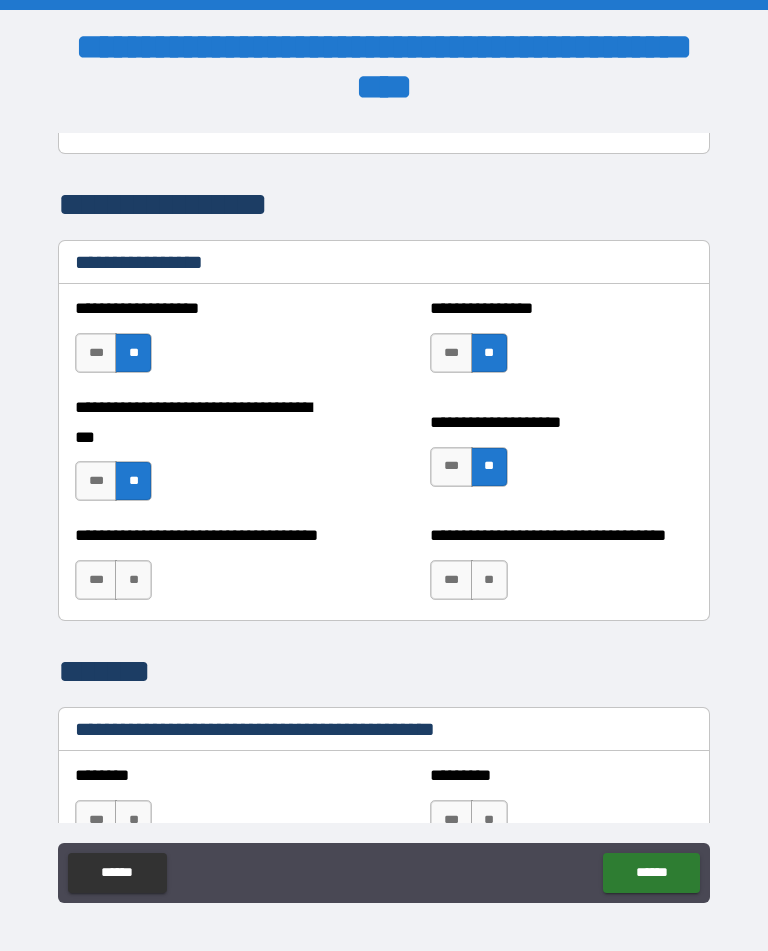 scroll, scrollTop: 2045, scrollLeft: 0, axis: vertical 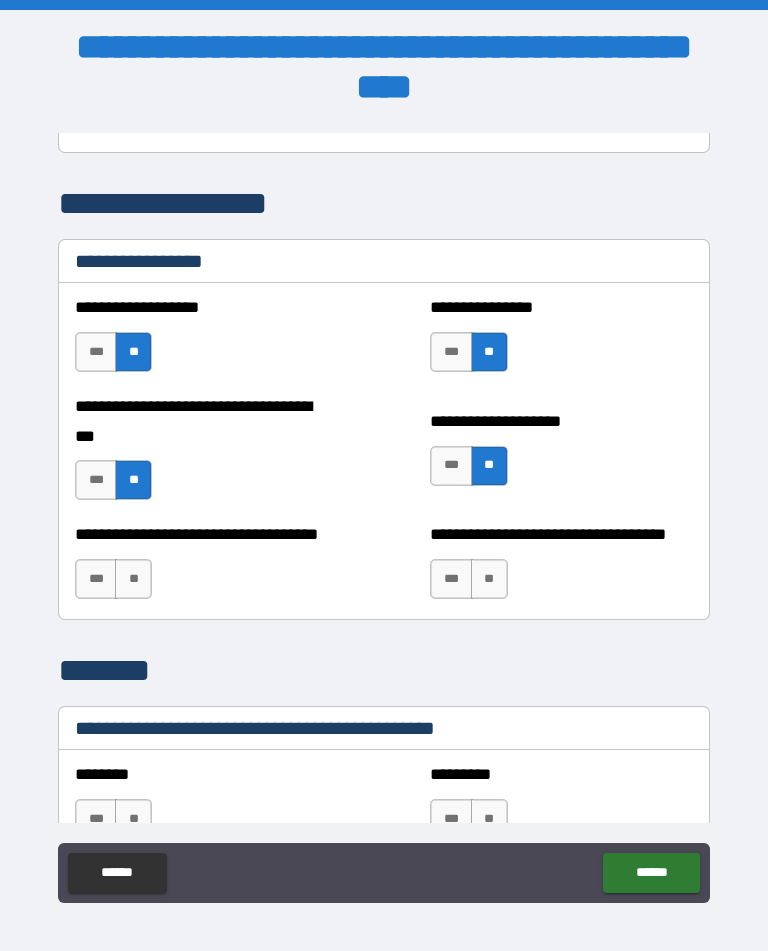 click on "**" at bounding box center [133, 579] 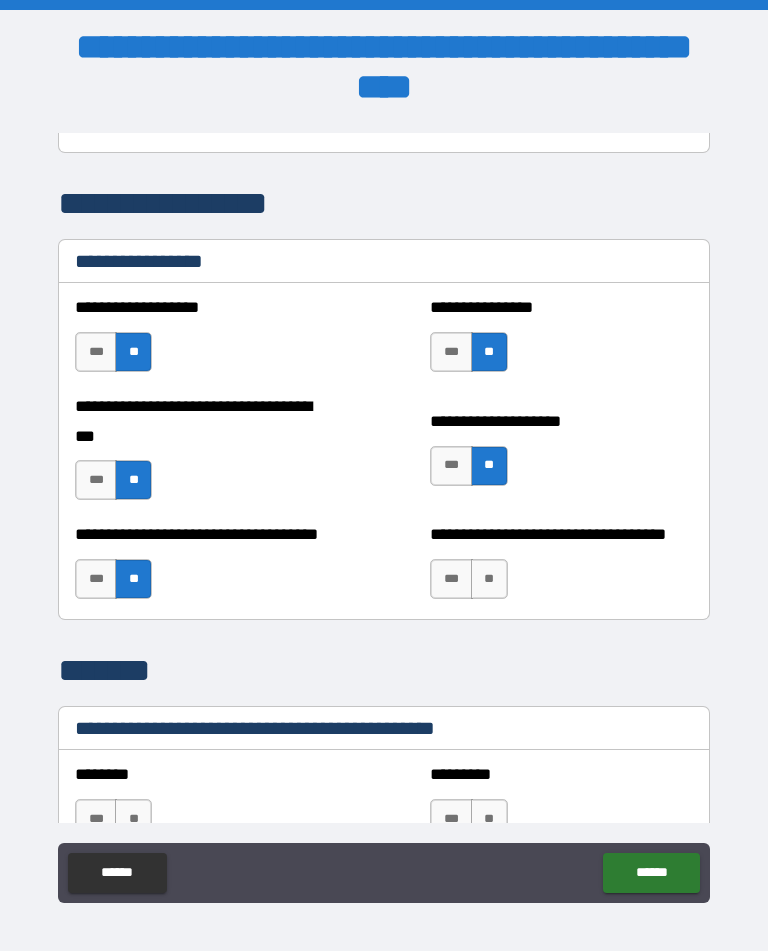 click on "**" at bounding box center (489, 579) 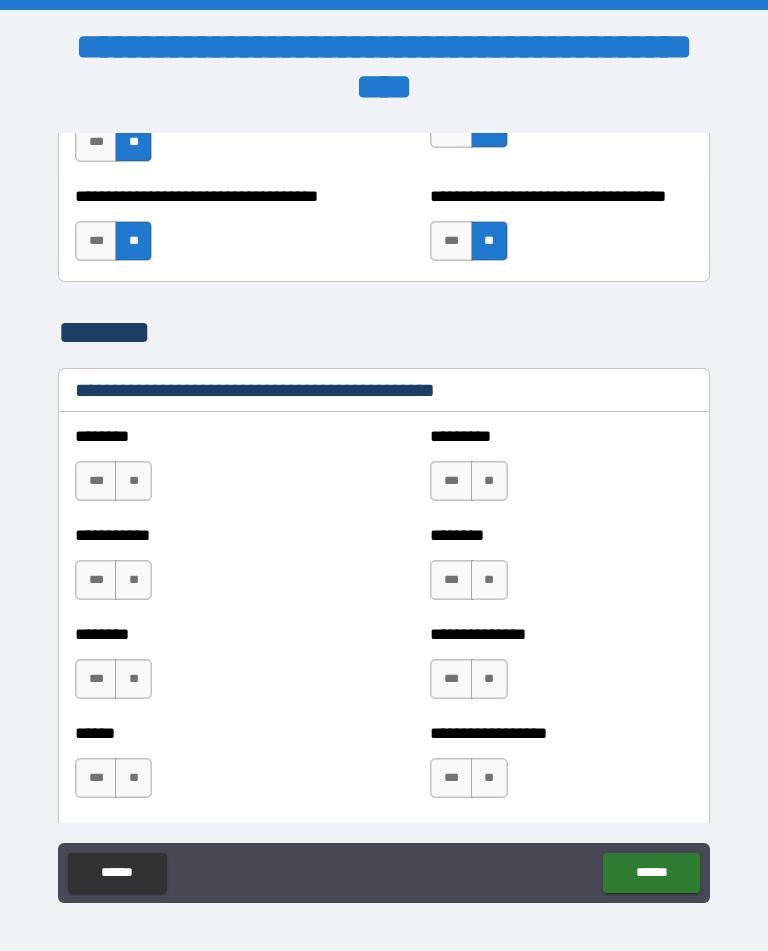 scroll, scrollTop: 2384, scrollLeft: 0, axis: vertical 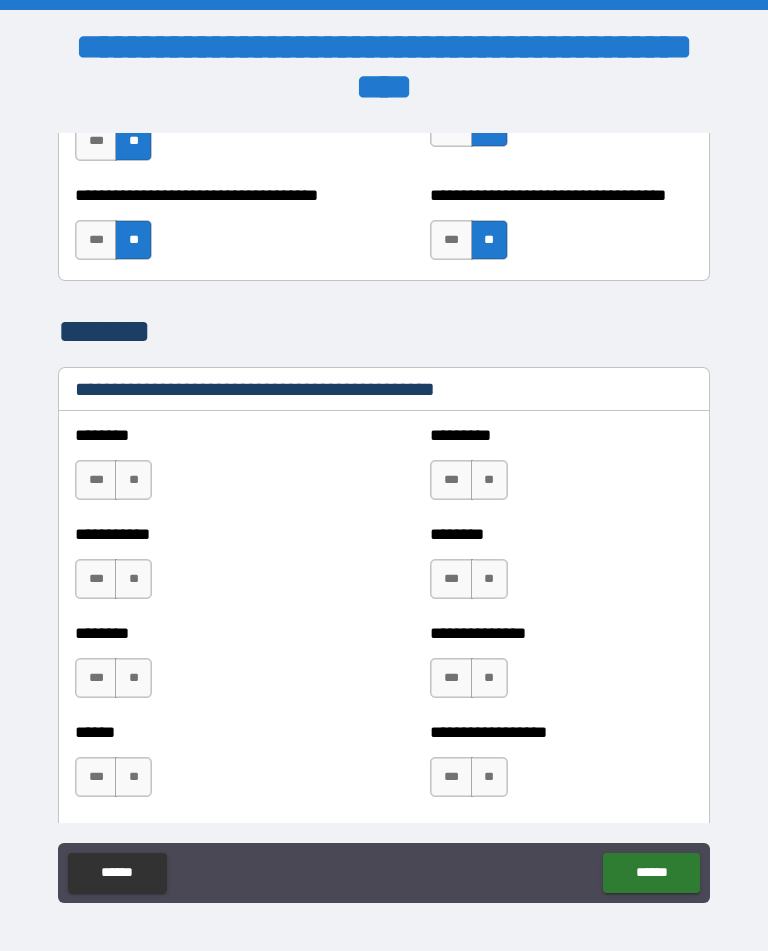 click on "**" at bounding box center (133, 480) 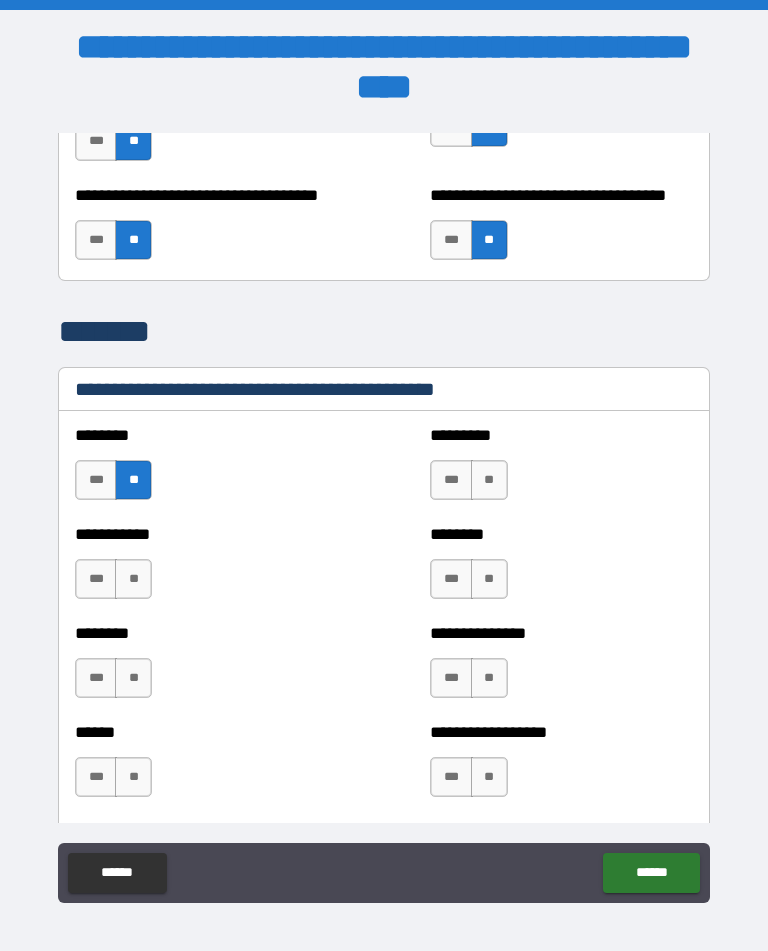 click on "**" at bounding box center (133, 579) 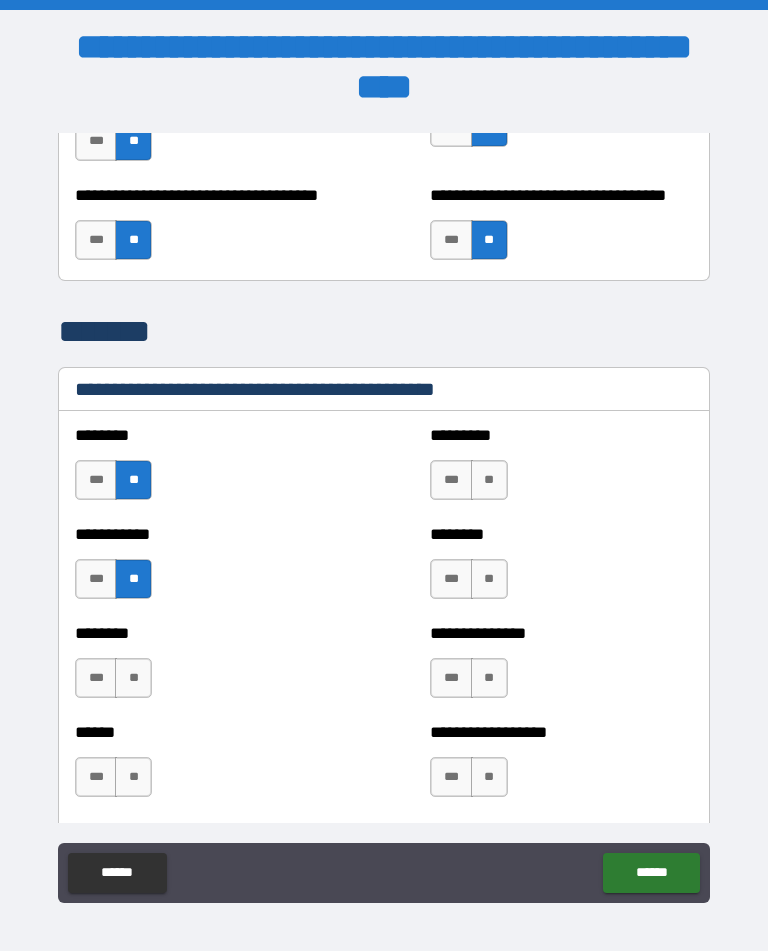 click on "**" at bounding box center (133, 678) 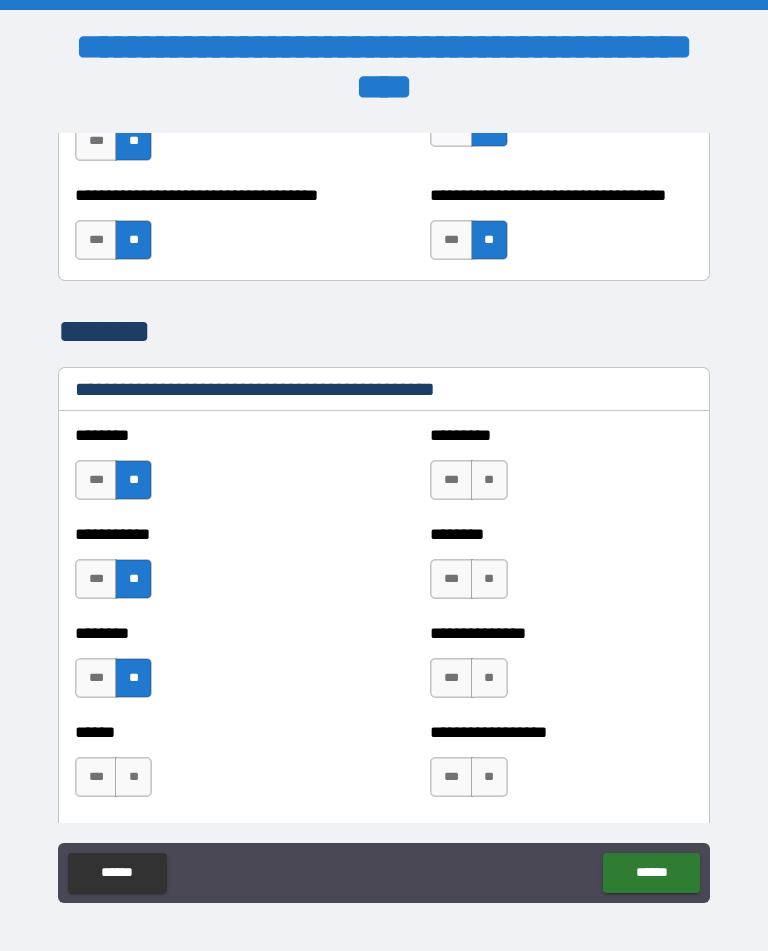 click on "**" at bounding box center (133, 777) 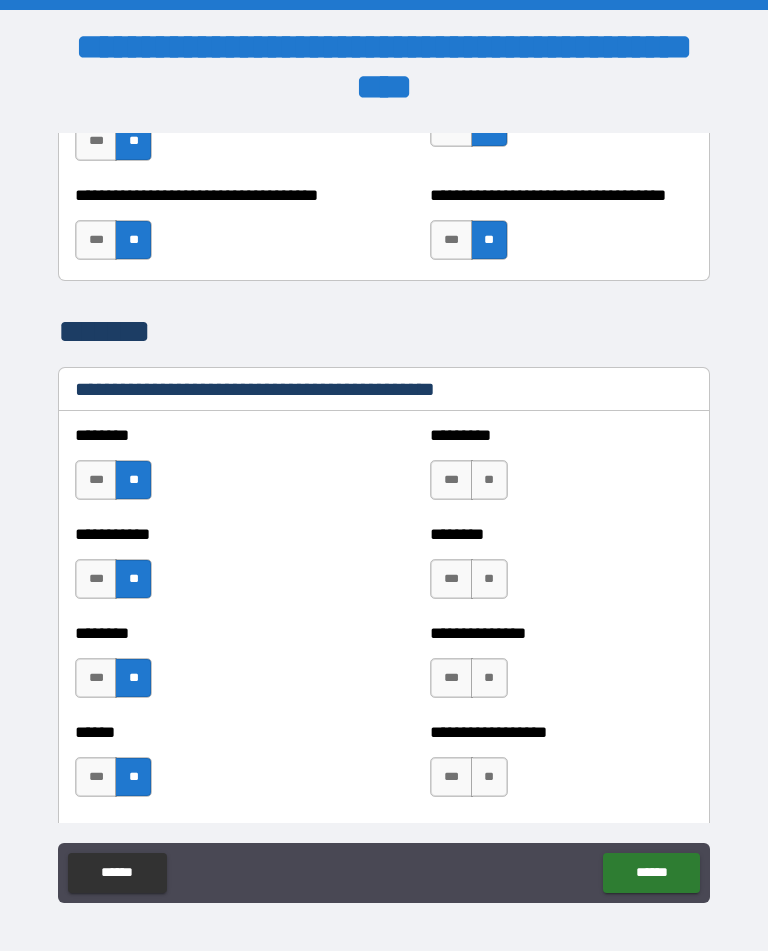 click on "**" at bounding box center (489, 480) 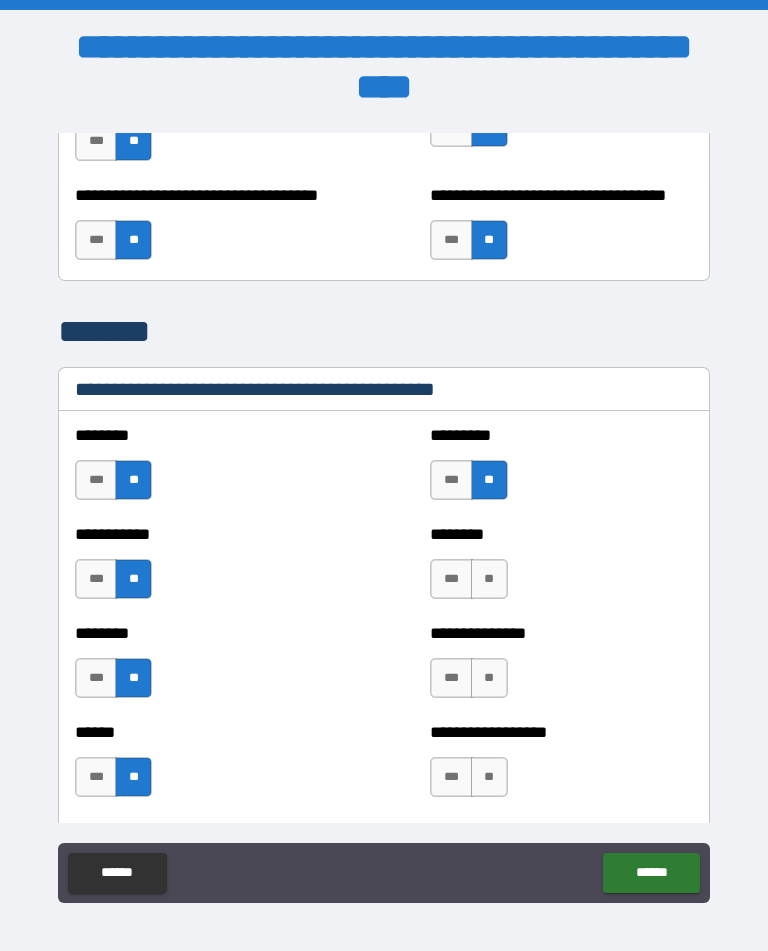click on "**" at bounding box center [489, 579] 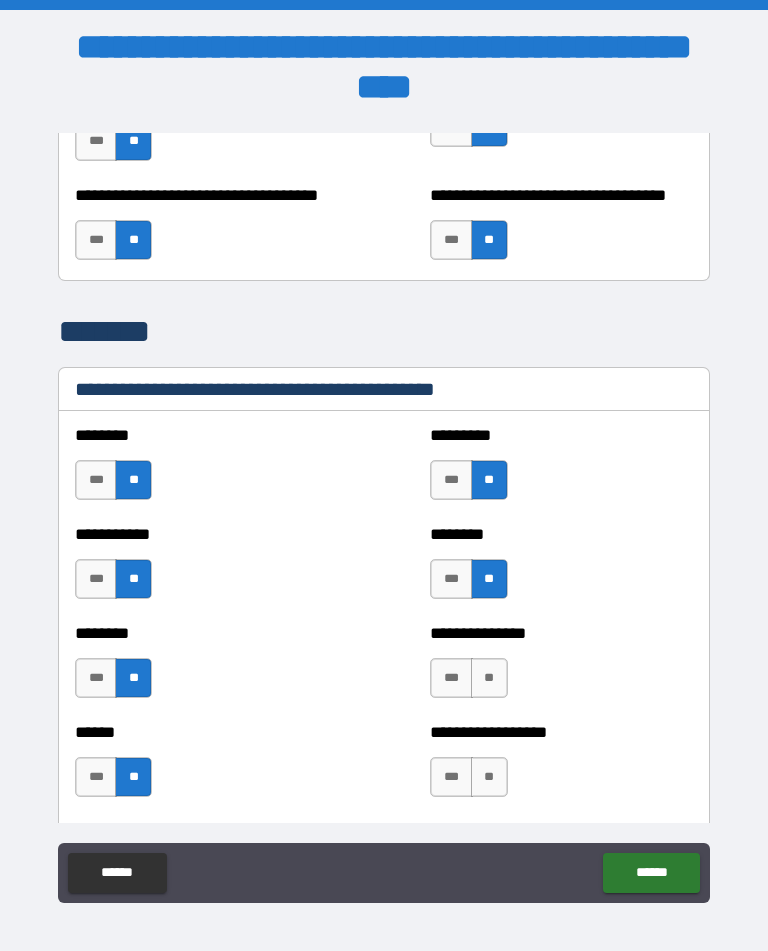 click on "**" at bounding box center (489, 678) 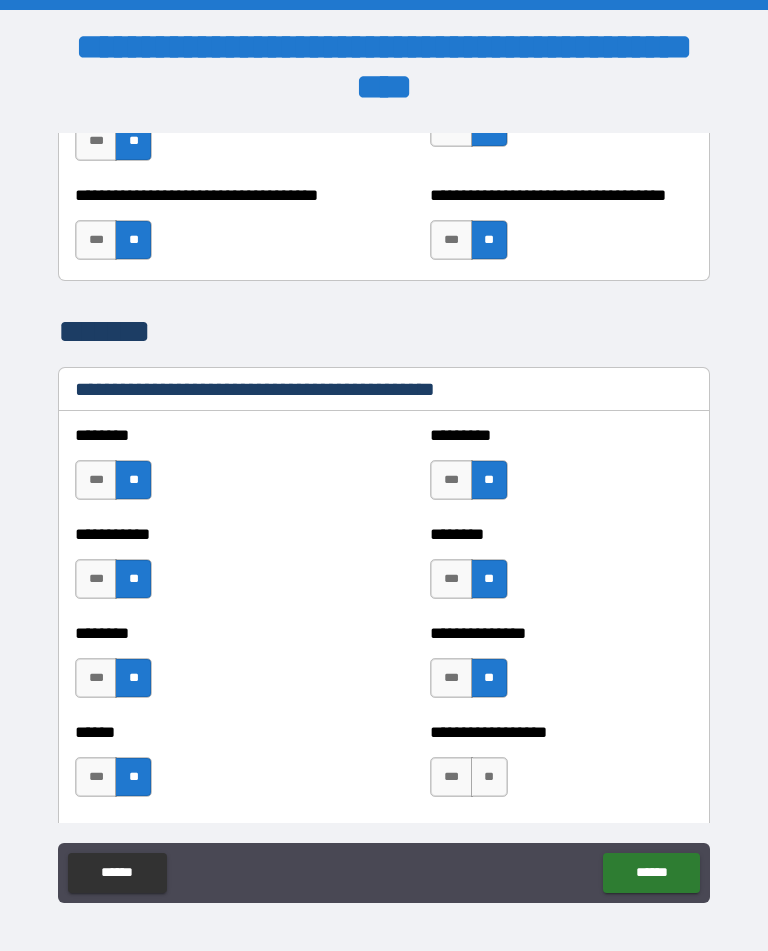 click on "**" at bounding box center (489, 777) 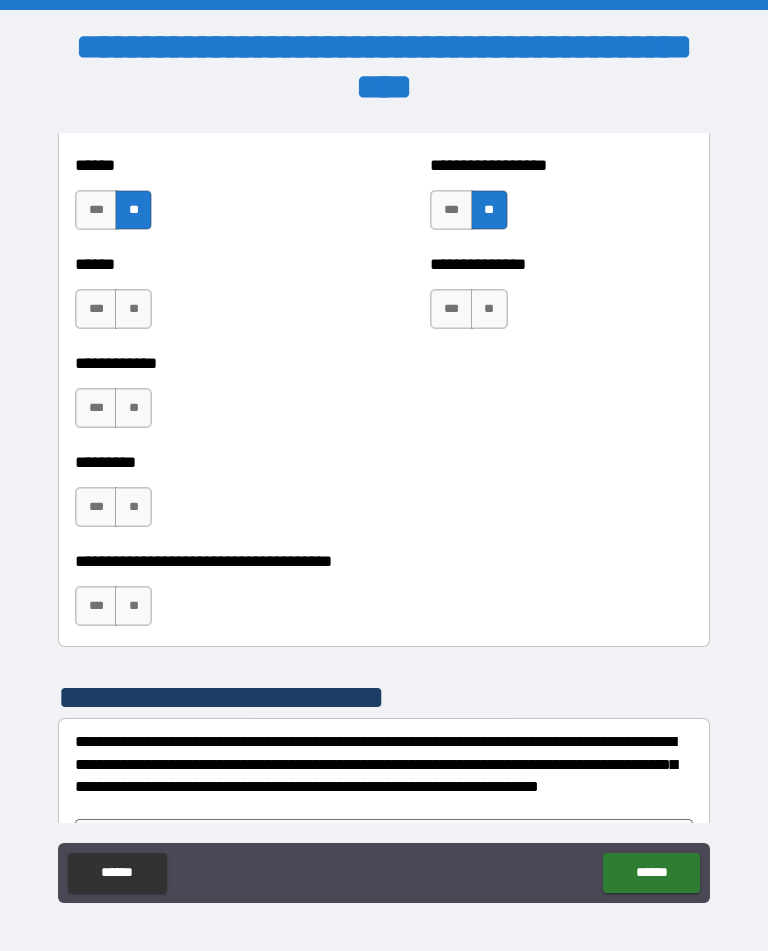 scroll, scrollTop: 2947, scrollLeft: 0, axis: vertical 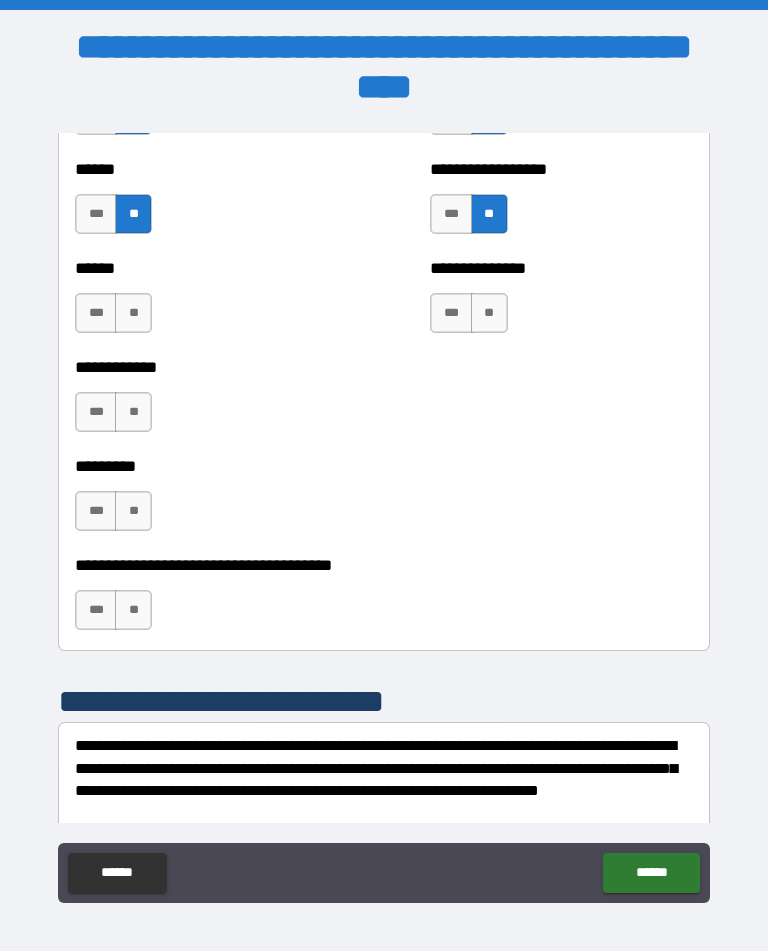 click on "**" at bounding box center [489, 313] 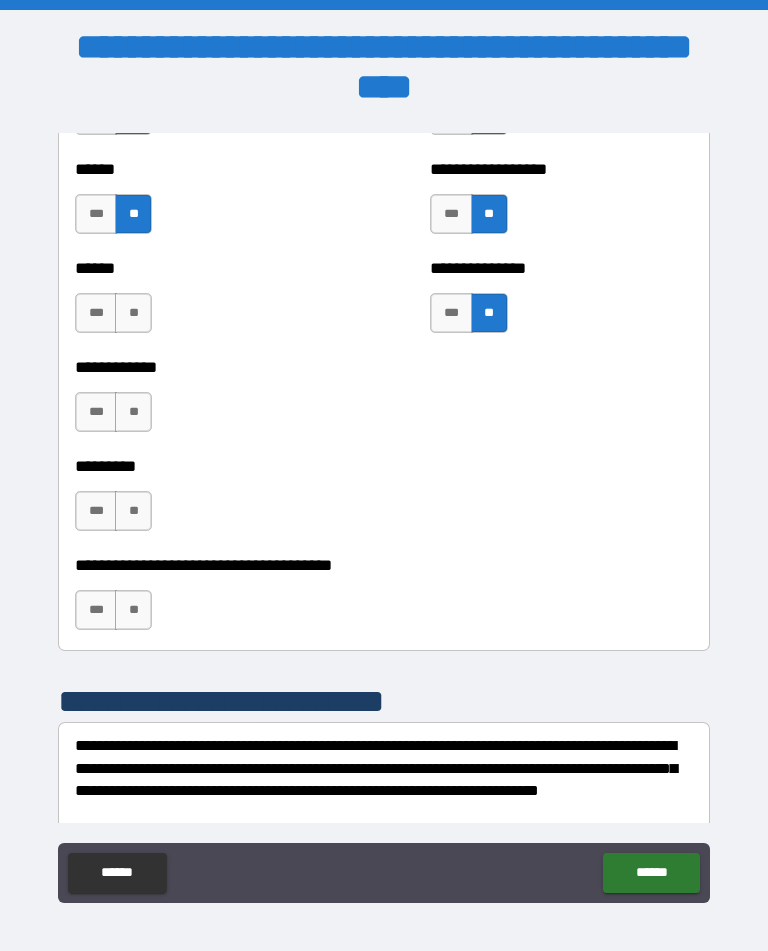 click on "**" at bounding box center [133, 313] 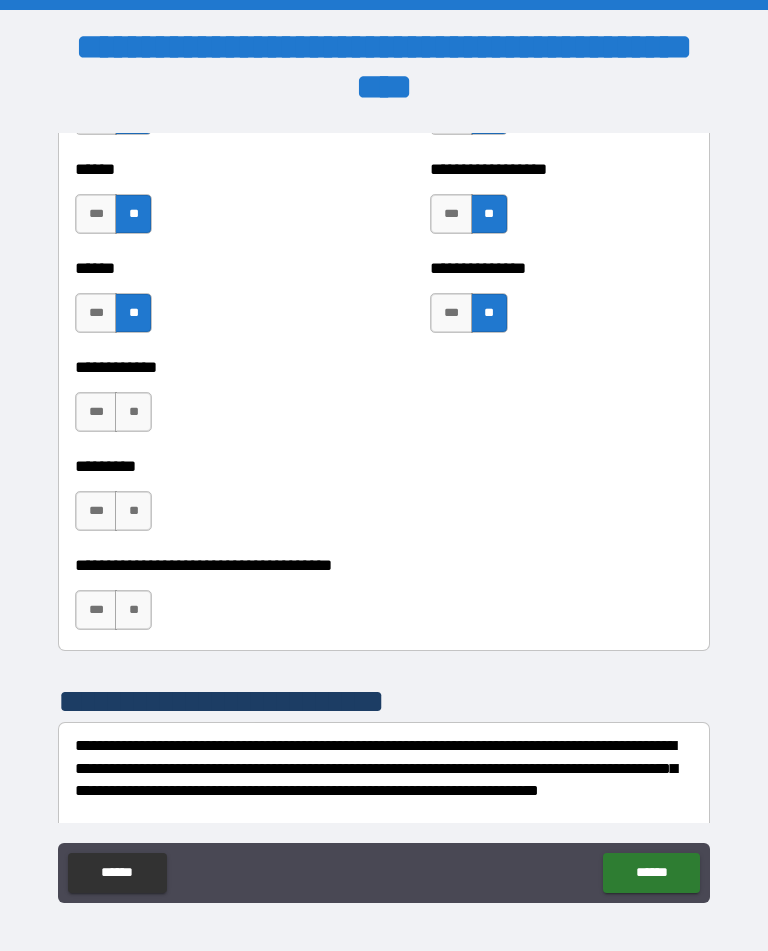 click on "**" at bounding box center [133, 412] 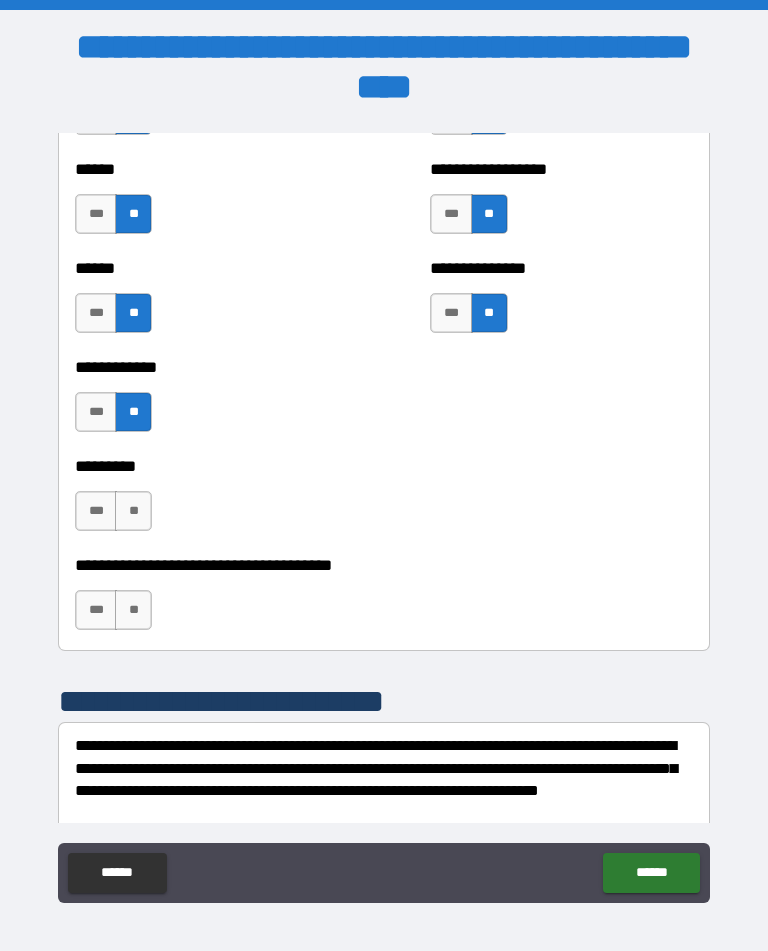 click on "**" at bounding box center [133, 511] 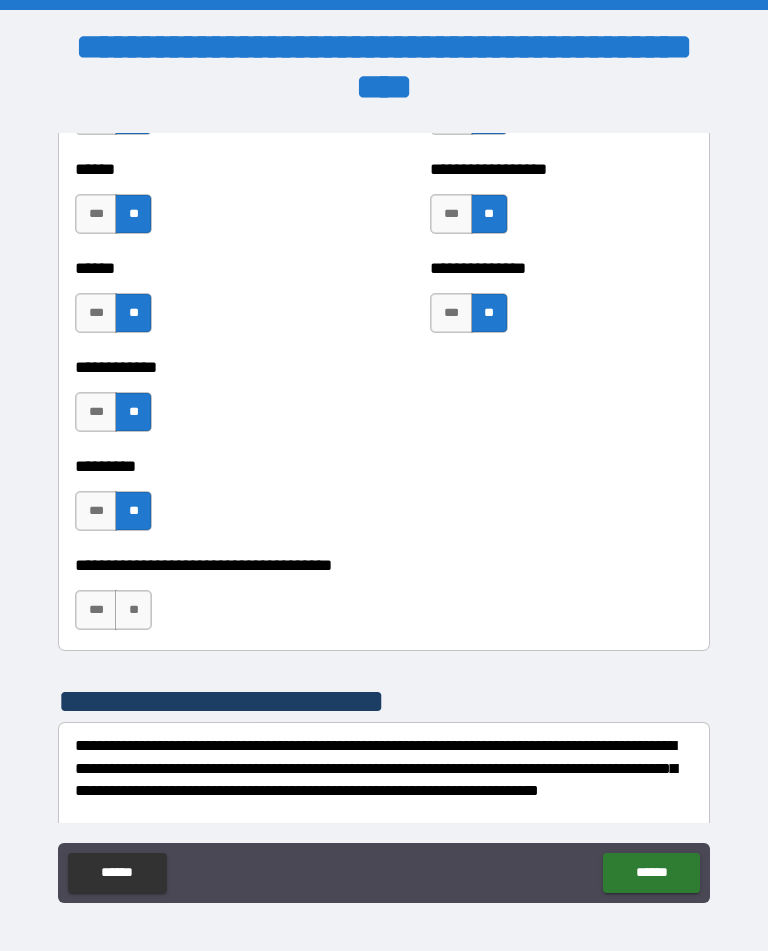 click on "**" at bounding box center (133, 610) 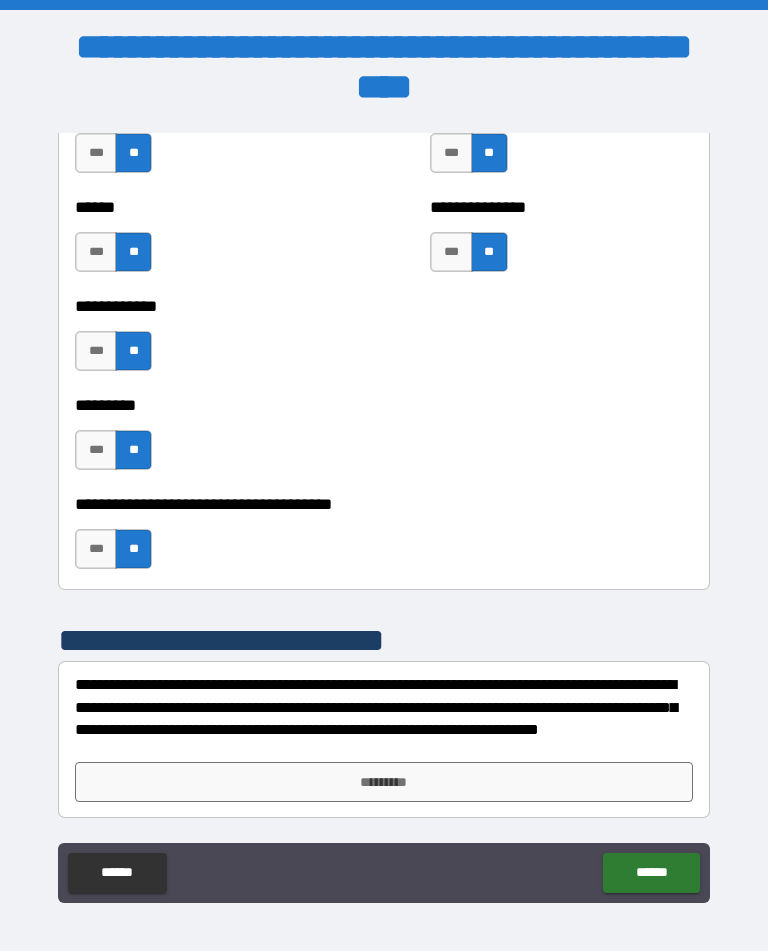 scroll, scrollTop: 3008, scrollLeft: 0, axis: vertical 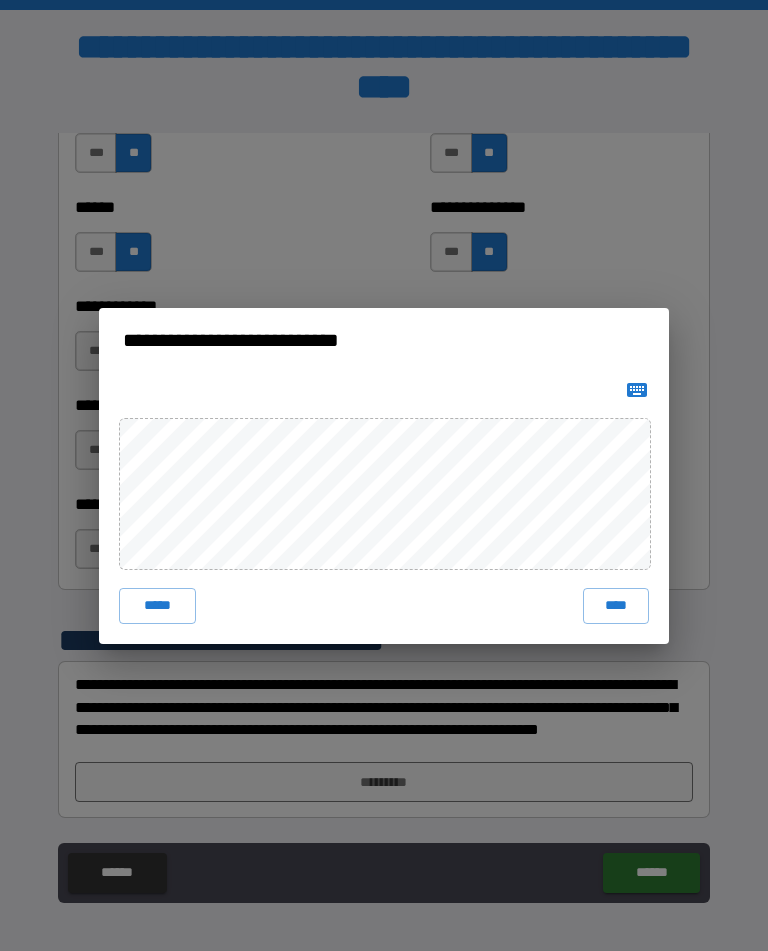 click on "****" at bounding box center (616, 606) 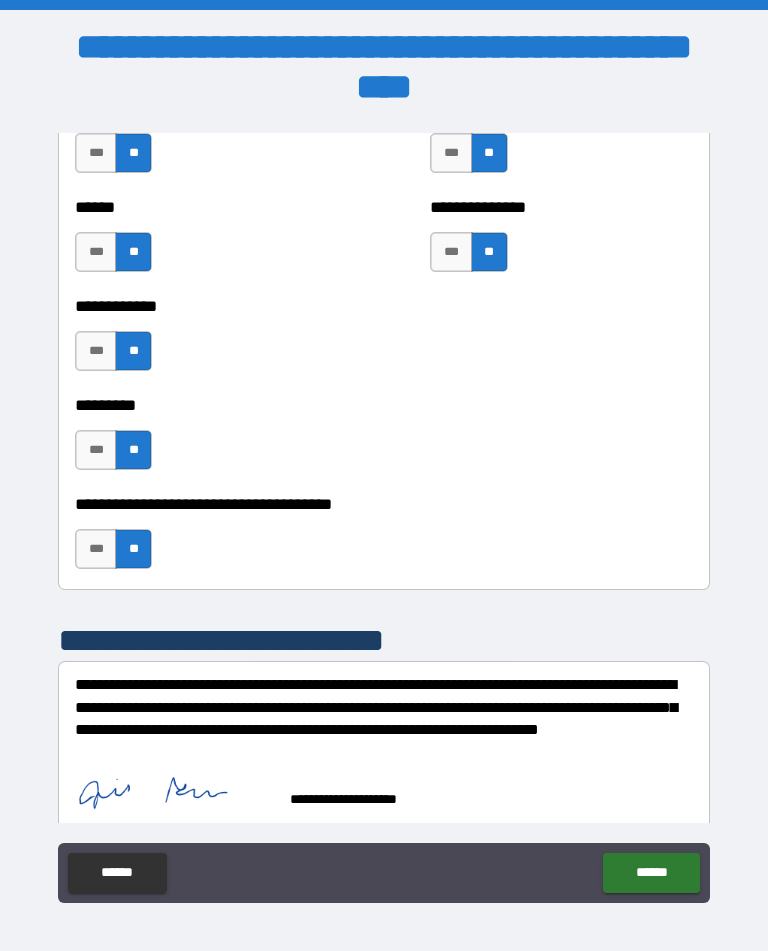 click on "******" at bounding box center [651, 873] 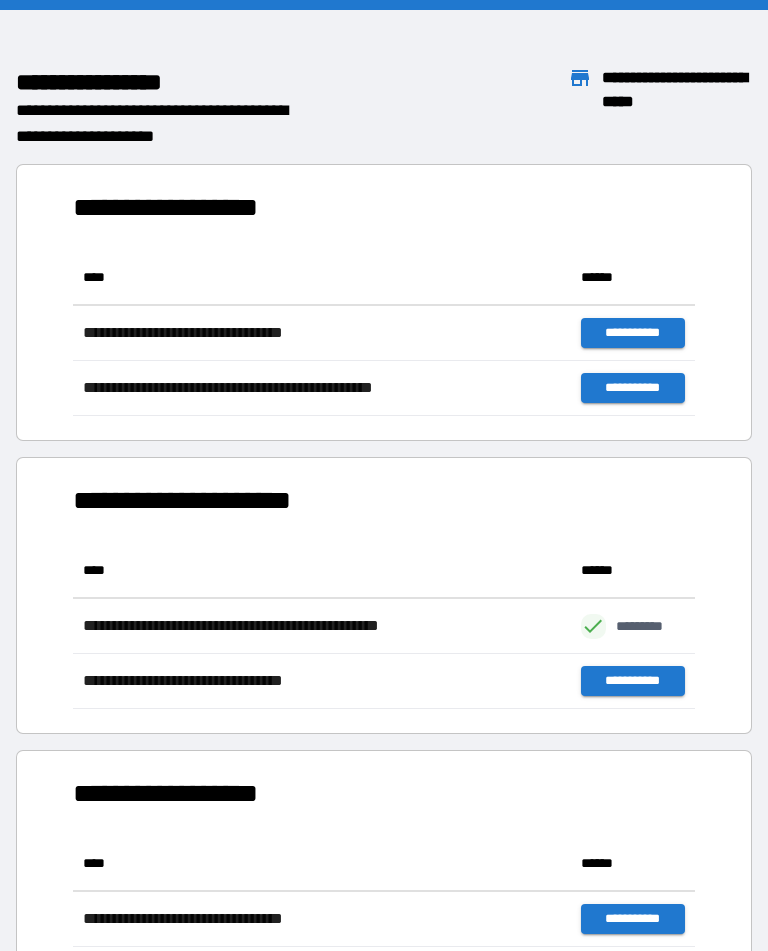 scroll, scrollTop: 166, scrollLeft: 622, axis: both 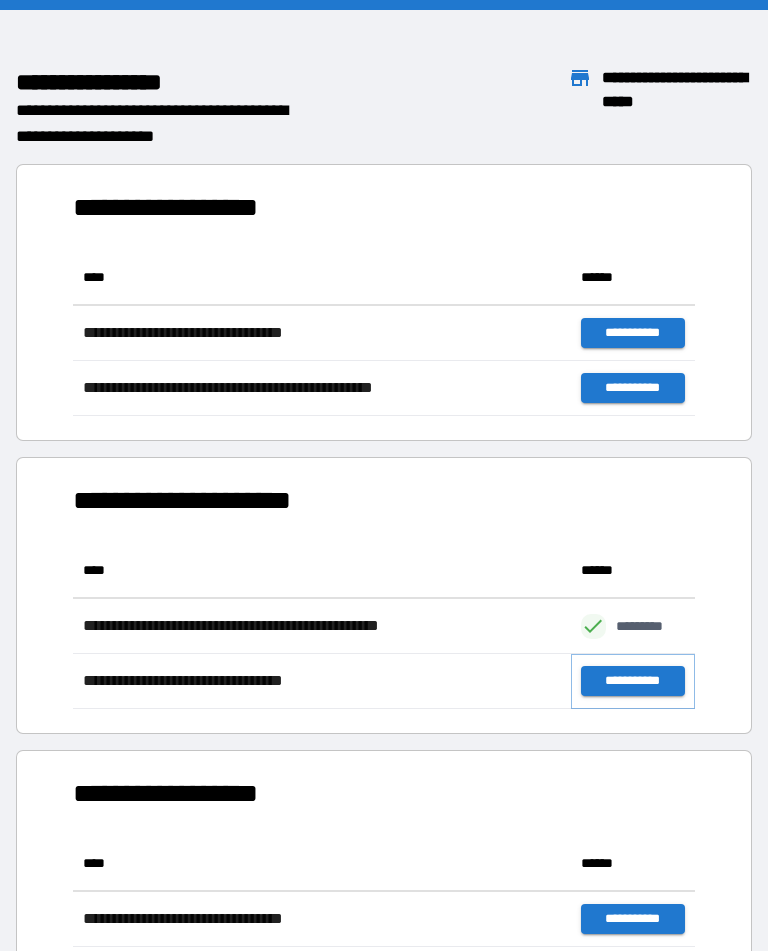 click on "**********" at bounding box center [633, 681] 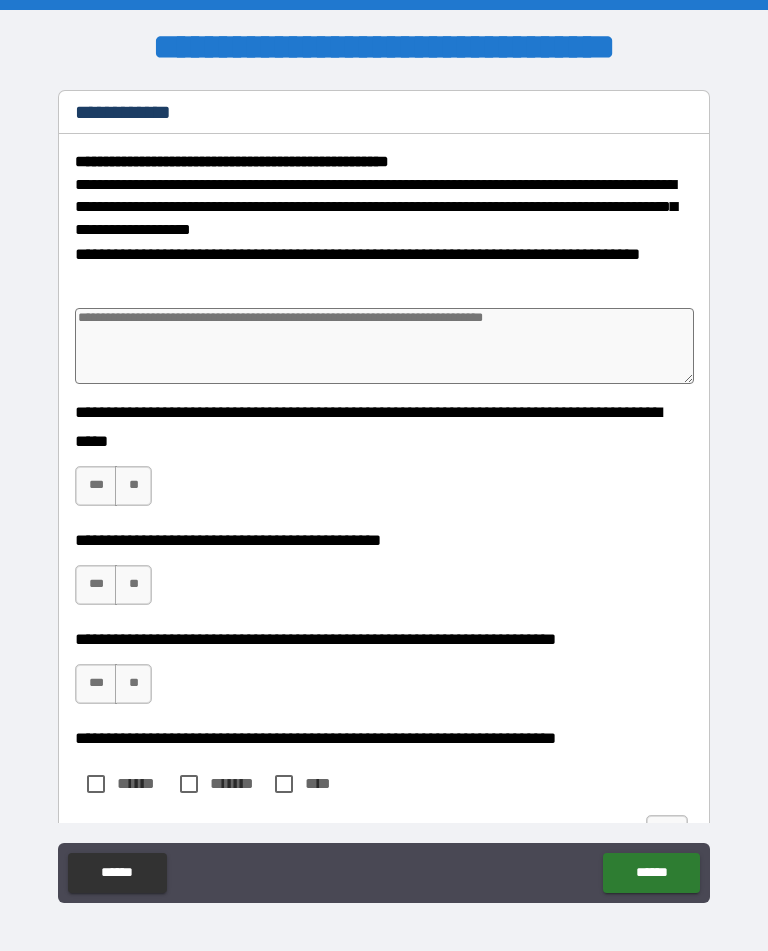 click on "***" at bounding box center (96, 486) 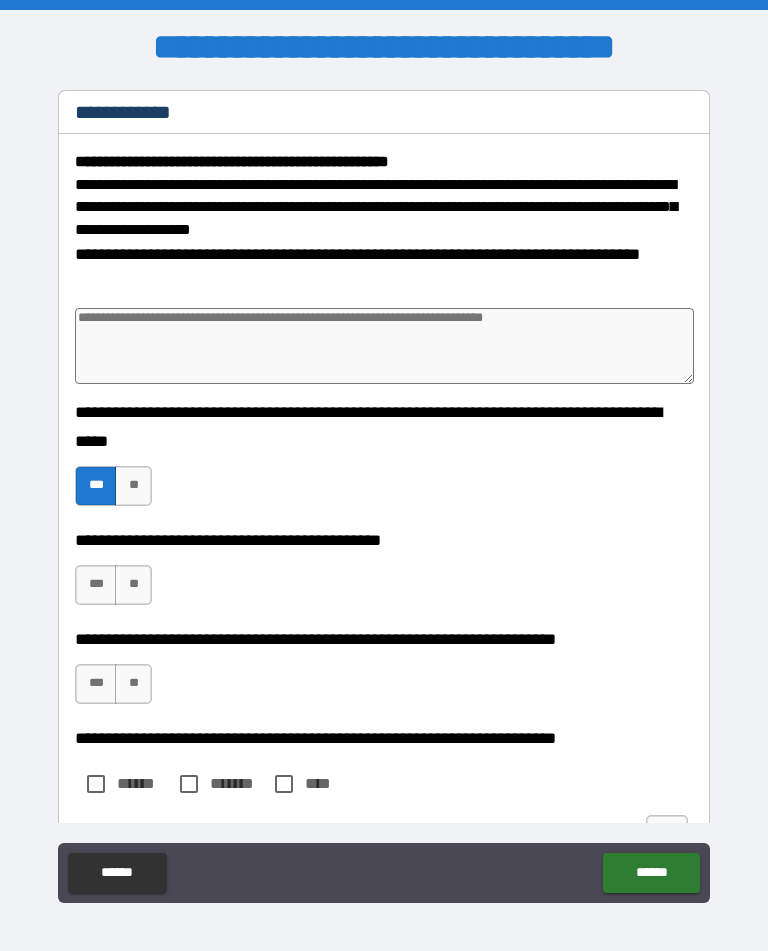 click on "***" at bounding box center (96, 585) 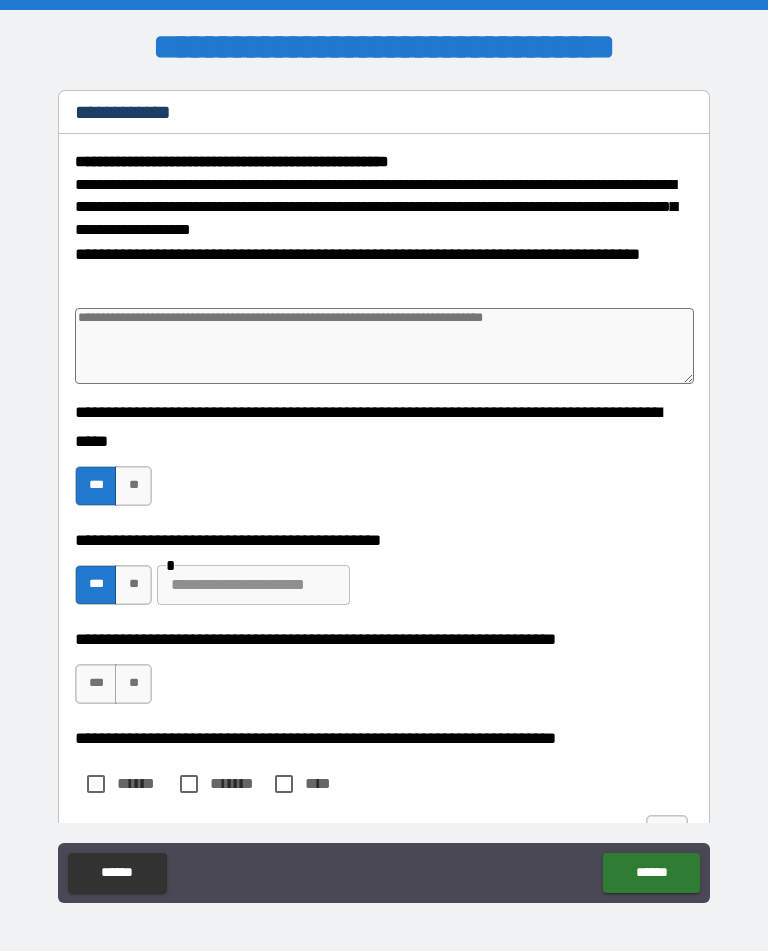 click on "***" at bounding box center (96, 684) 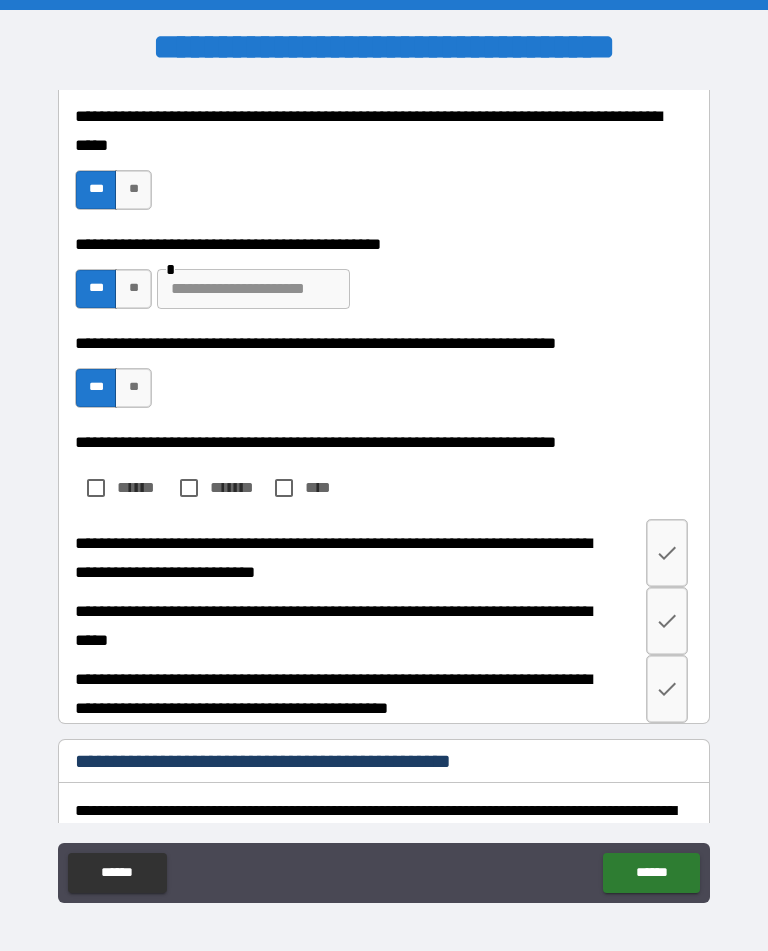 scroll, scrollTop: 294, scrollLeft: 0, axis: vertical 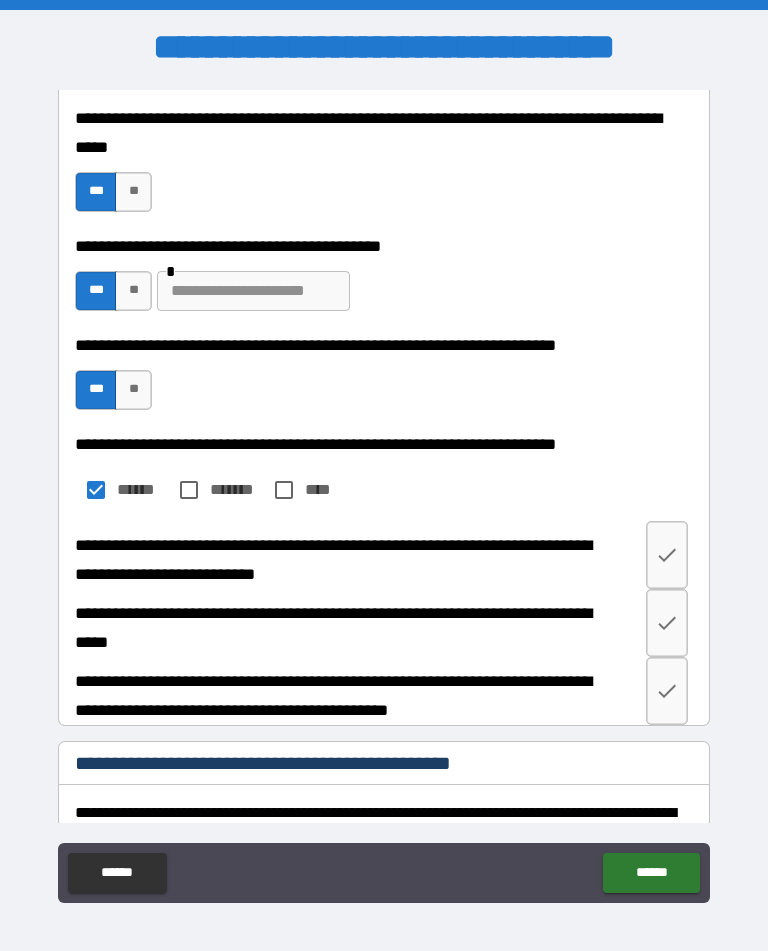 click 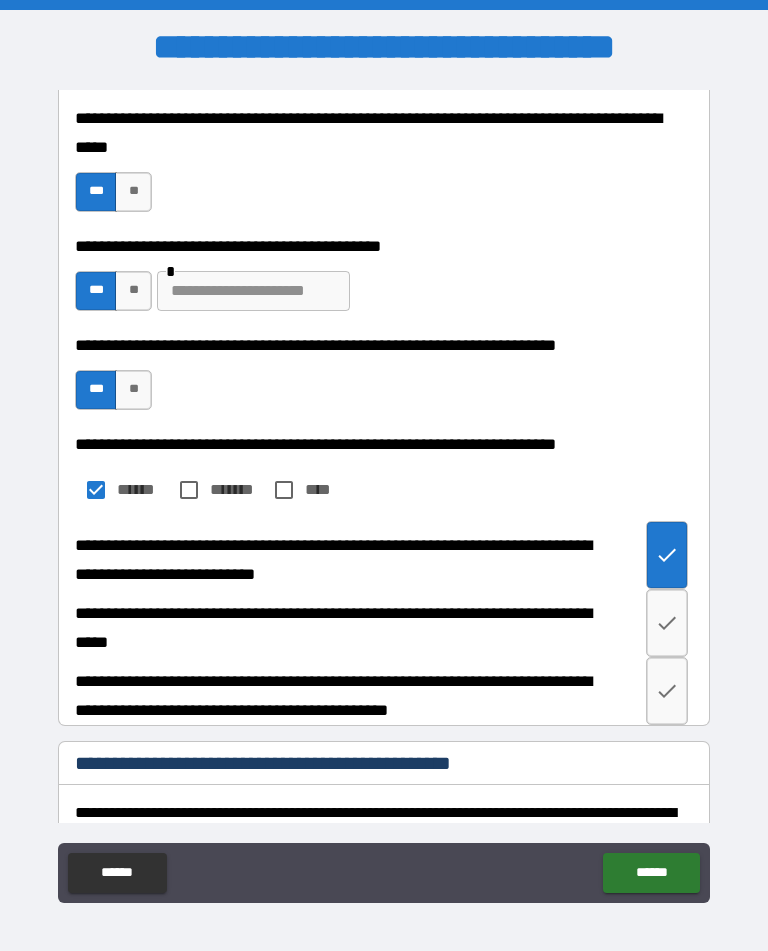 click 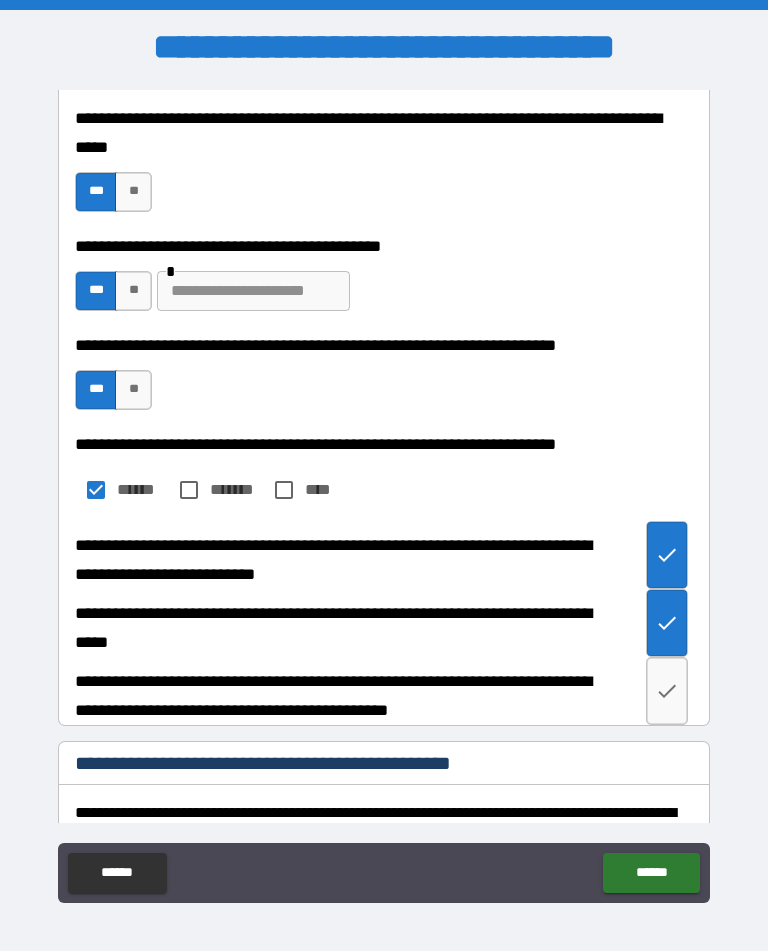 click at bounding box center [667, 691] 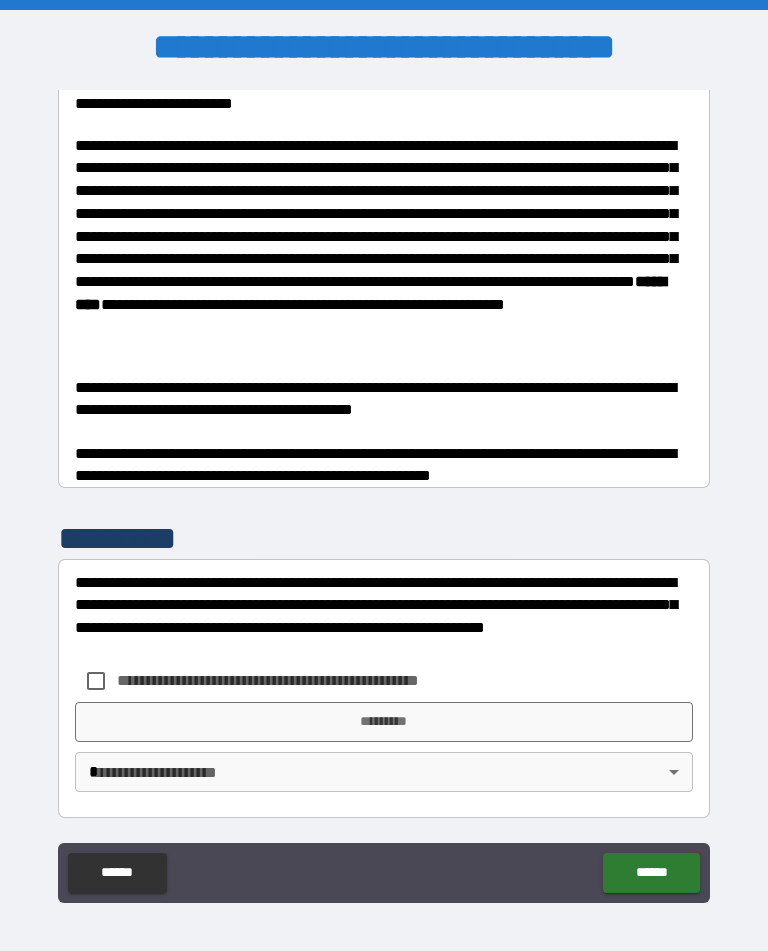 scroll, scrollTop: 1356, scrollLeft: 0, axis: vertical 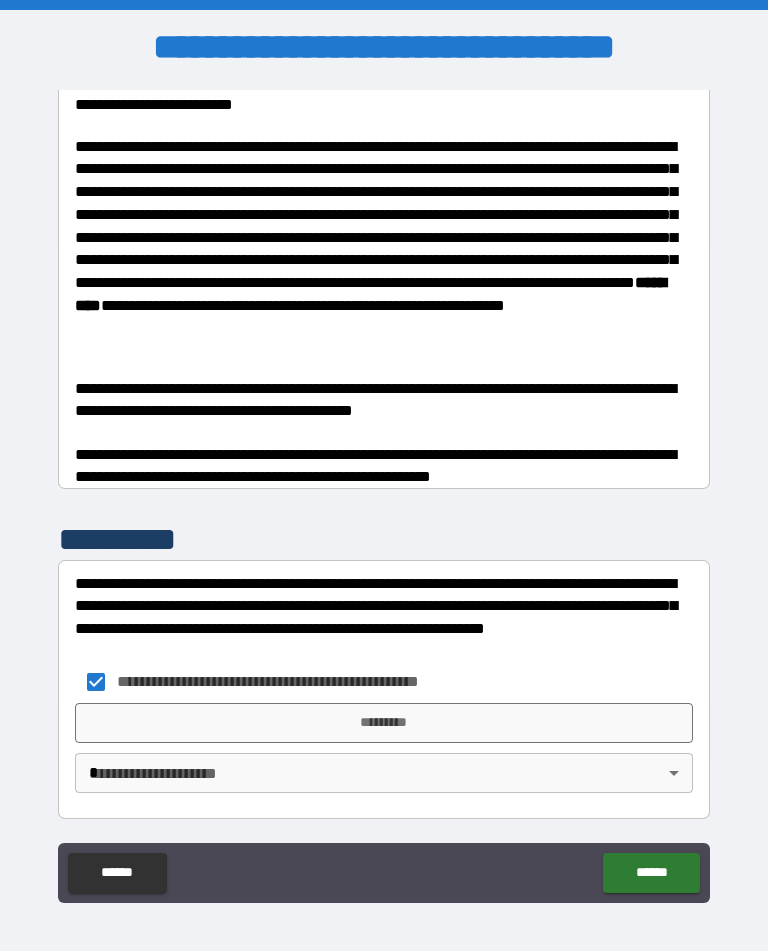 click on "*********" at bounding box center (384, 723) 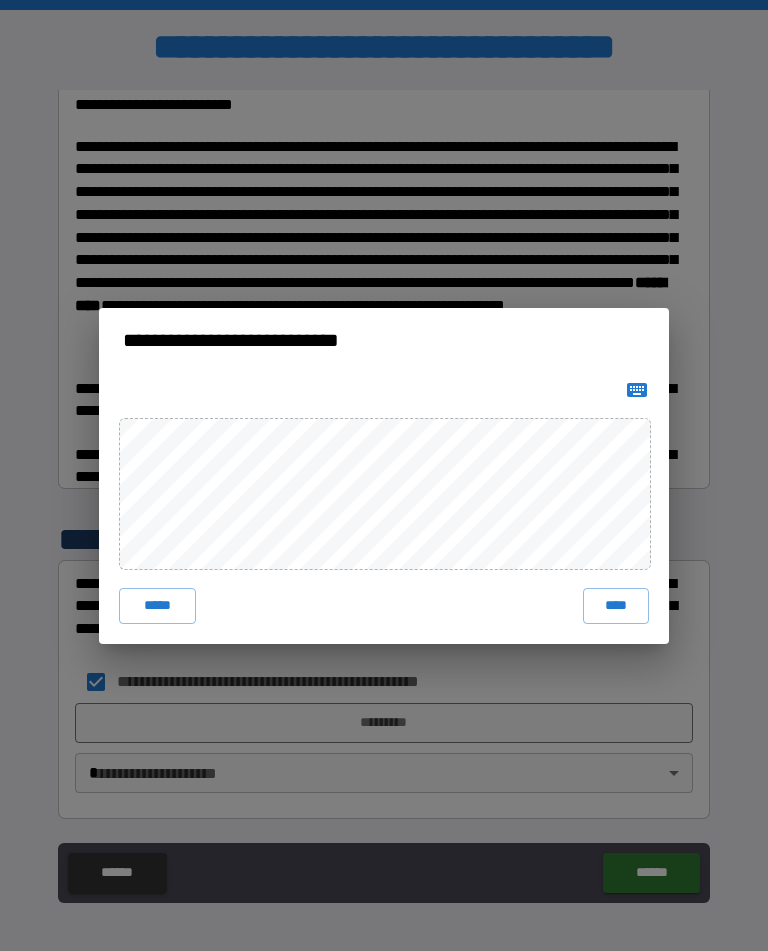 click on "****" at bounding box center [616, 606] 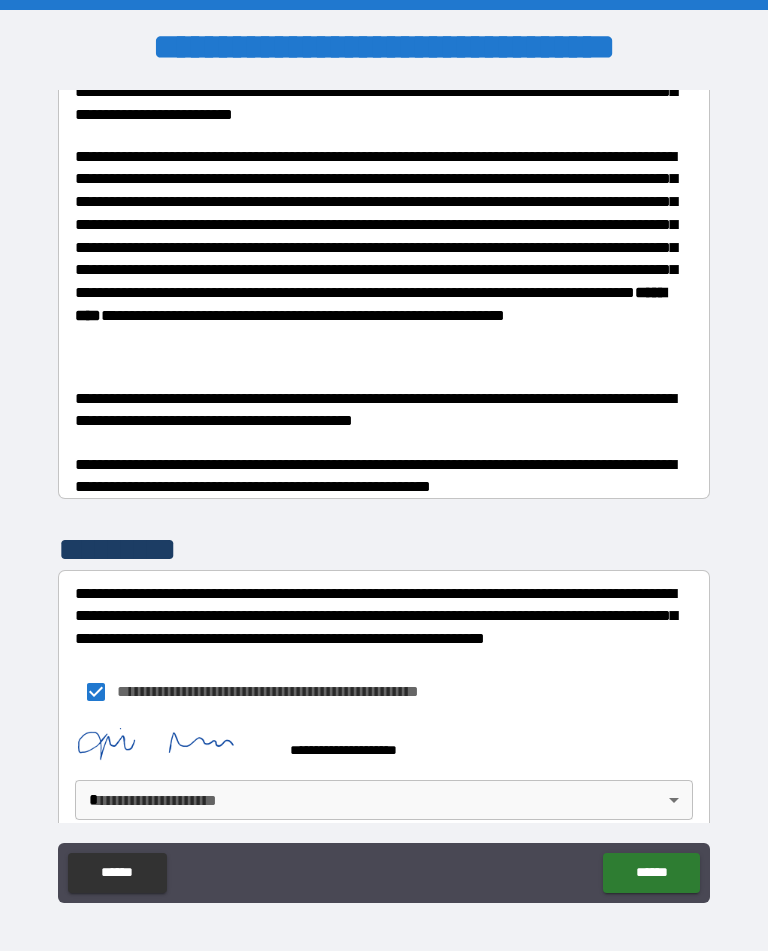 click on "**********" at bounding box center (384, 492) 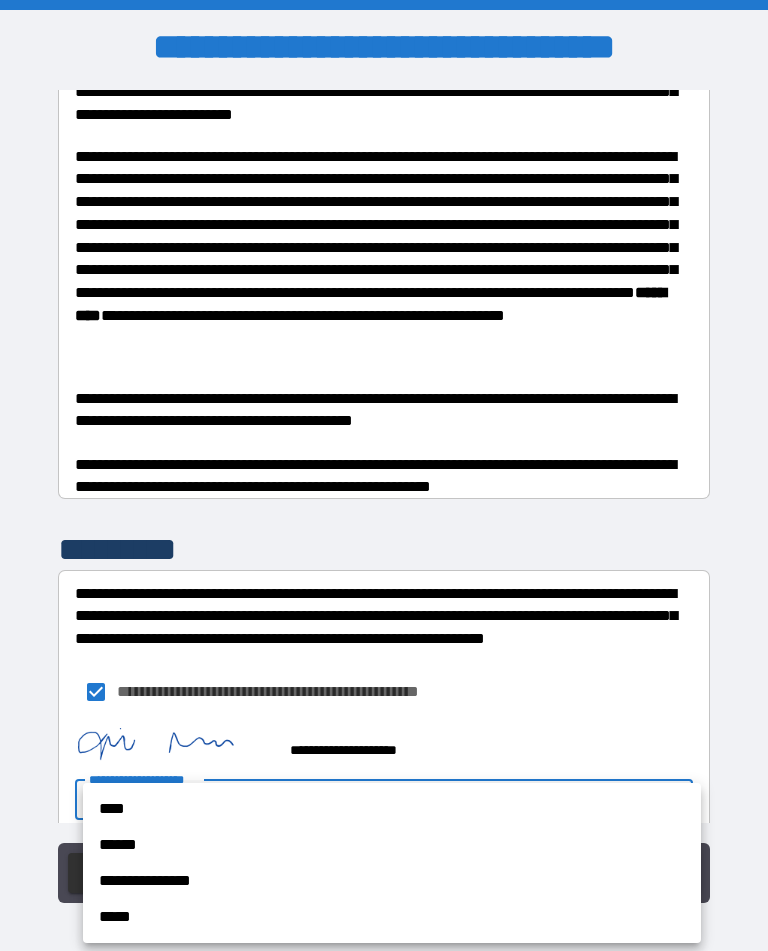 click on "**********" at bounding box center [392, 881] 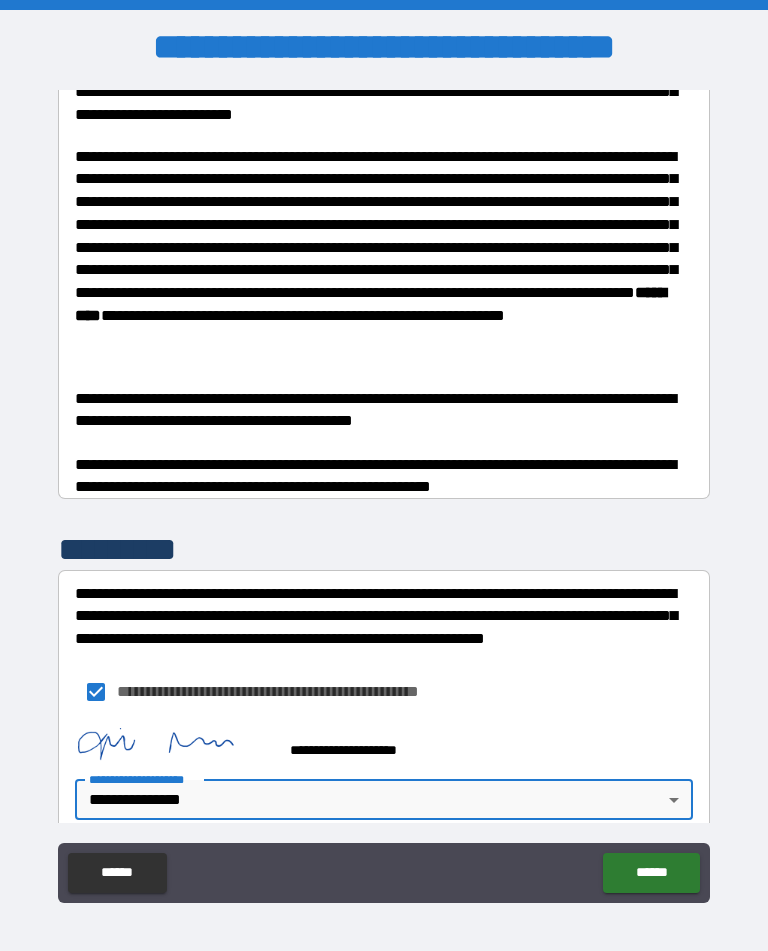 click on "******" at bounding box center [651, 873] 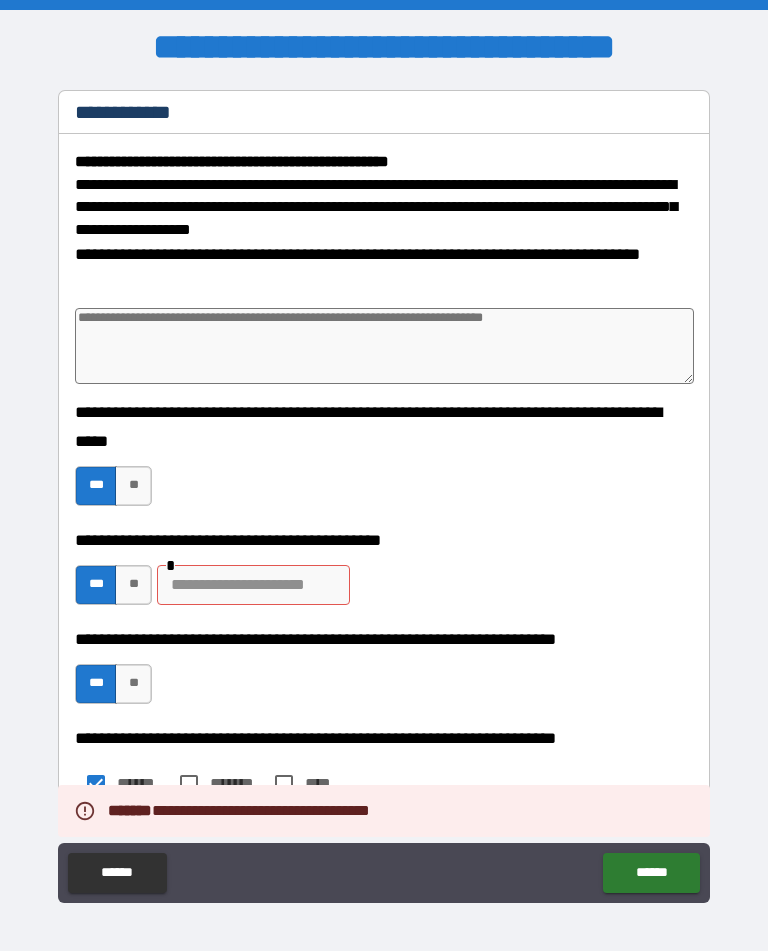 scroll, scrollTop: 0, scrollLeft: 0, axis: both 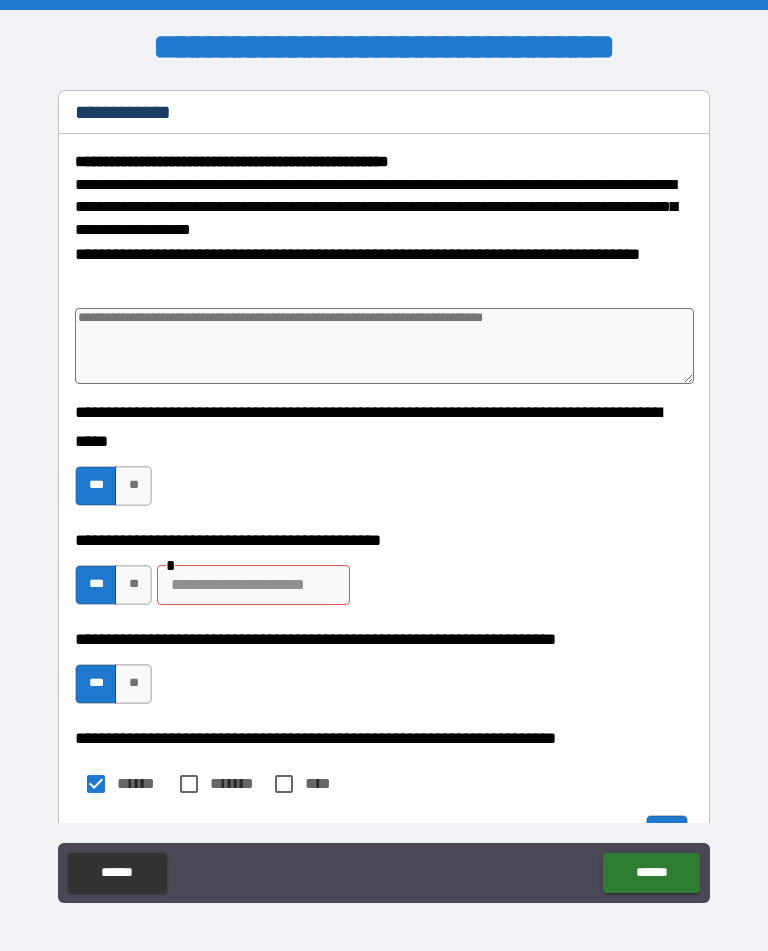 click on "**" at bounding box center [133, 585] 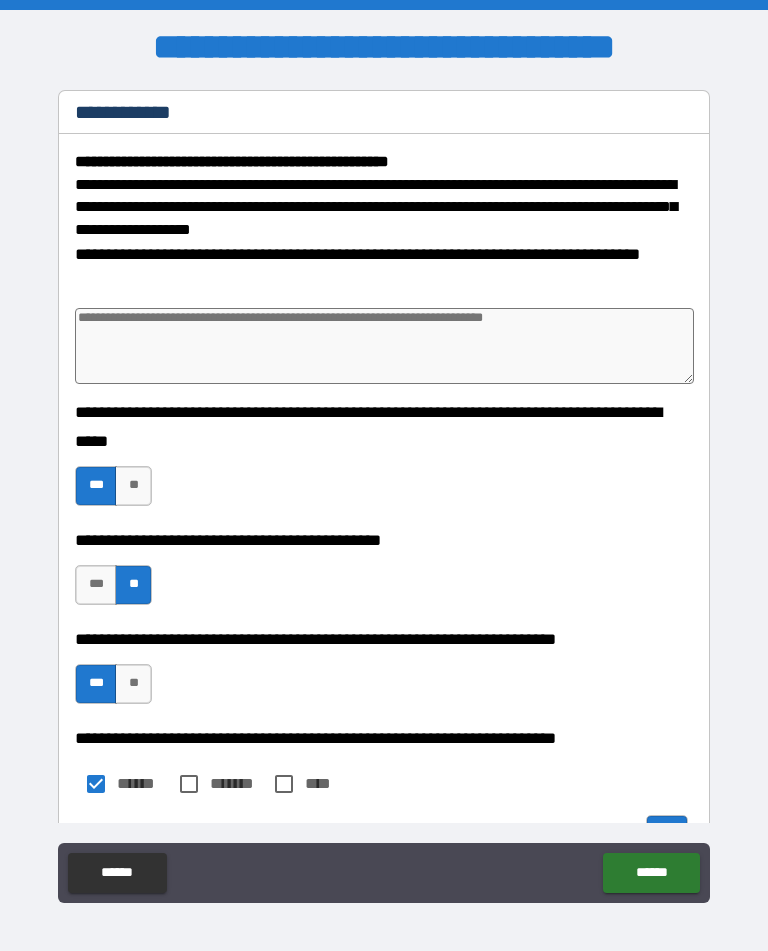 click on "***" at bounding box center (96, 585) 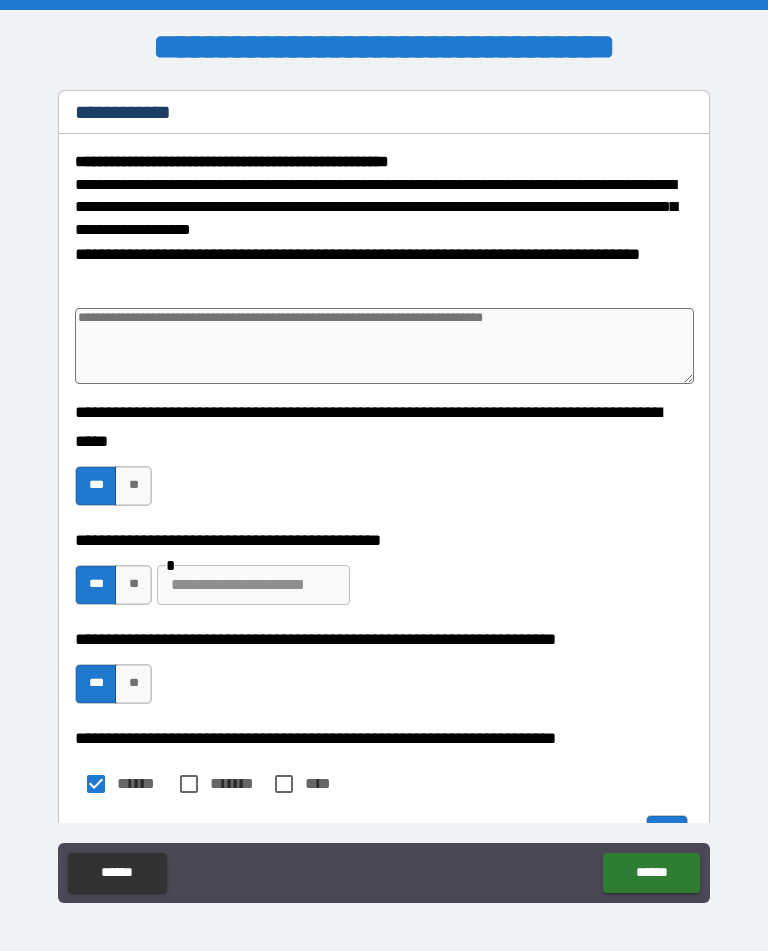 type on "*" 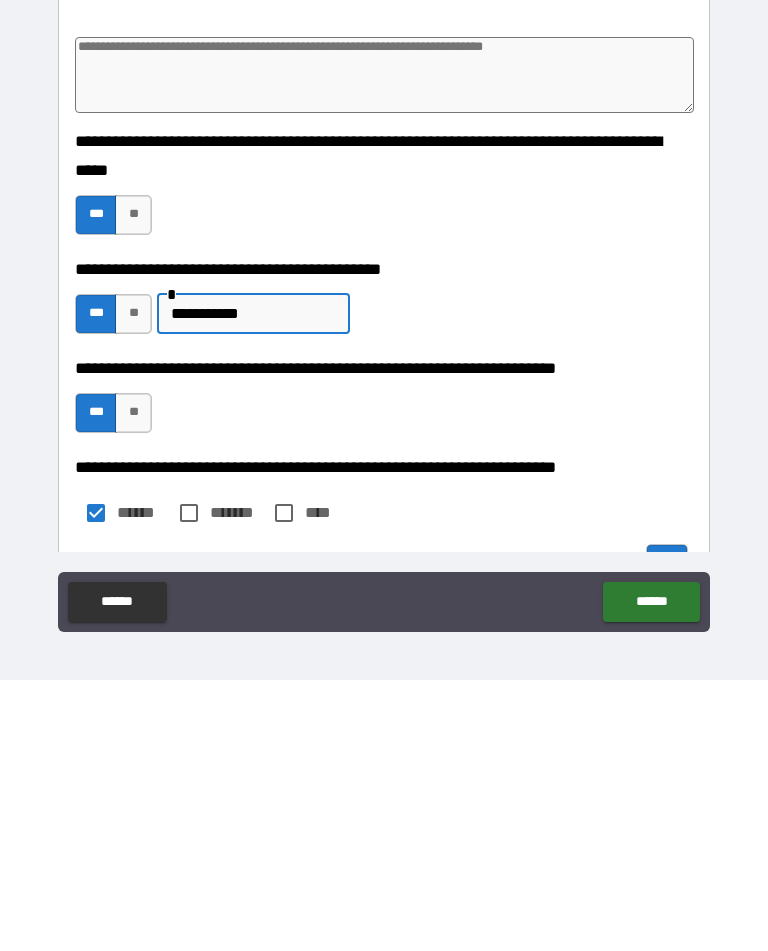 type on "**********" 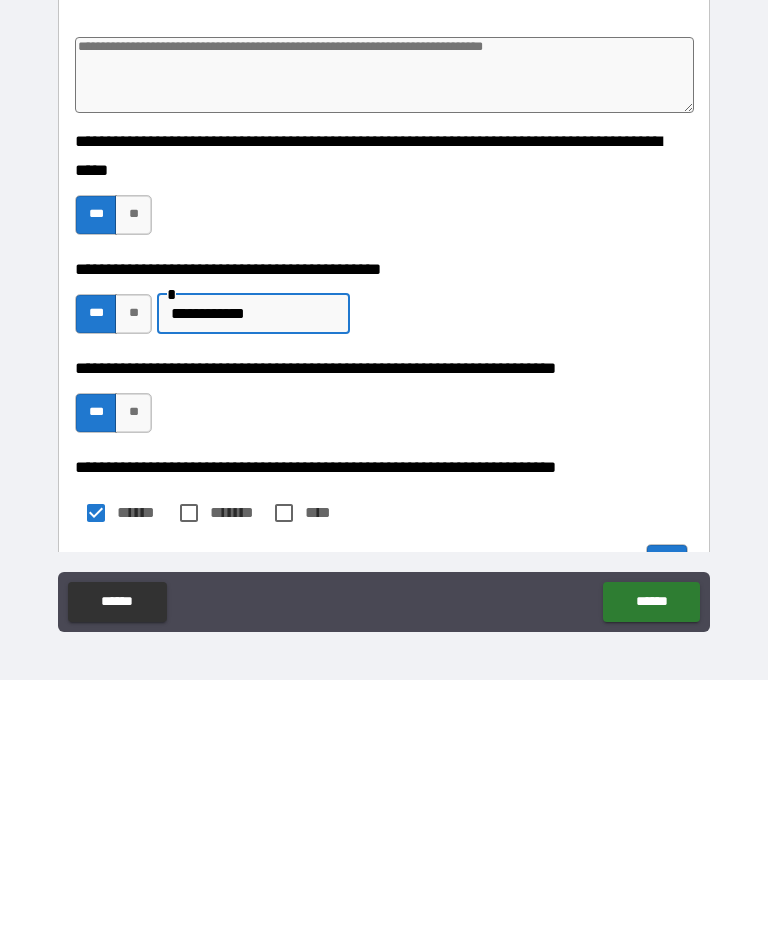 click on "******" at bounding box center (651, 873) 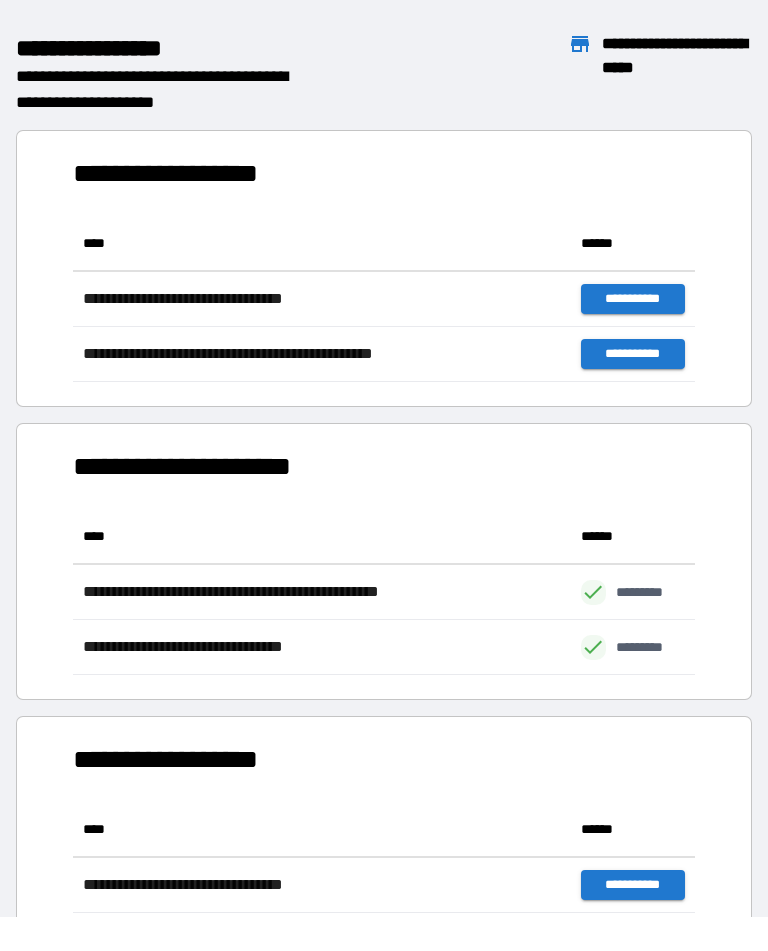 scroll, scrollTop: 1, scrollLeft: 1, axis: both 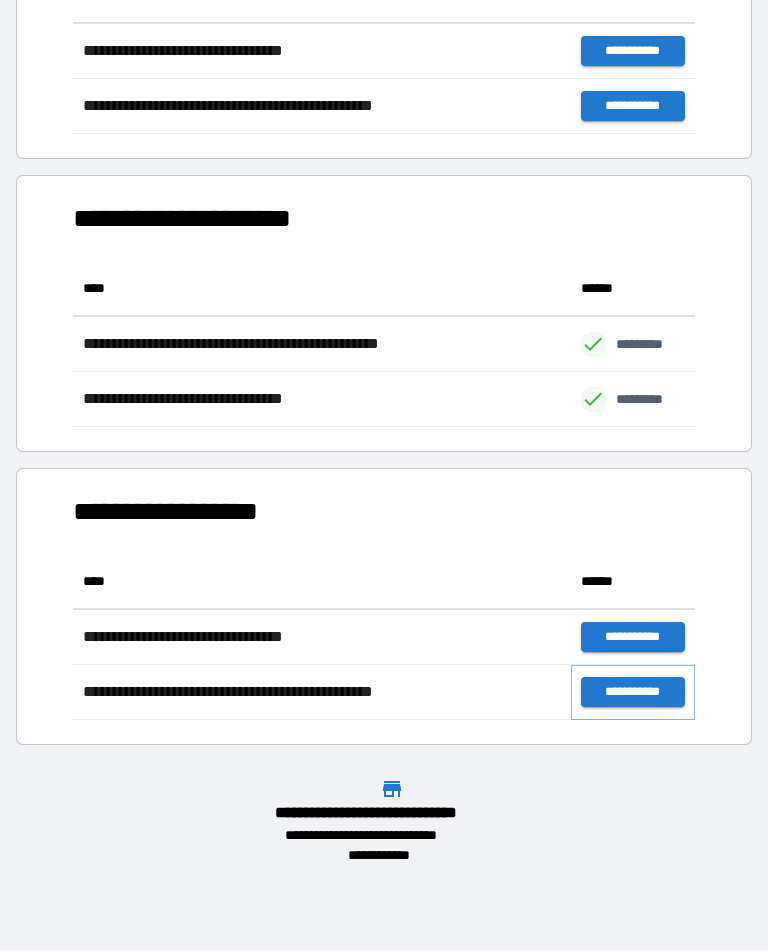 click on "**********" at bounding box center [633, 693] 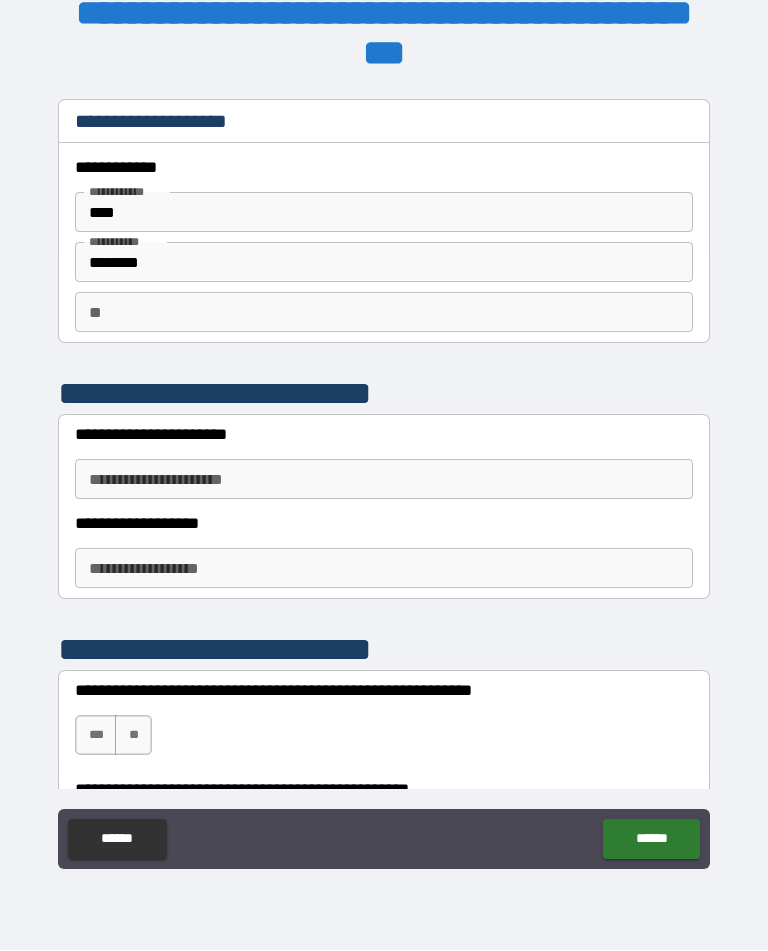 click on "**********" at bounding box center (384, 480) 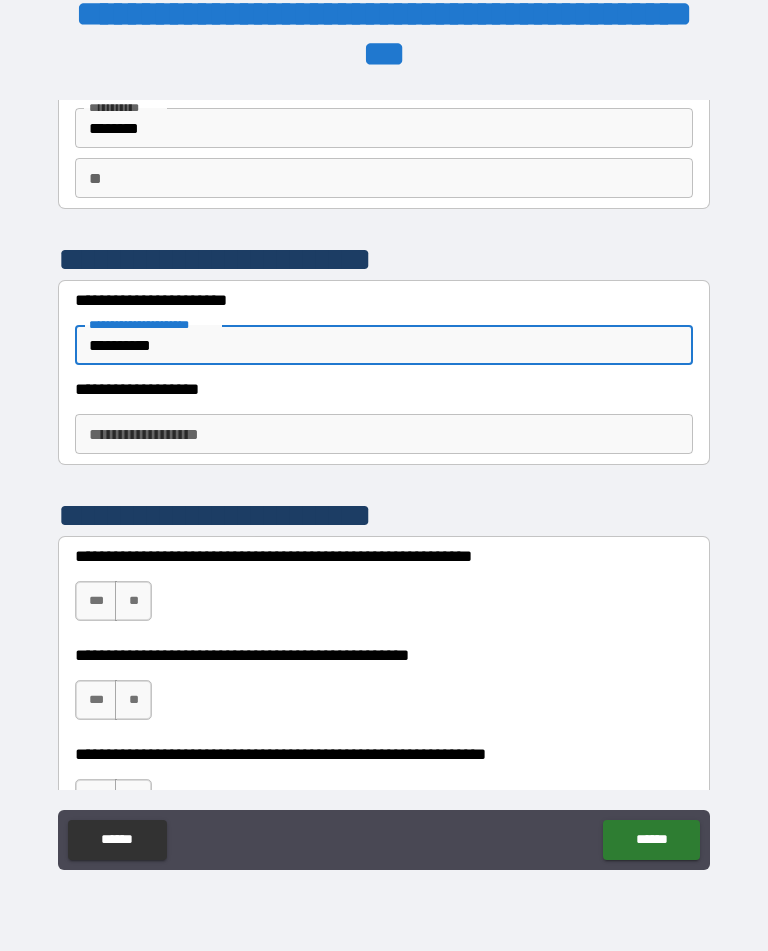 scroll, scrollTop: 146, scrollLeft: 0, axis: vertical 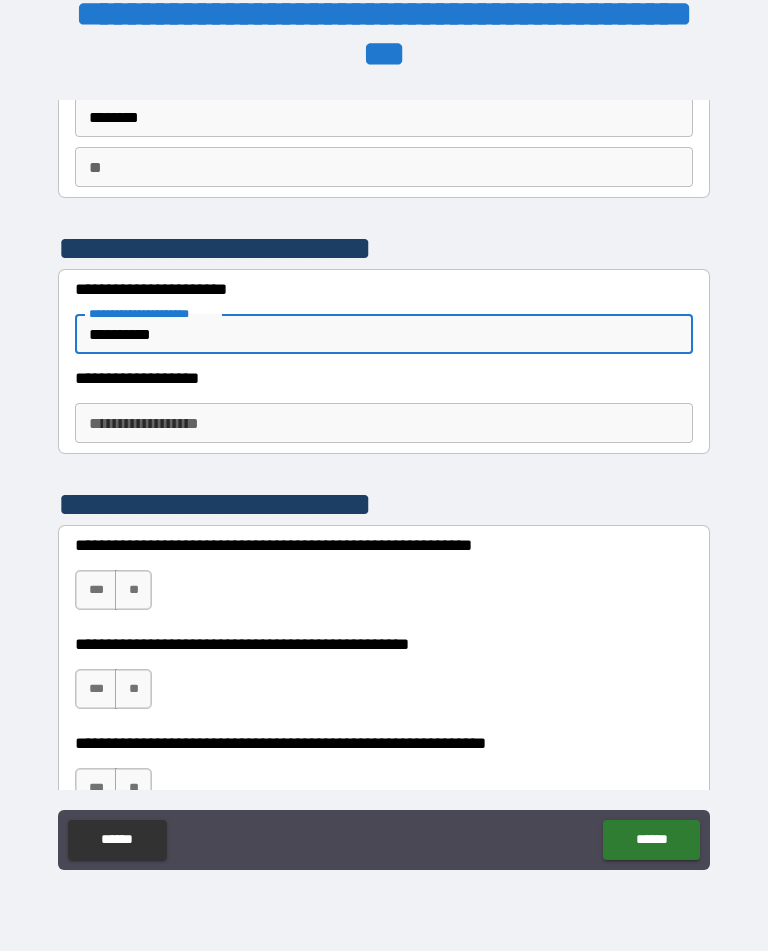type on "**********" 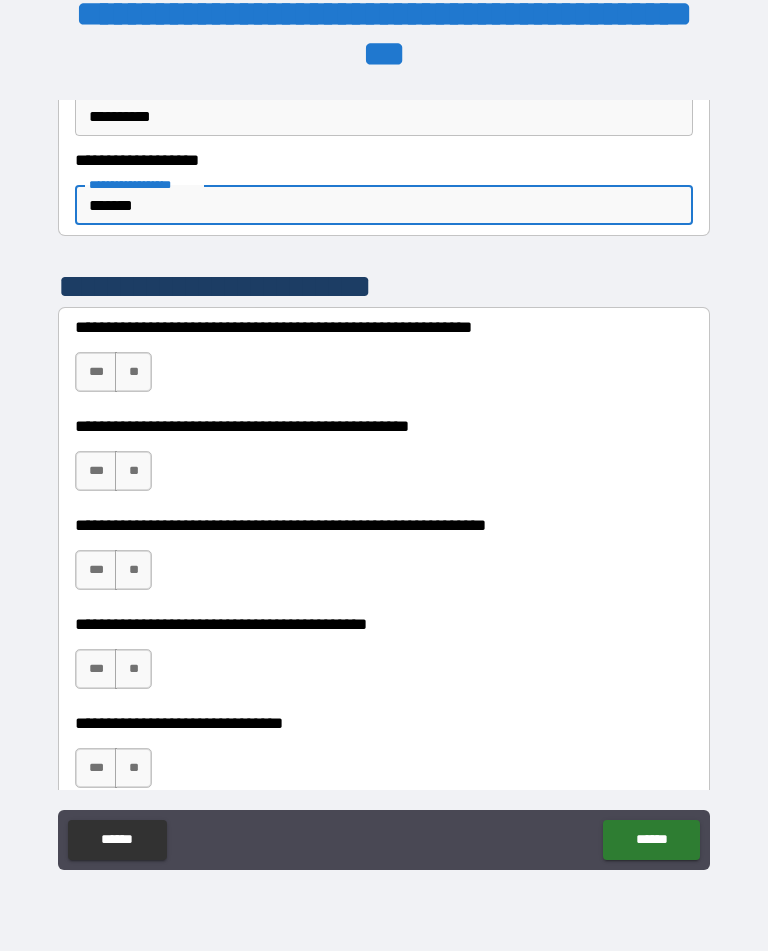 scroll, scrollTop: 376, scrollLeft: 0, axis: vertical 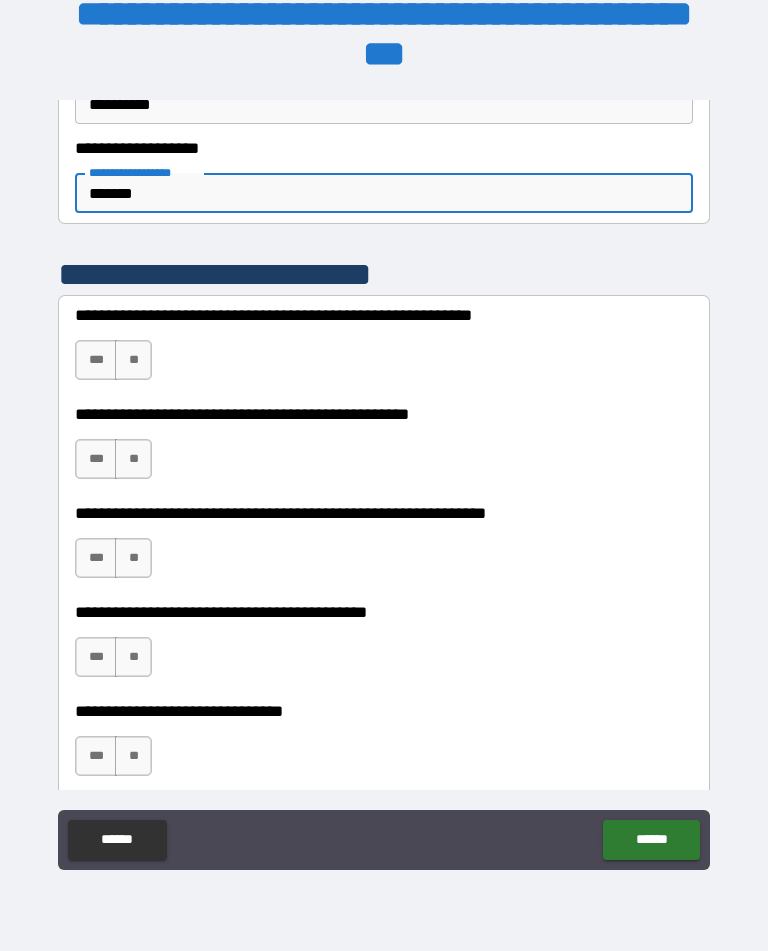 type on "*******" 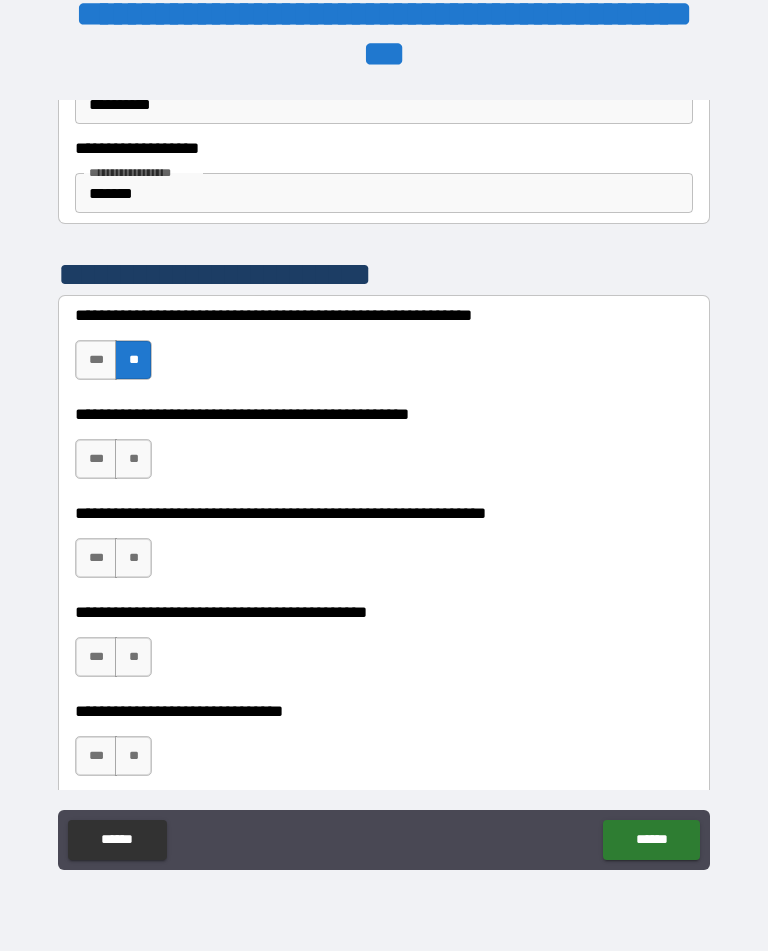 click on "**" at bounding box center [133, 459] 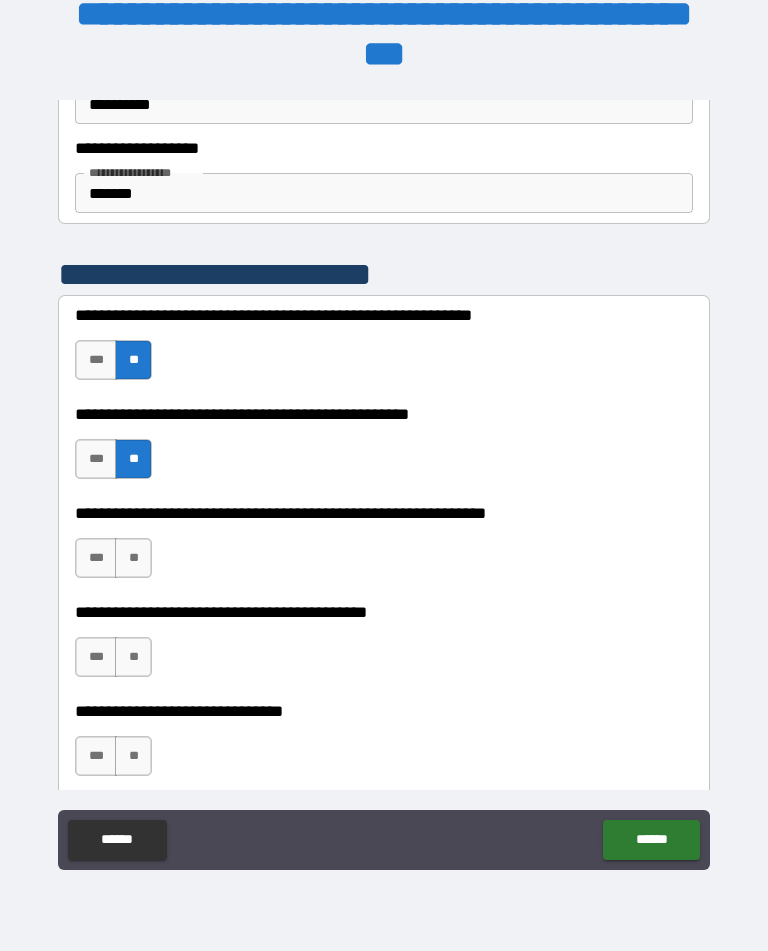 click on "**" at bounding box center [133, 558] 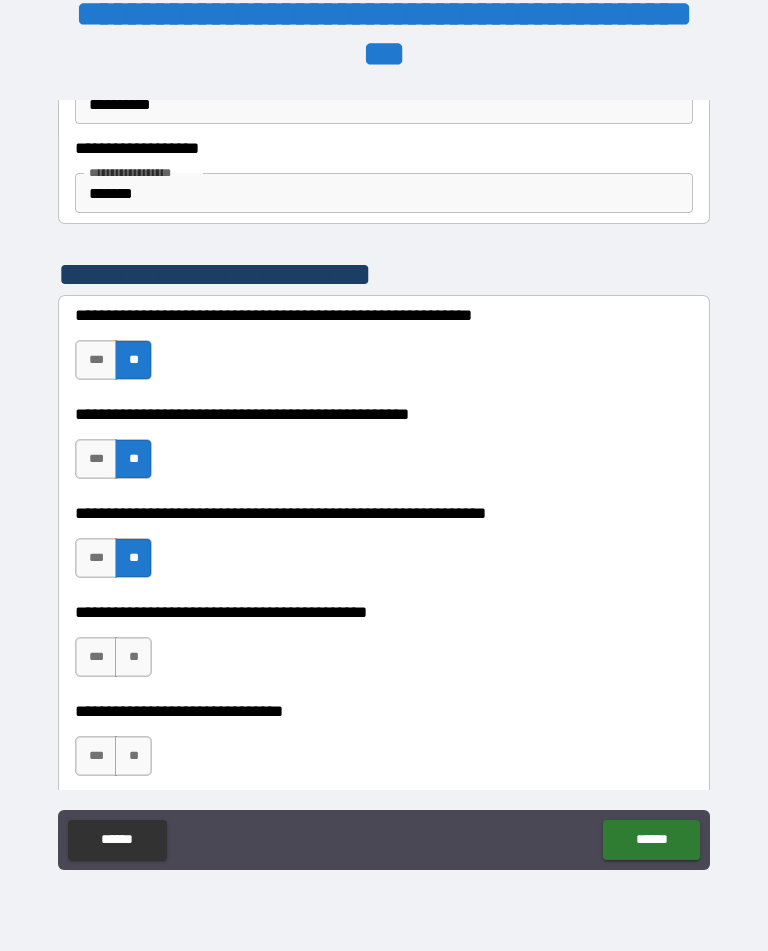 click on "**" at bounding box center [133, 657] 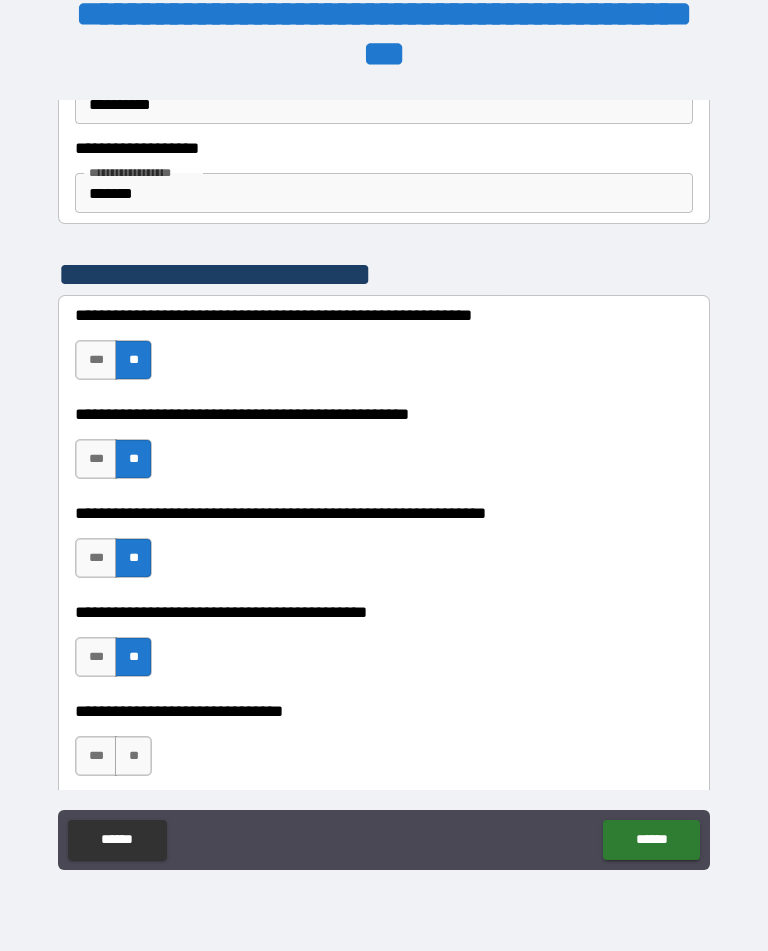 click on "**" at bounding box center (133, 756) 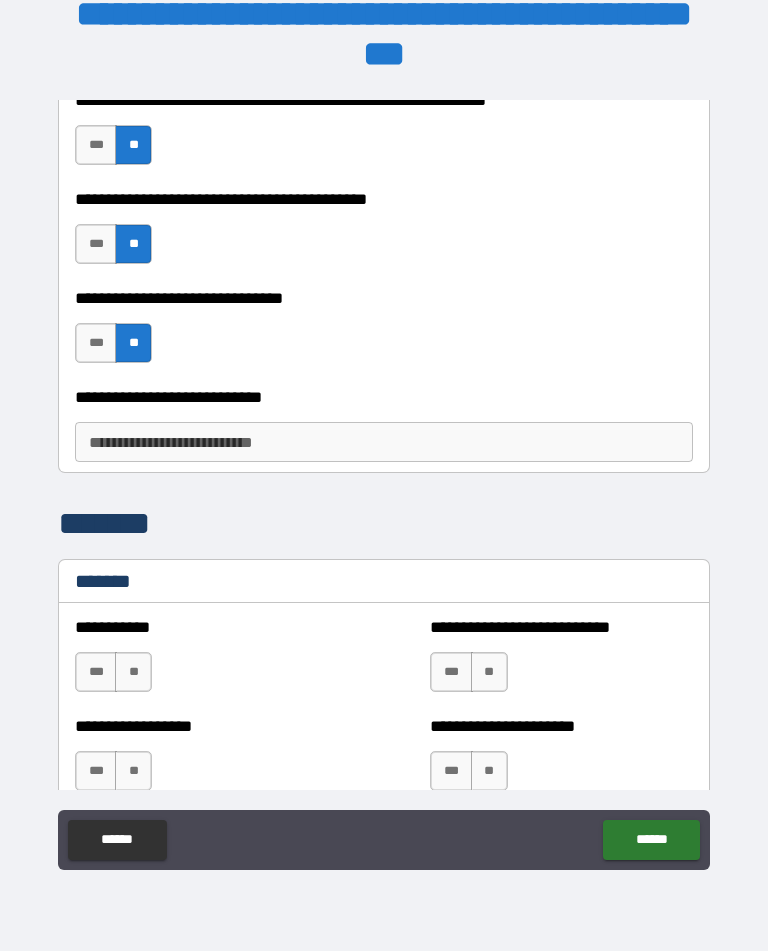 scroll, scrollTop: 803, scrollLeft: 0, axis: vertical 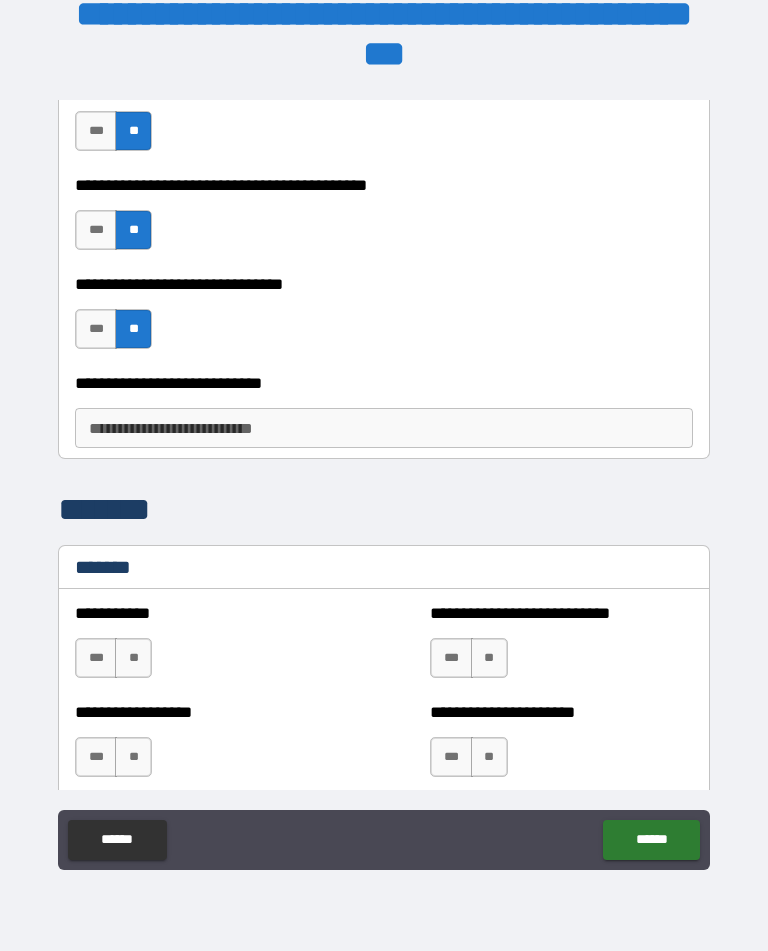 click on "**********" at bounding box center (384, 428) 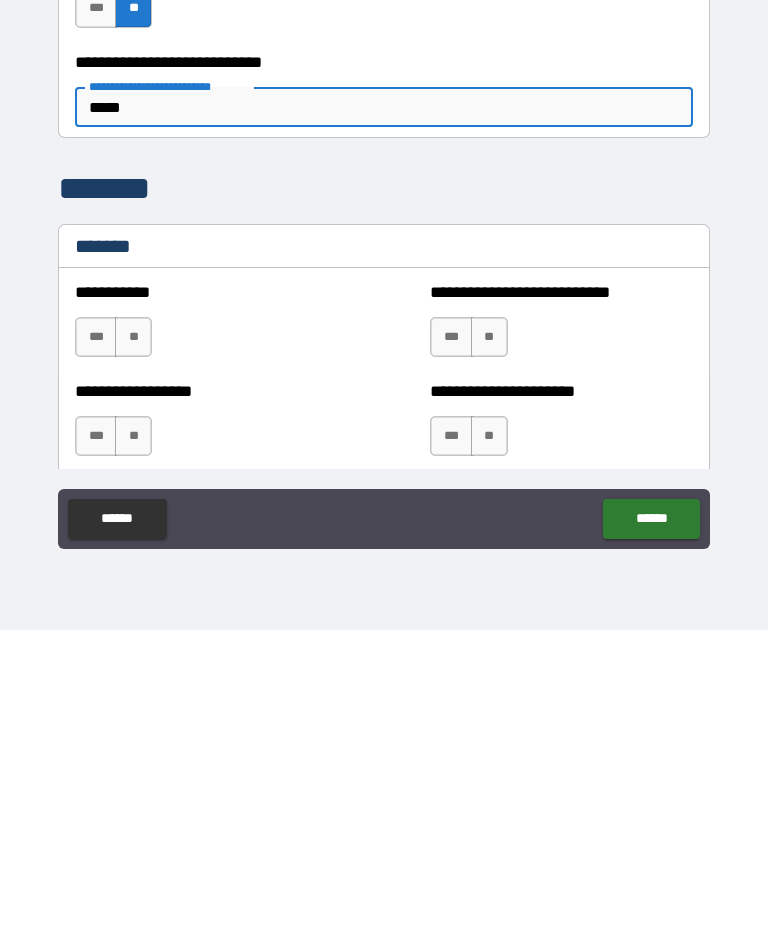 type on "*****" 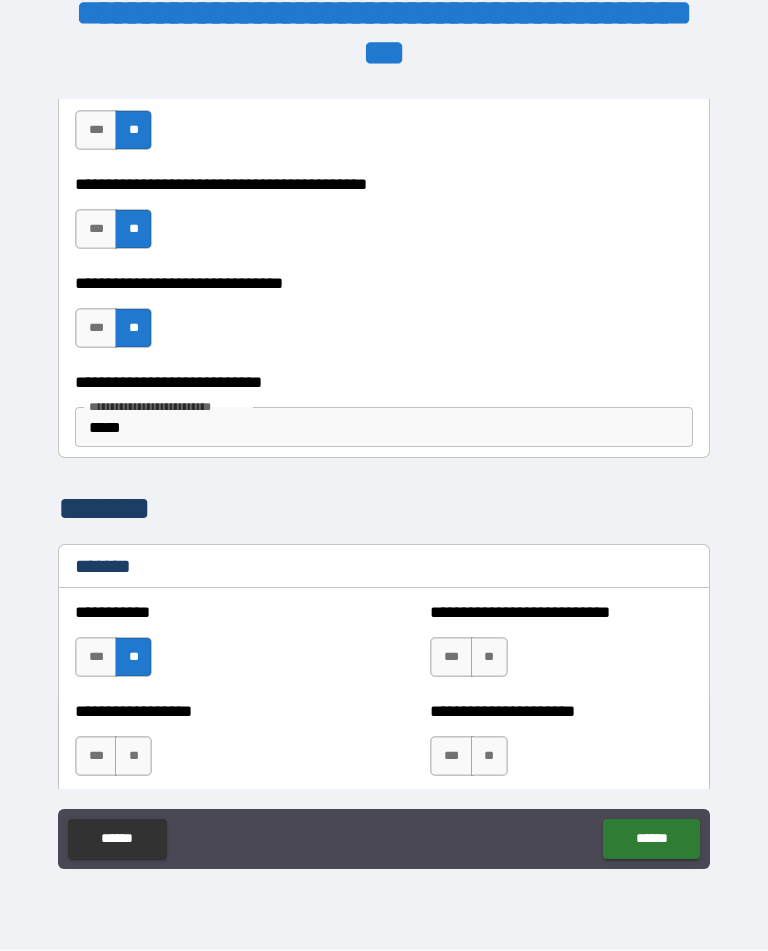 click on "**" at bounding box center (489, 658) 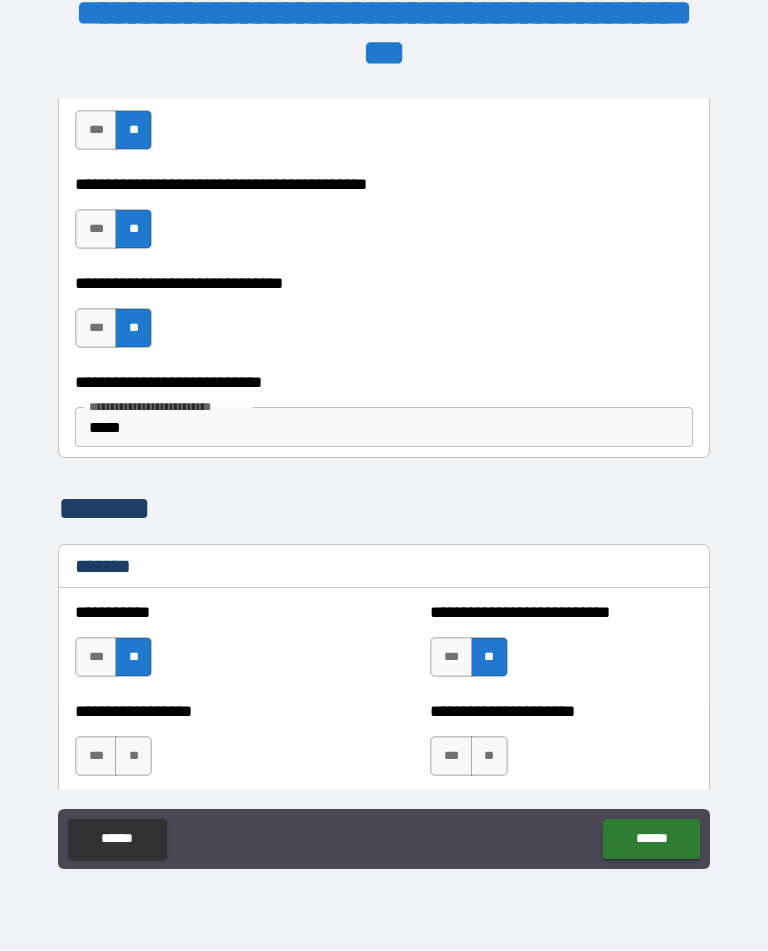 click on "**" at bounding box center [133, 757] 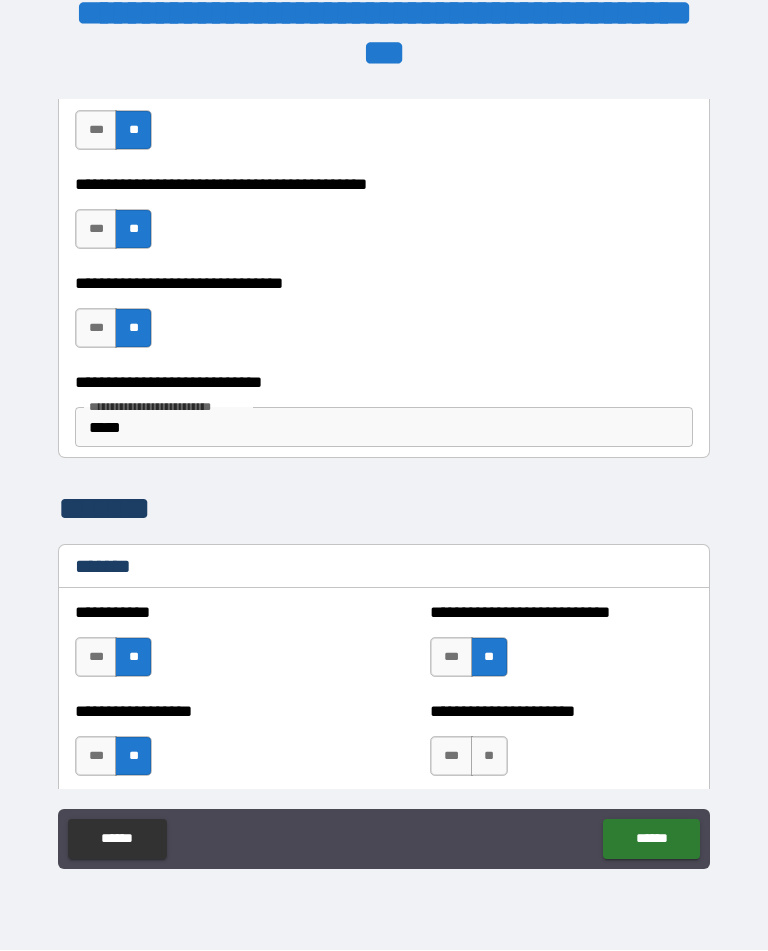 click on "**" at bounding box center (489, 757) 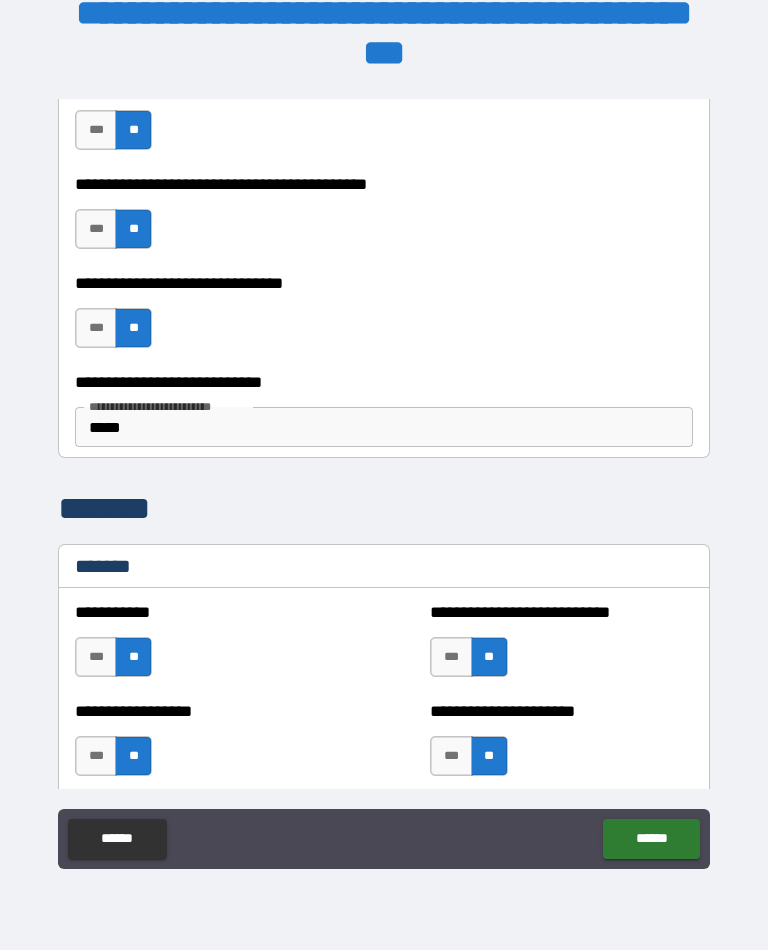 click on "******" at bounding box center (651, 840) 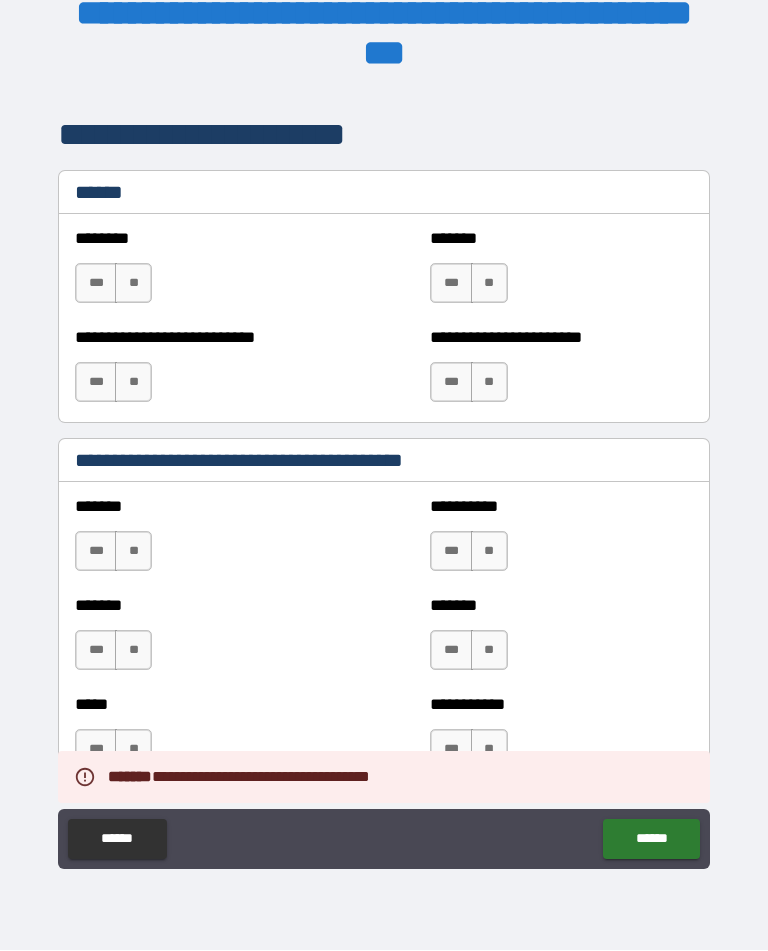 scroll, scrollTop: 1517, scrollLeft: 0, axis: vertical 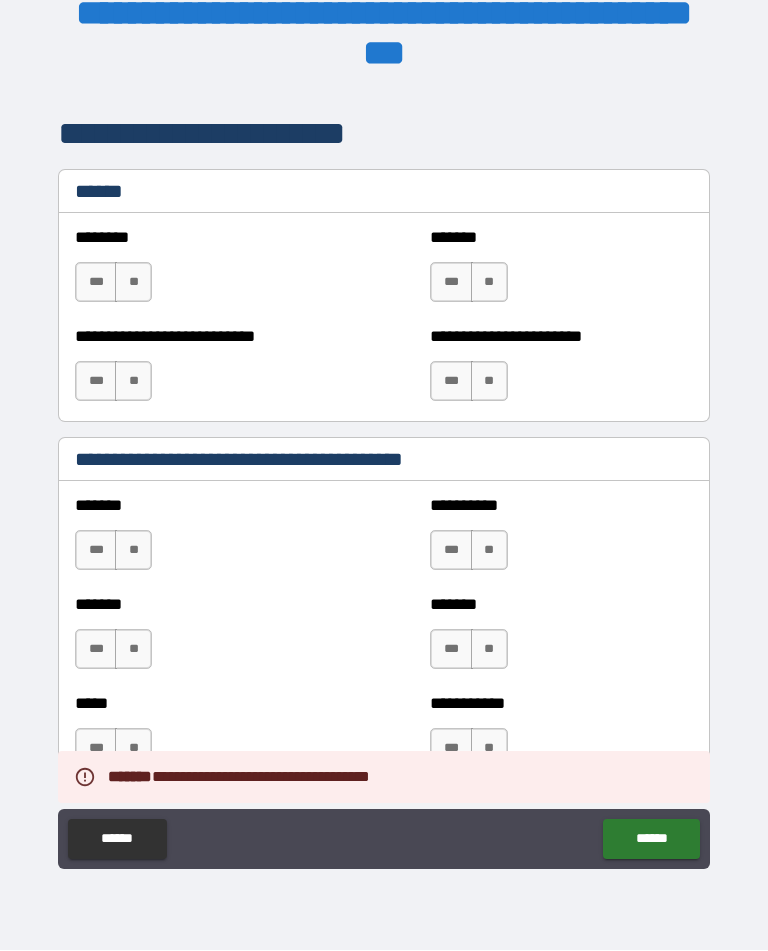 click on "**" at bounding box center [133, 283] 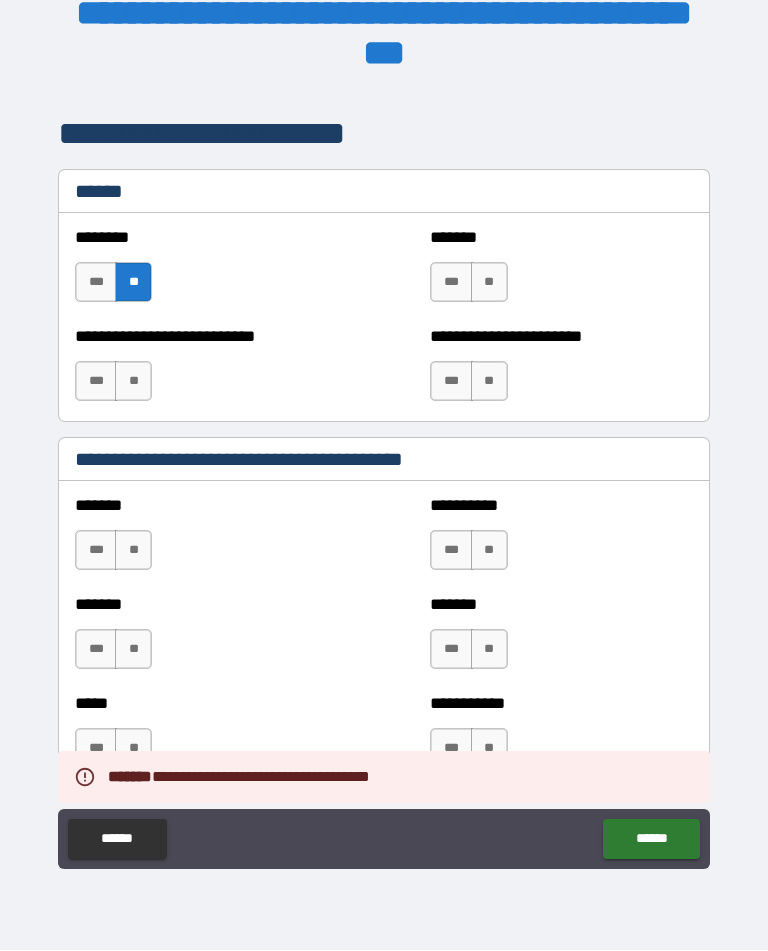 click on "**" at bounding box center [133, 382] 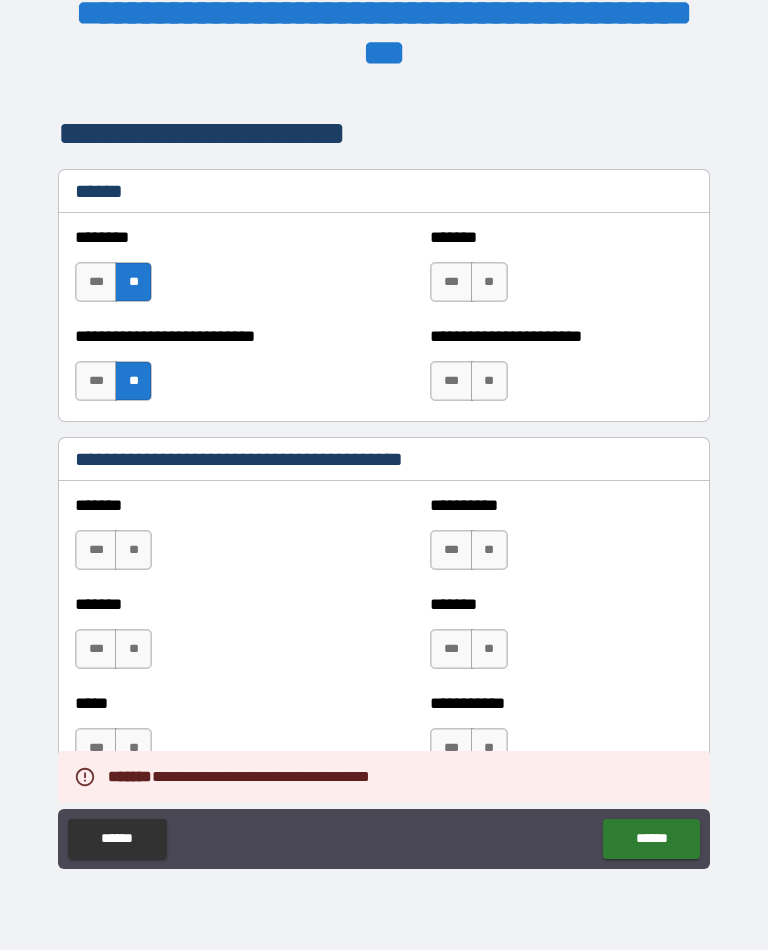 click on "**" at bounding box center (489, 283) 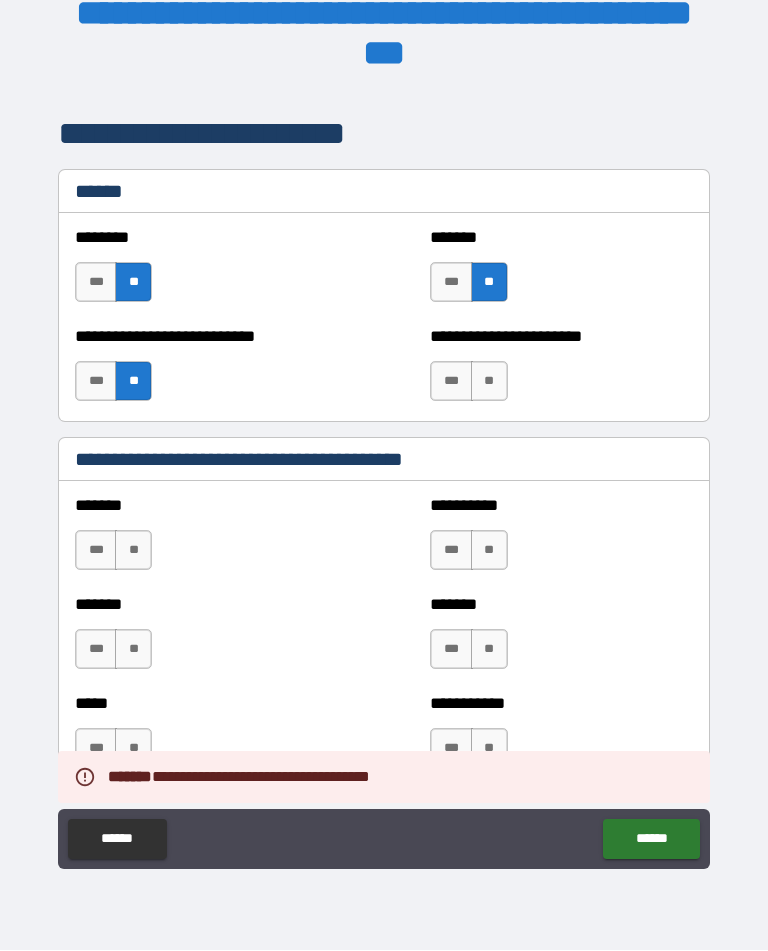 click on "**" at bounding box center (489, 382) 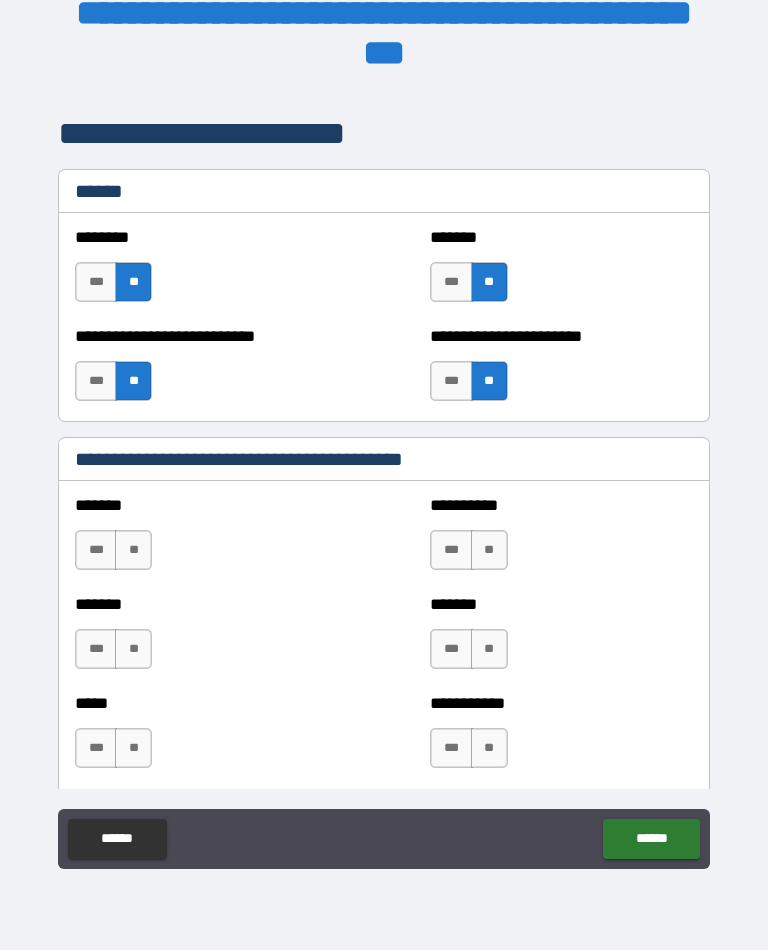 click on "***" at bounding box center [451, 551] 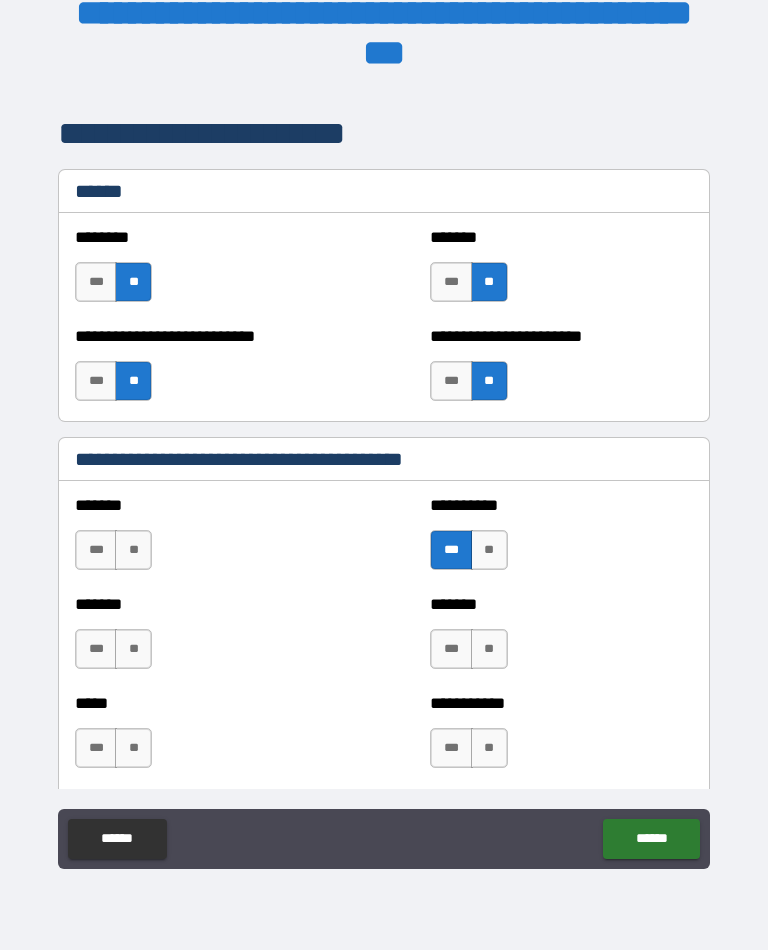 click on "**" at bounding box center [133, 551] 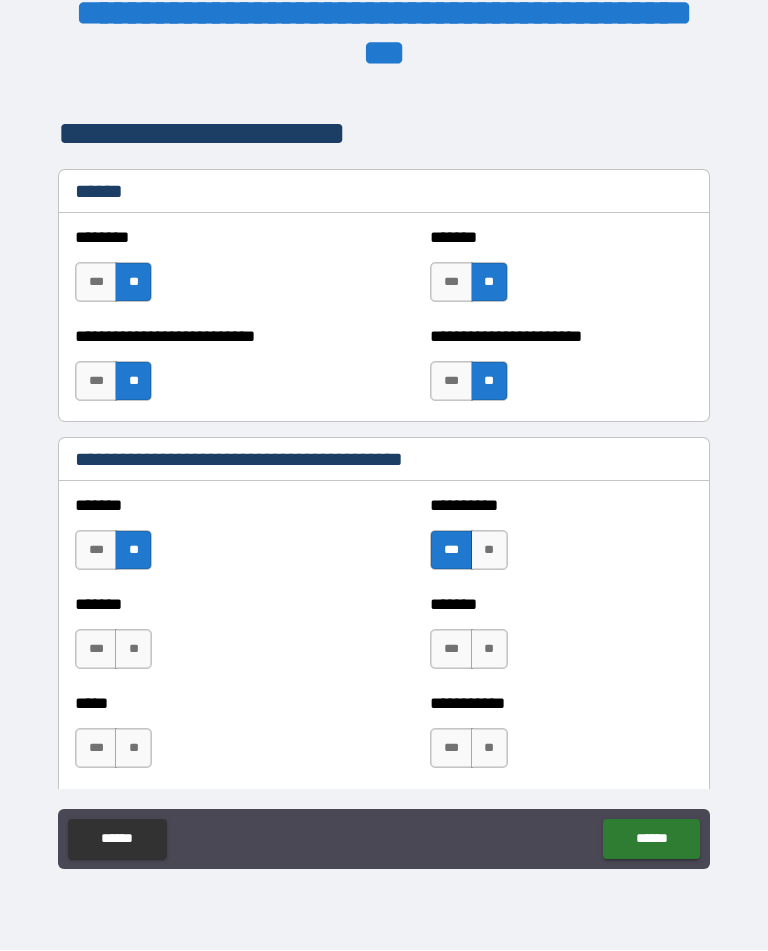 click on "**" at bounding box center [489, 650] 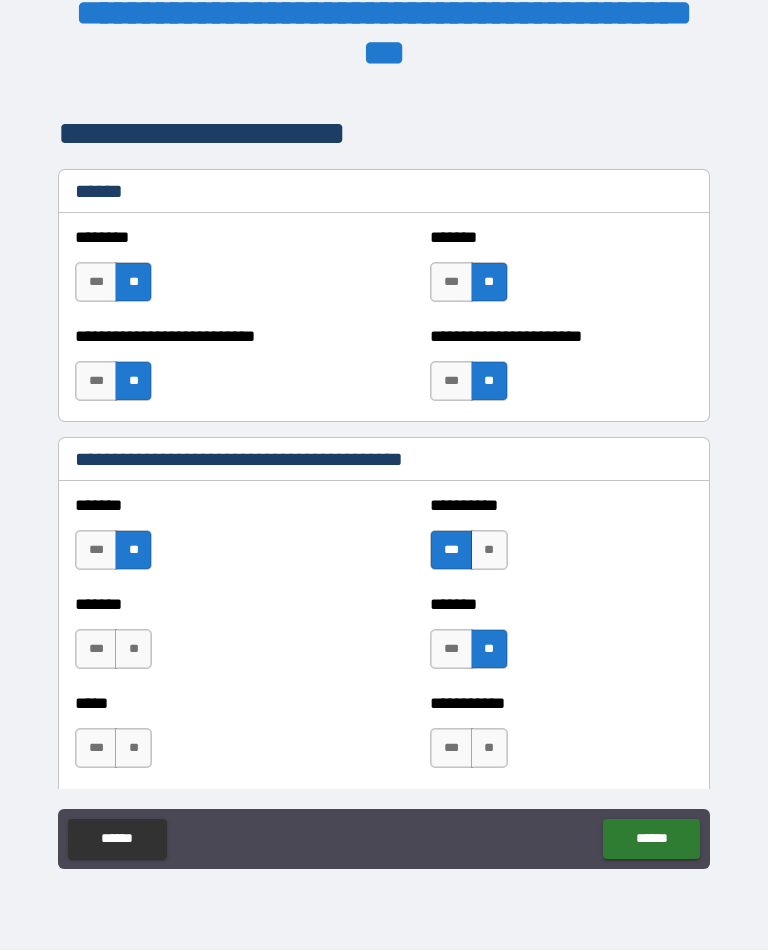 click on "**" at bounding box center (133, 650) 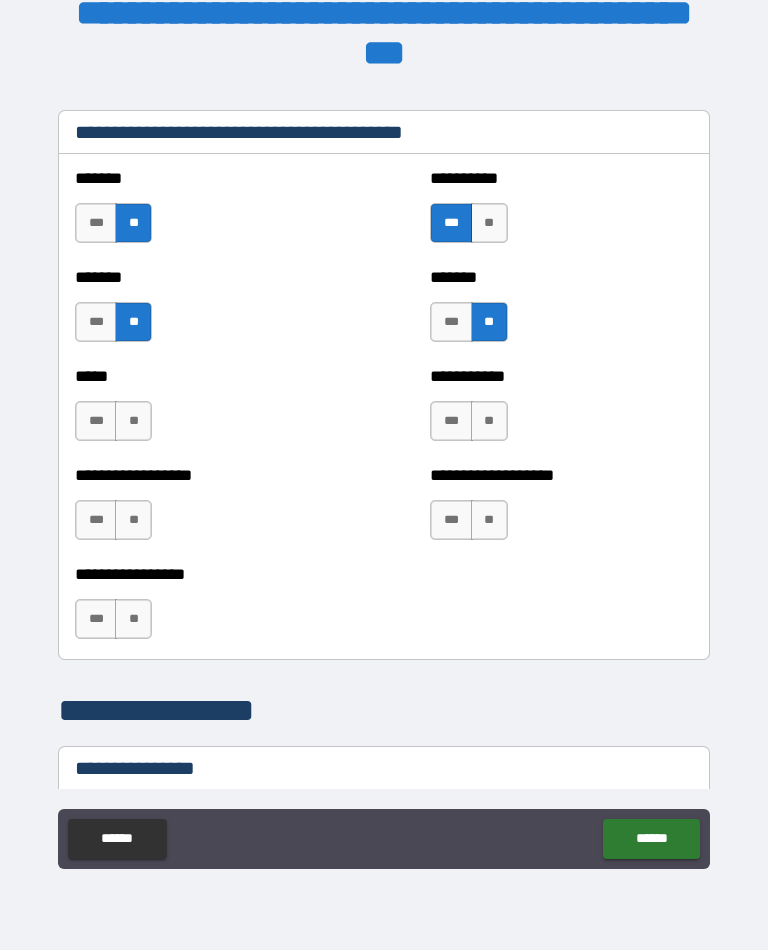 scroll, scrollTop: 1848, scrollLeft: 0, axis: vertical 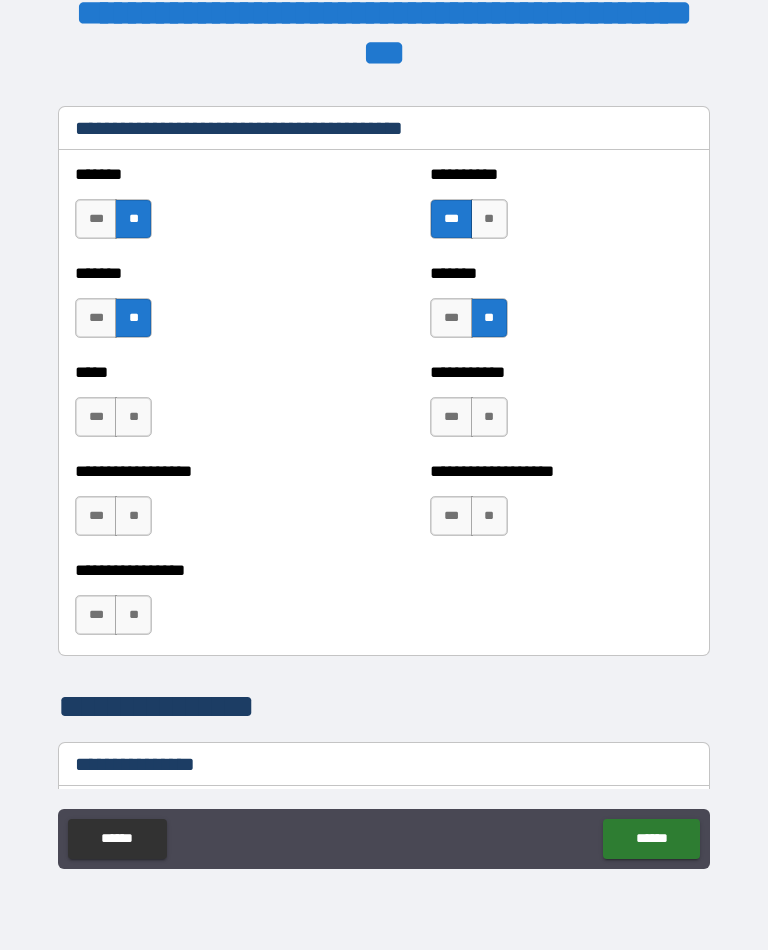 click on "**" at bounding box center (133, 418) 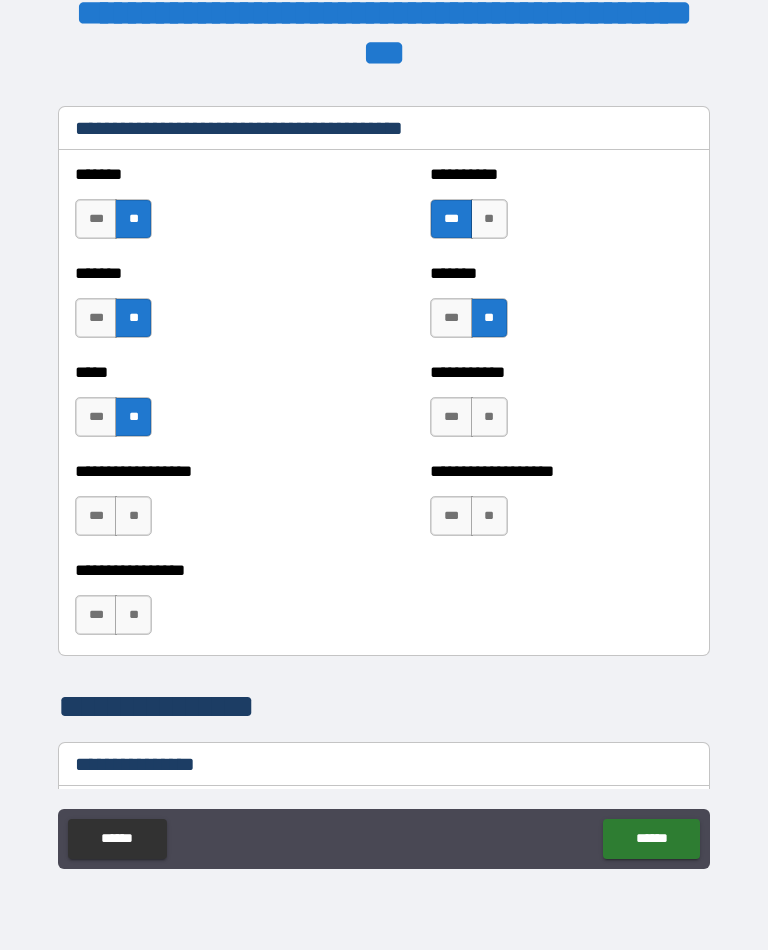click on "**" at bounding box center (489, 418) 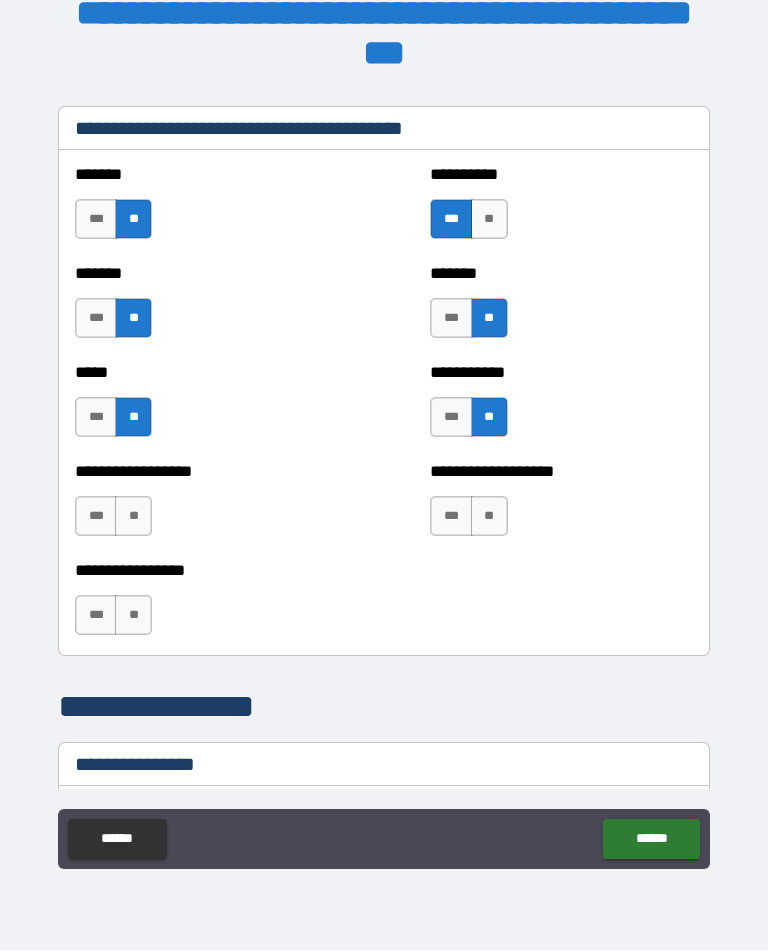 click on "**" at bounding box center [133, 517] 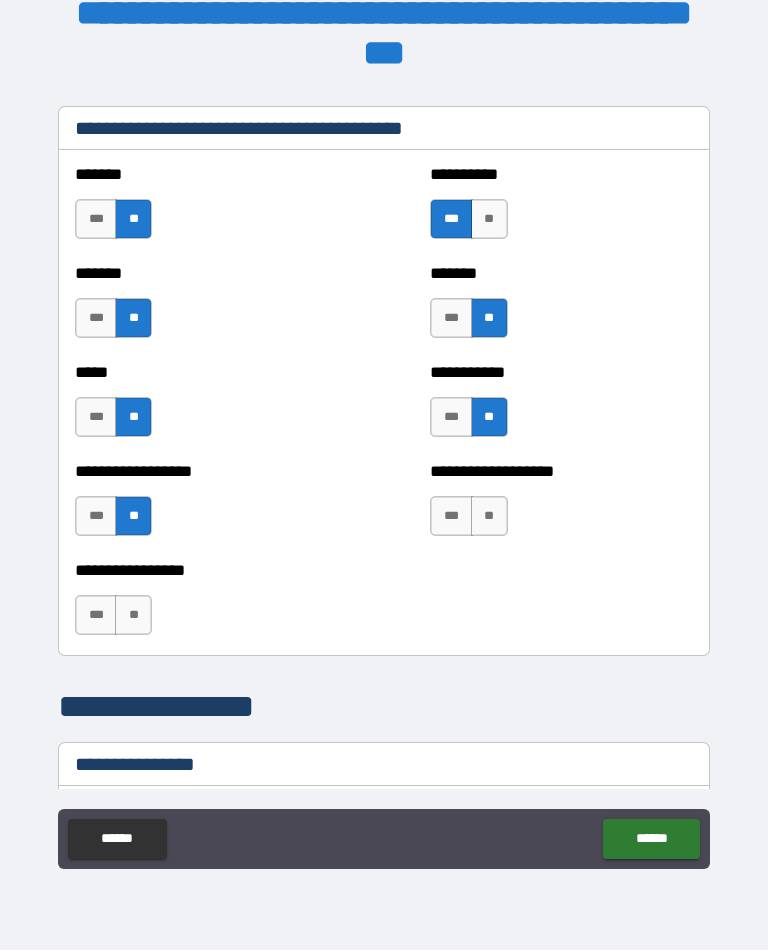 click on "**" at bounding box center (489, 517) 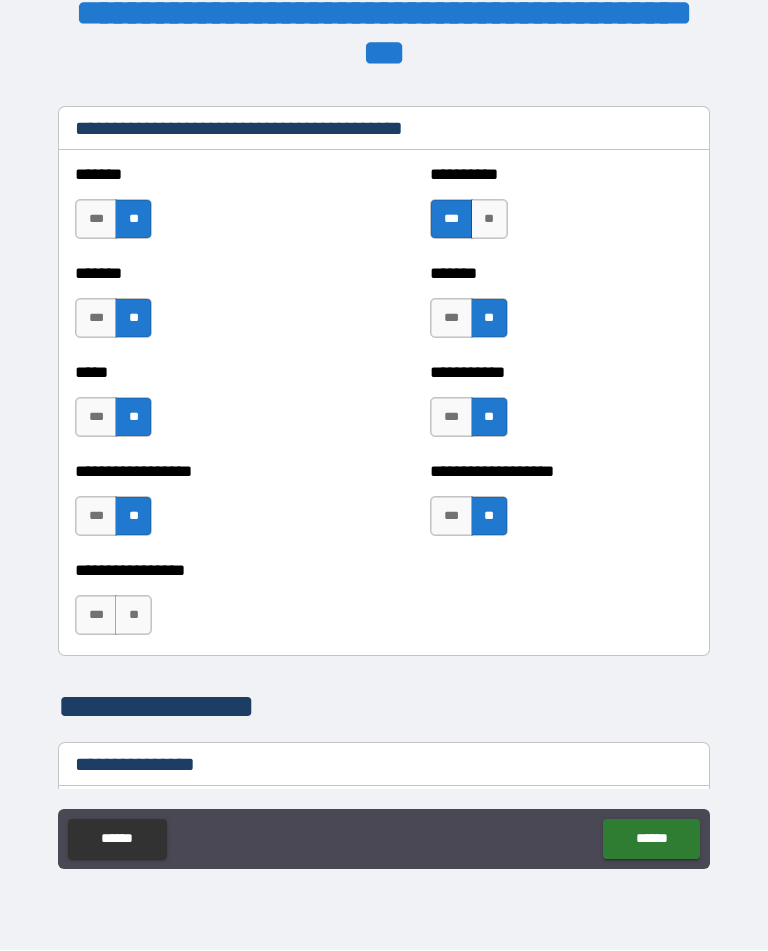click on "**" at bounding box center (133, 616) 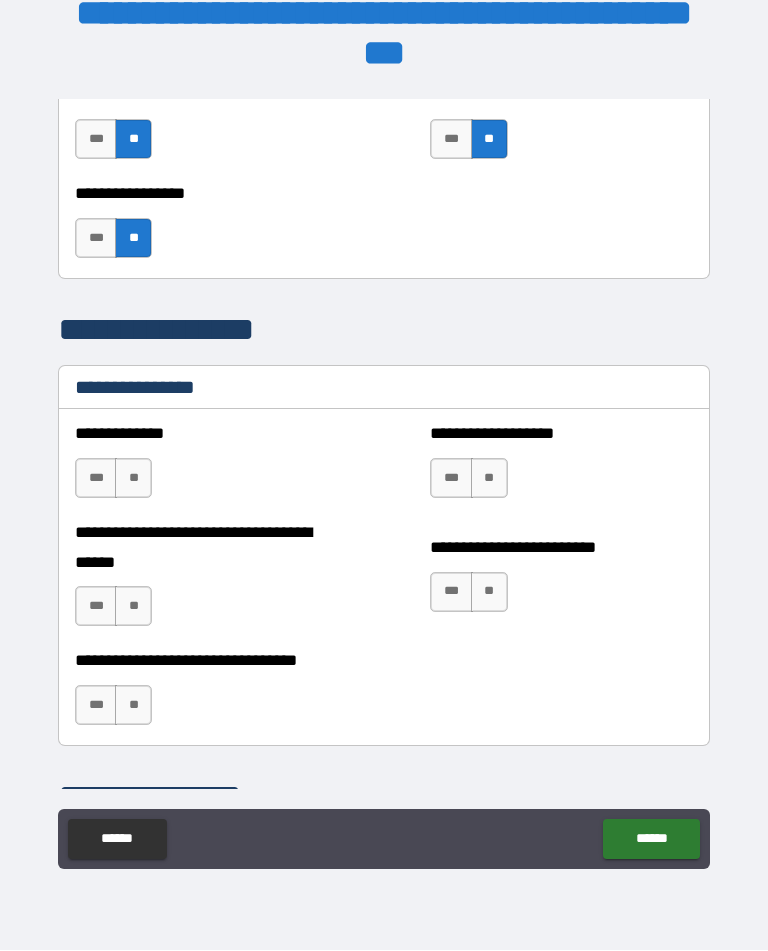 scroll, scrollTop: 2225, scrollLeft: 0, axis: vertical 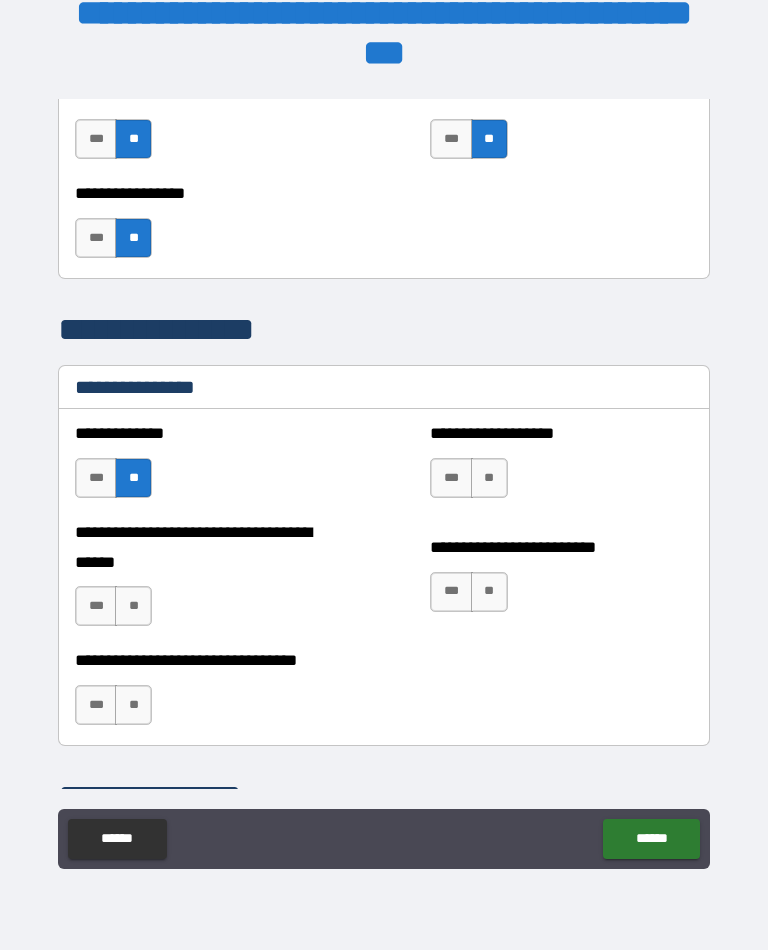 click on "**" at bounding box center [489, 479] 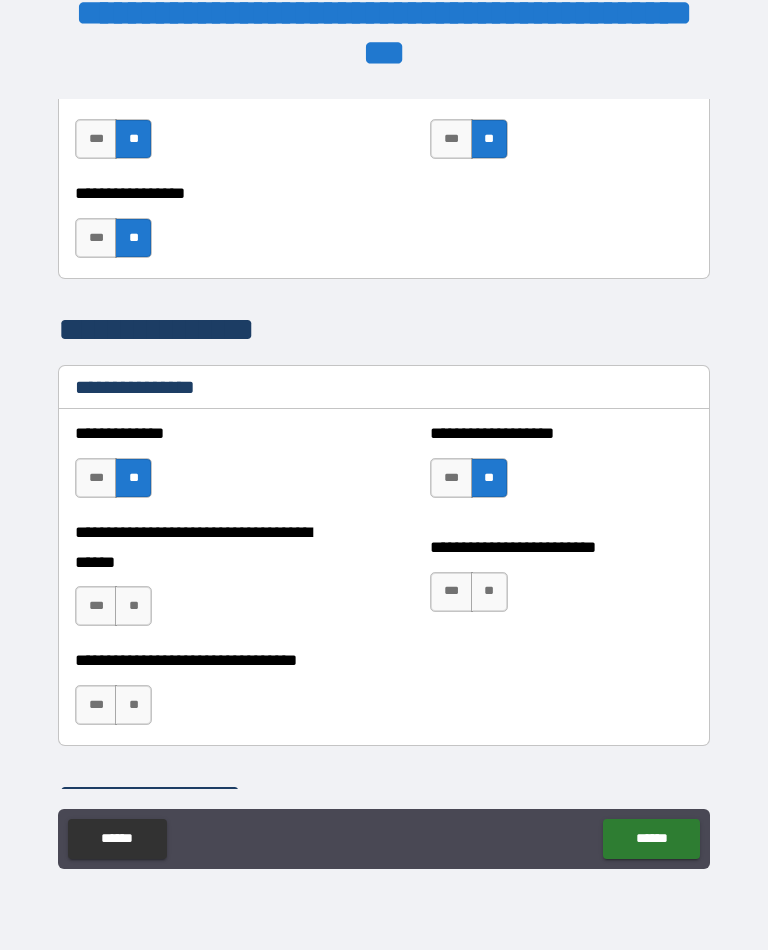 click on "**" at bounding box center (133, 607) 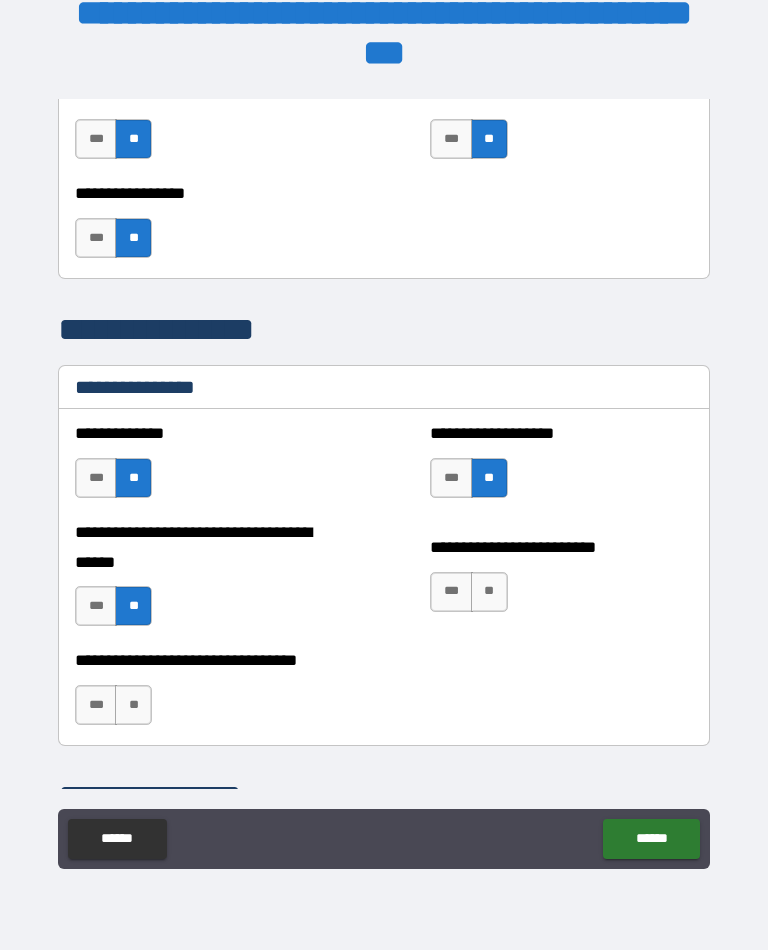 click on "**" at bounding box center [489, 593] 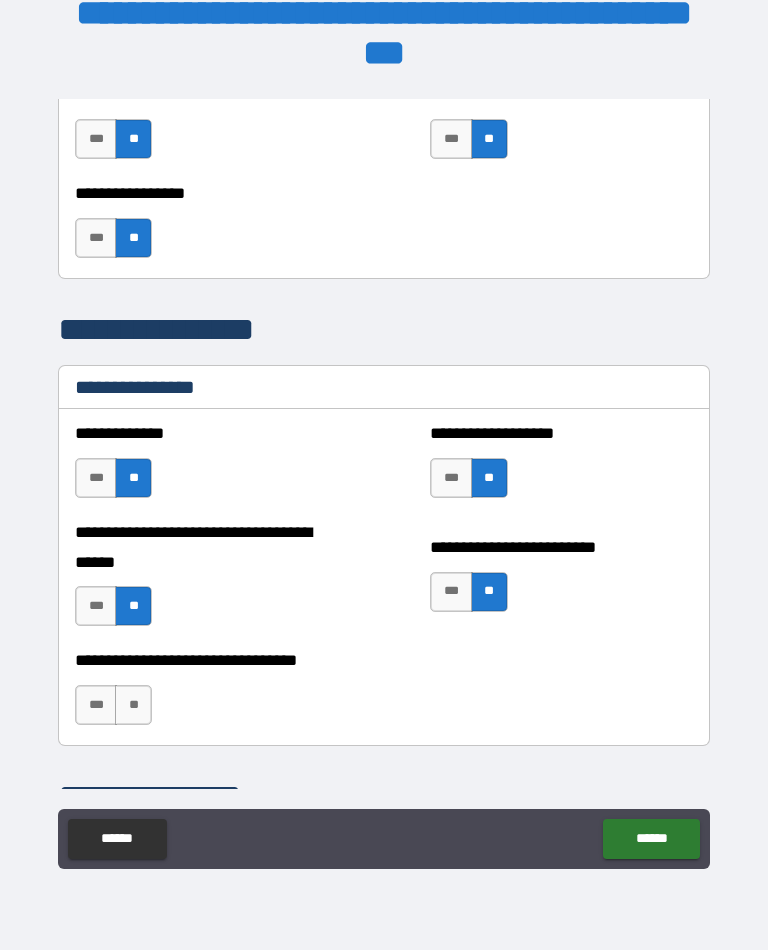 click on "**" at bounding box center [133, 706] 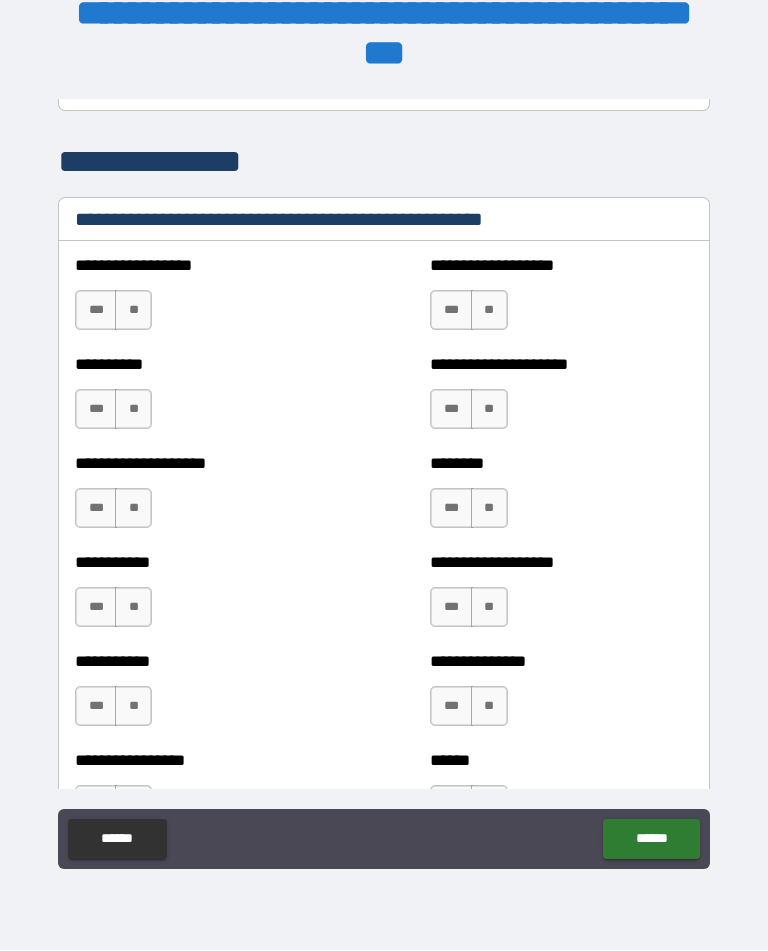 scroll, scrollTop: 2925, scrollLeft: 0, axis: vertical 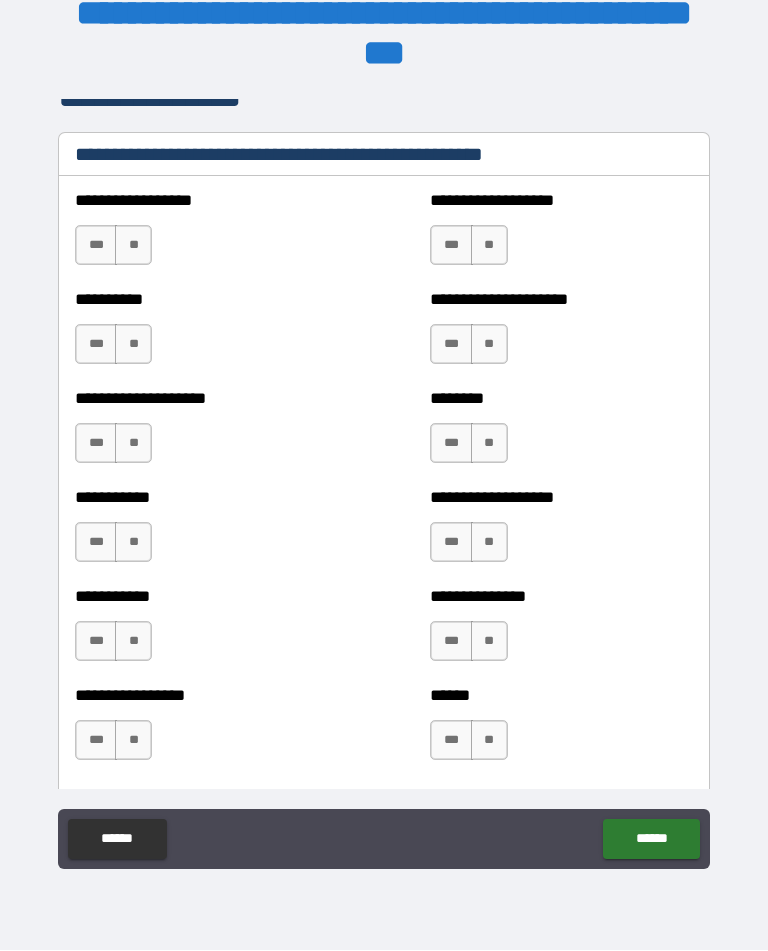 click on "**" at bounding box center (133, 246) 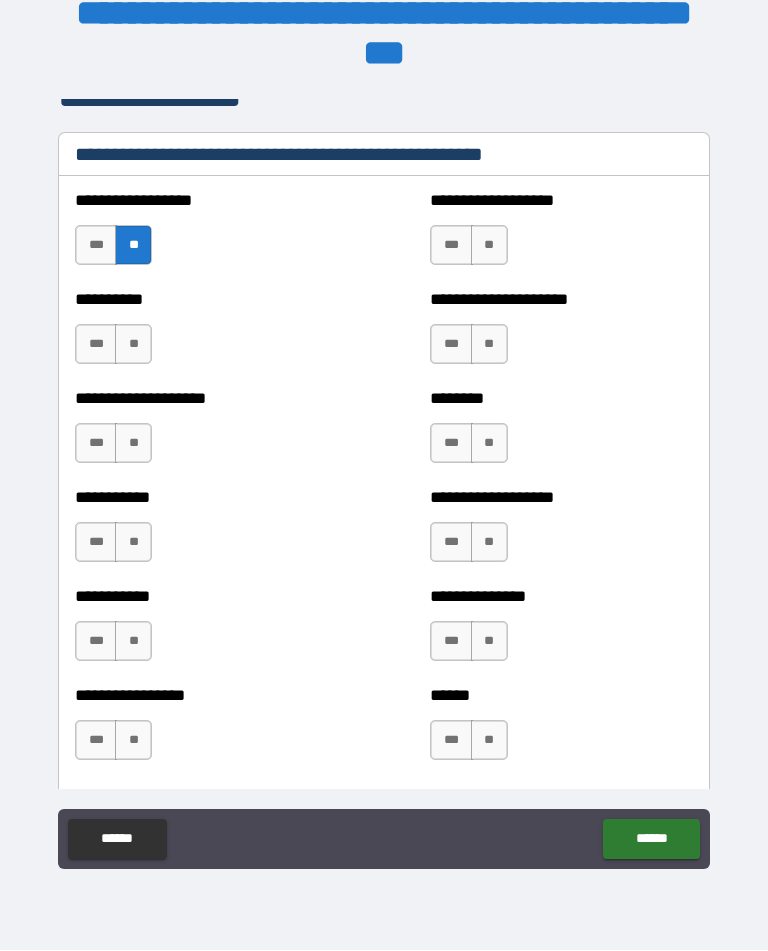 click on "**" at bounding box center (489, 246) 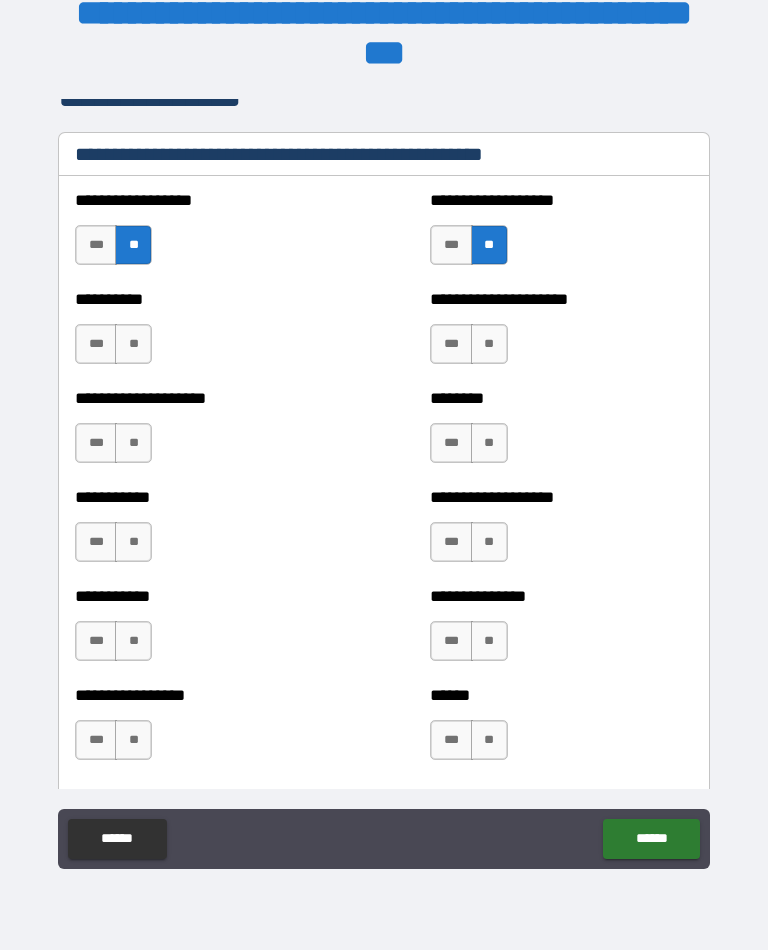 click on "**" at bounding box center (133, 345) 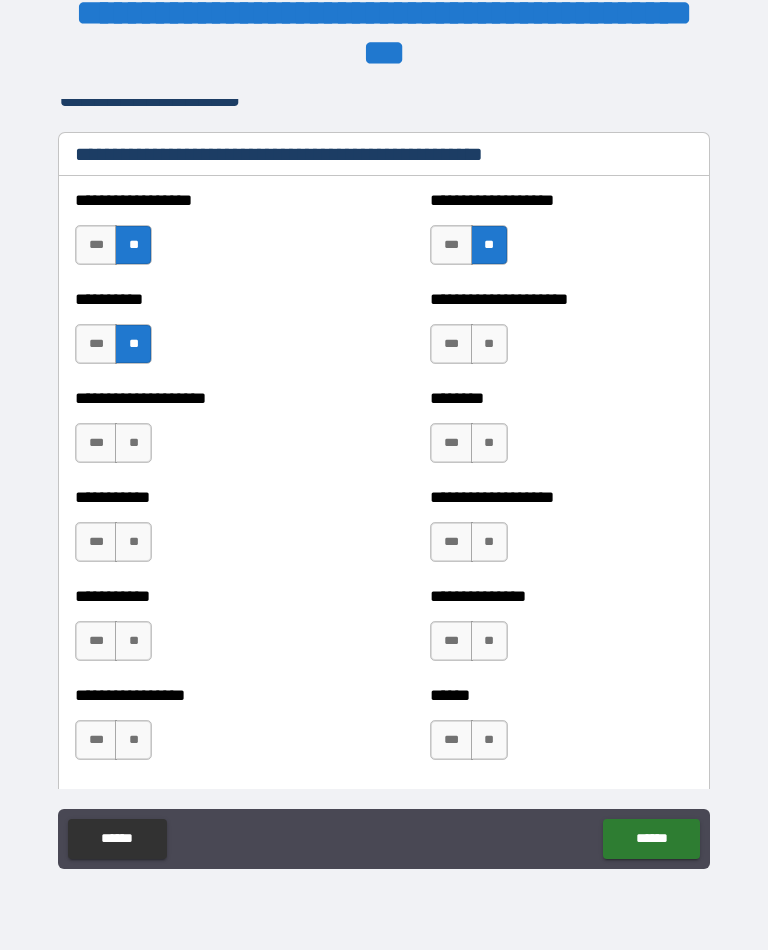 click on "**" at bounding box center (489, 345) 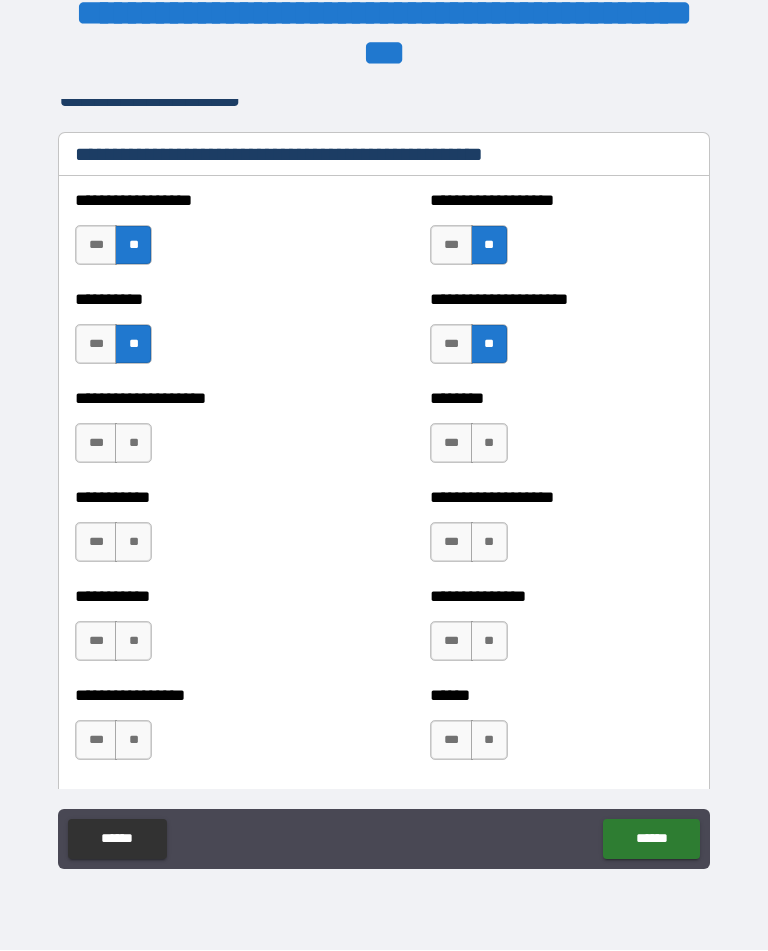 click on "**" at bounding box center [489, 444] 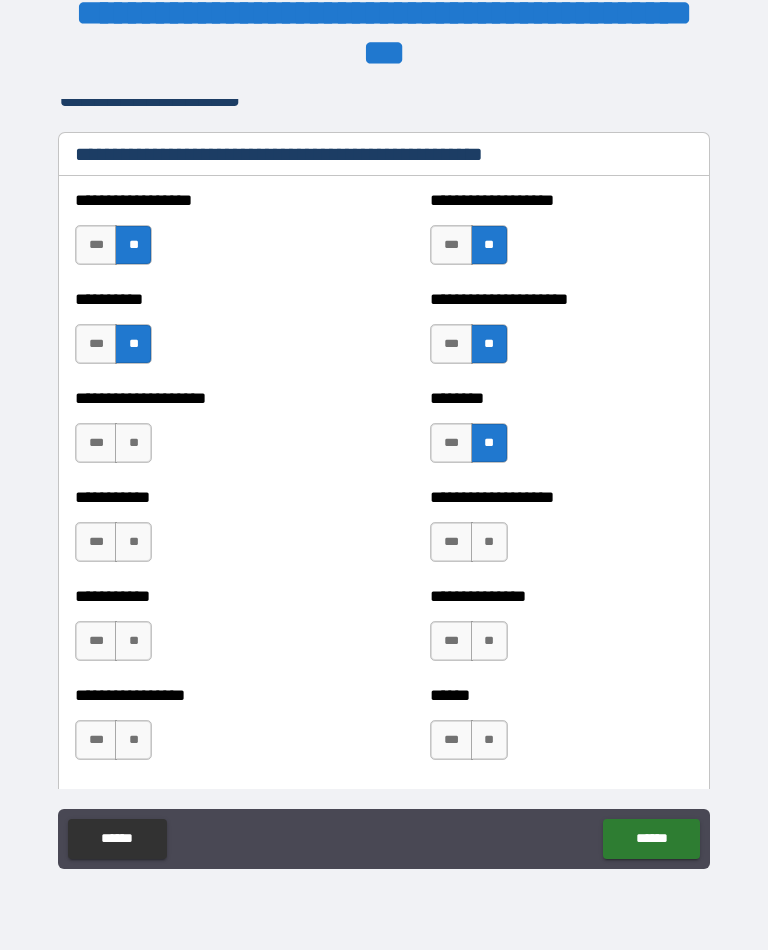 click on "**" at bounding box center [133, 444] 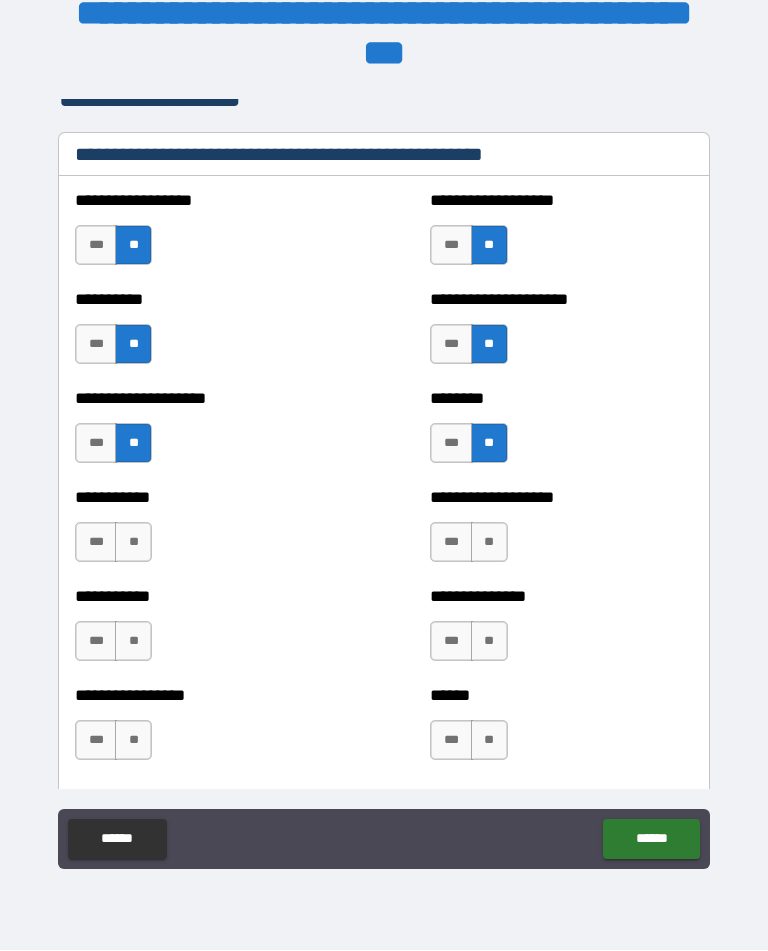 click on "**" at bounding box center [133, 543] 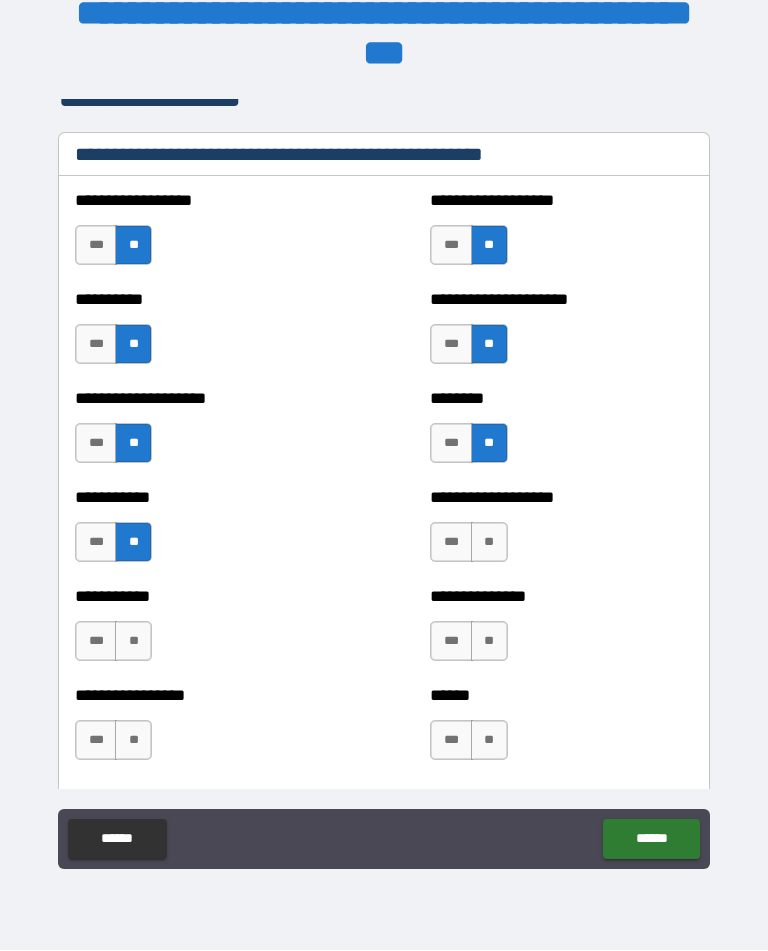 click on "**" at bounding box center [489, 543] 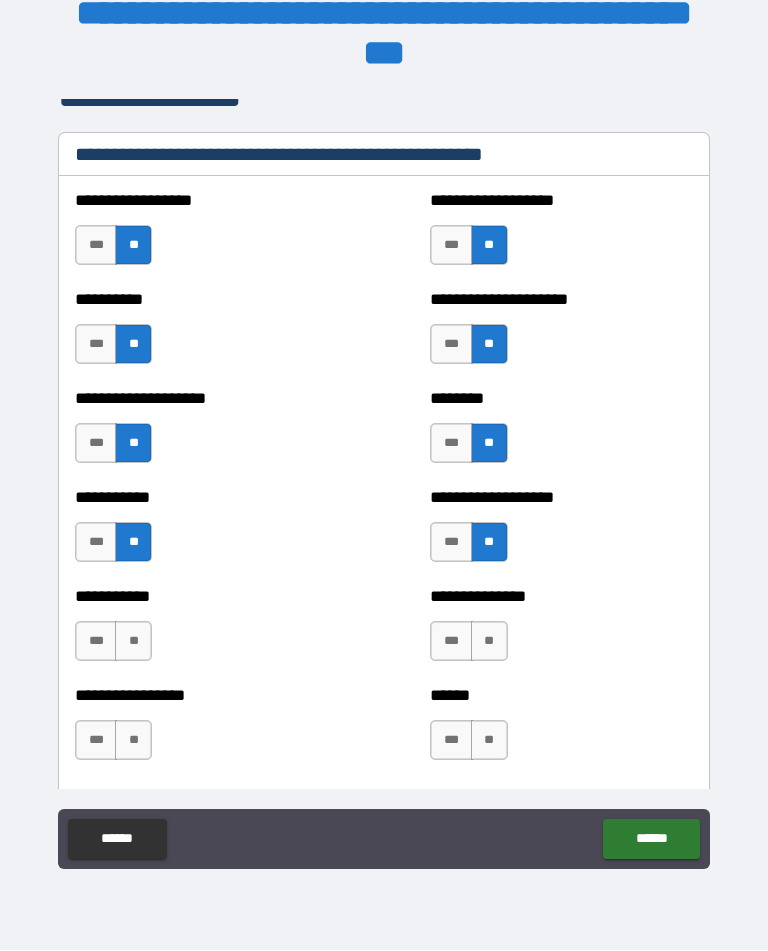click on "**" at bounding box center (133, 642) 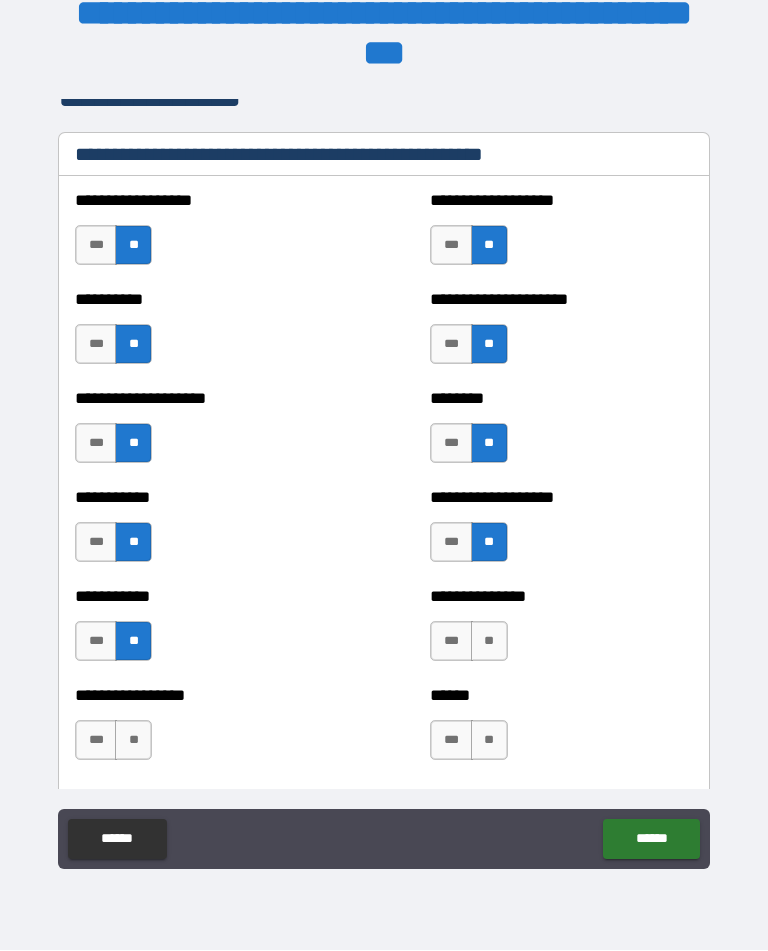click on "**" at bounding box center (489, 642) 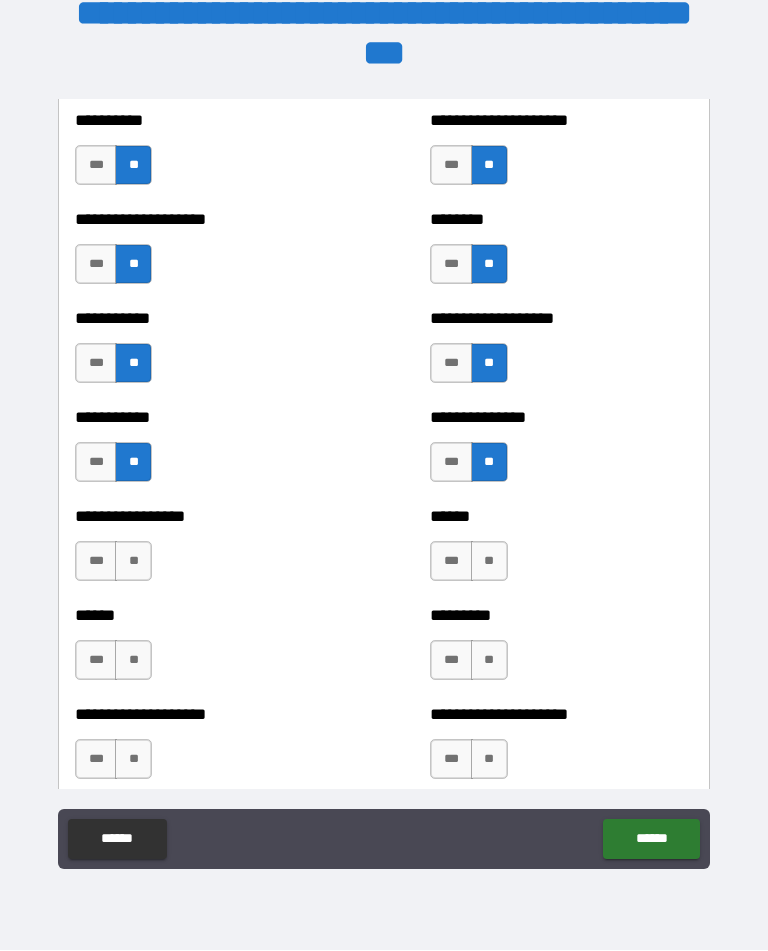 scroll, scrollTop: 3107, scrollLeft: 0, axis: vertical 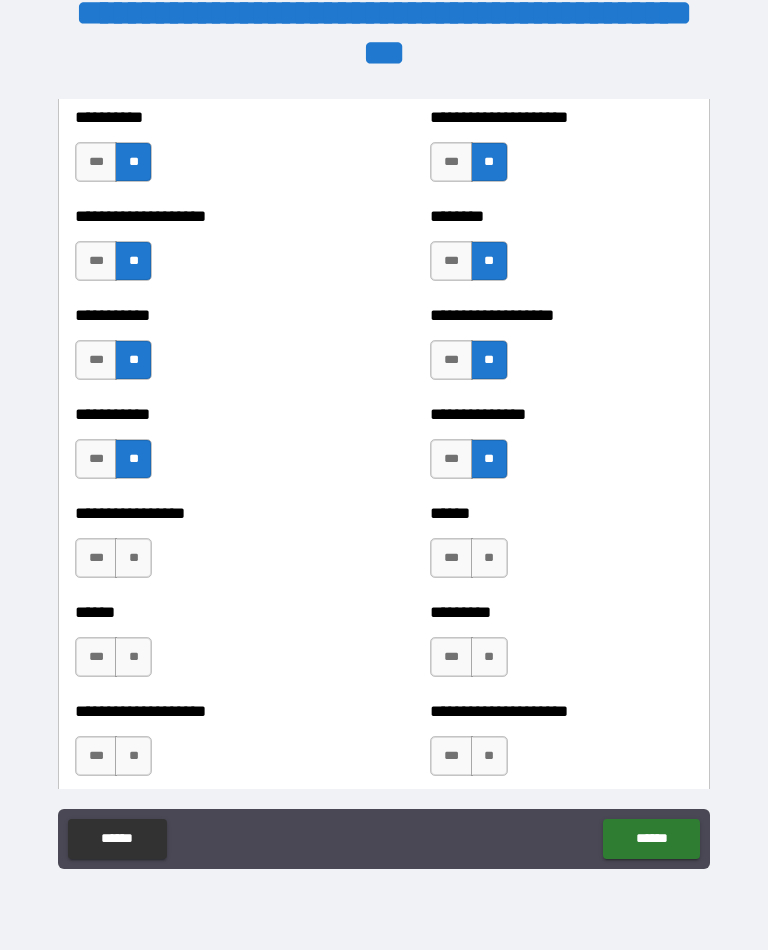 click on "**" at bounding box center [133, 559] 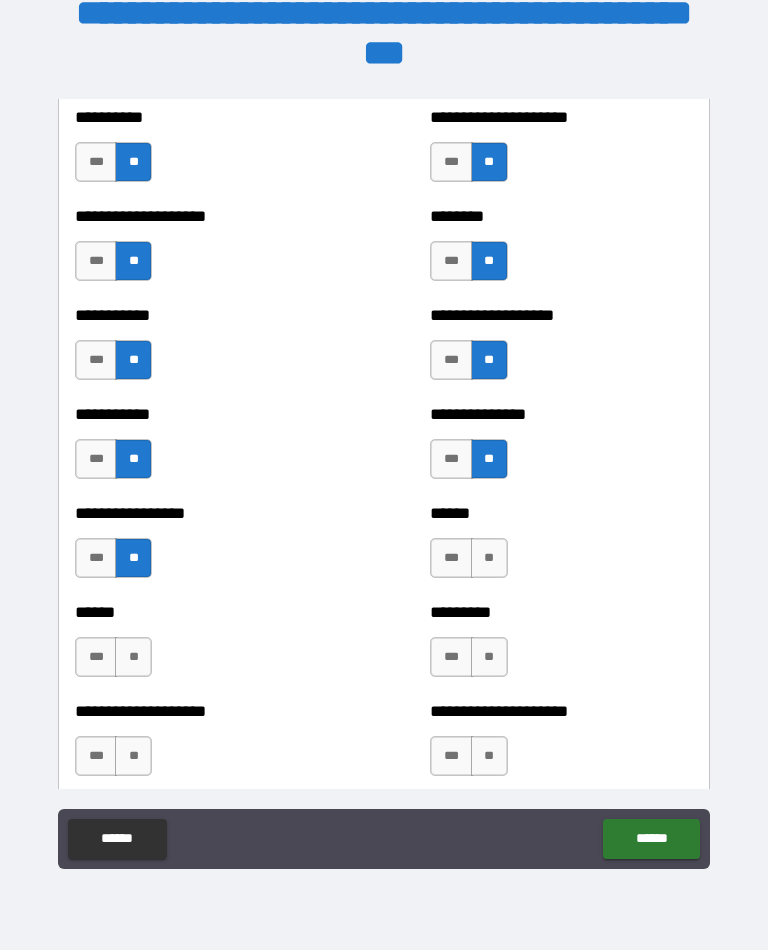 click on "**" at bounding box center [489, 559] 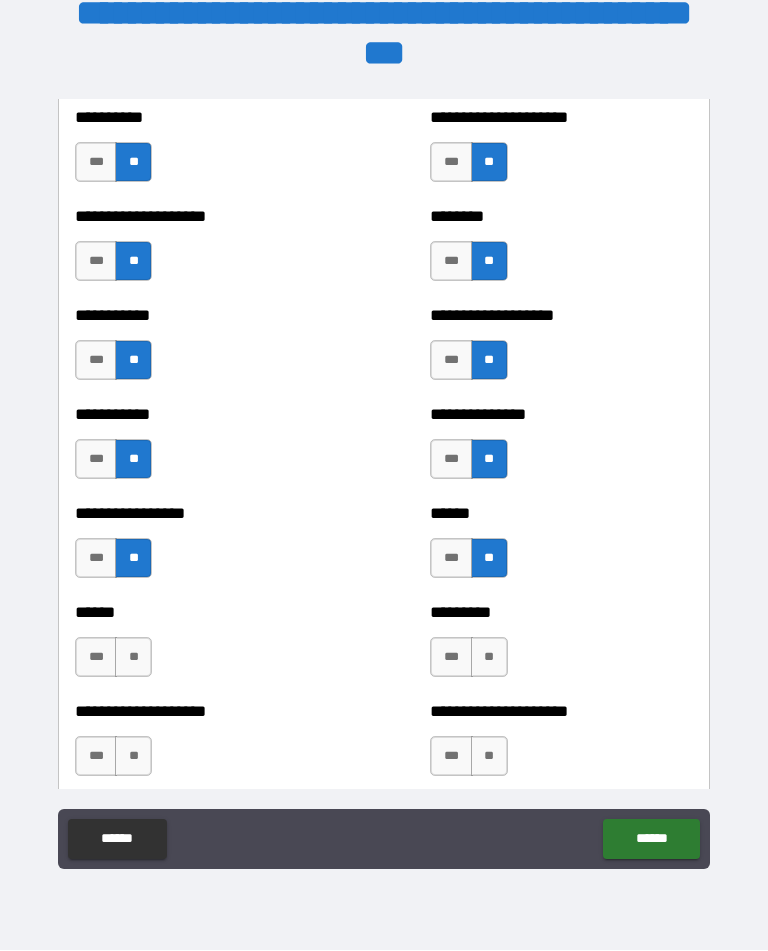 click on "**" at bounding box center [133, 658] 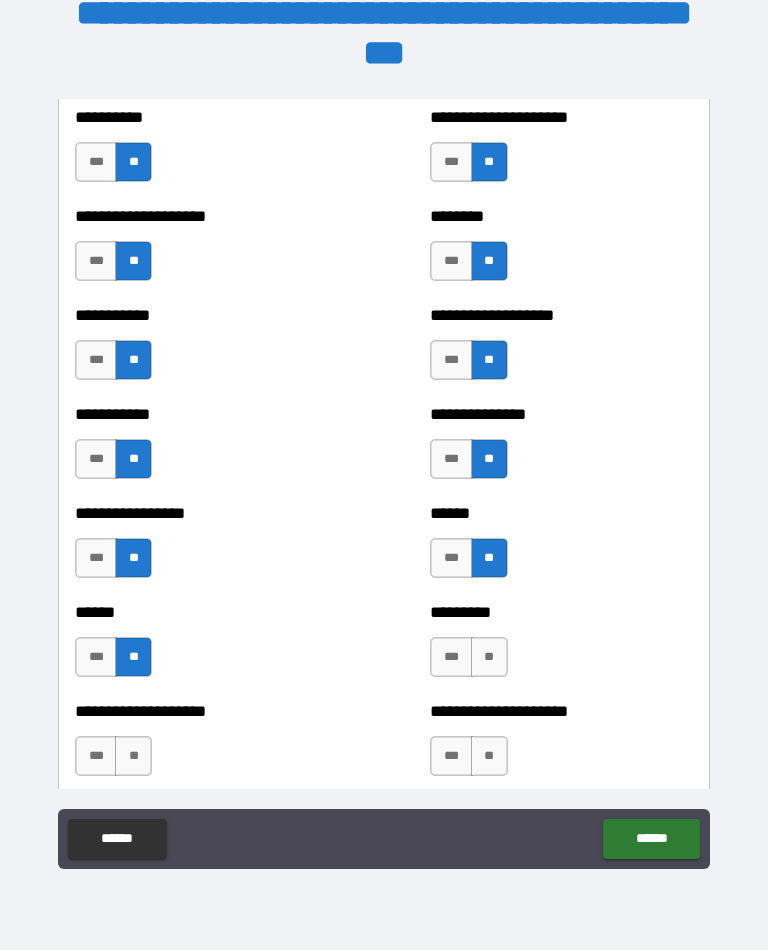 click on "**" at bounding box center (489, 658) 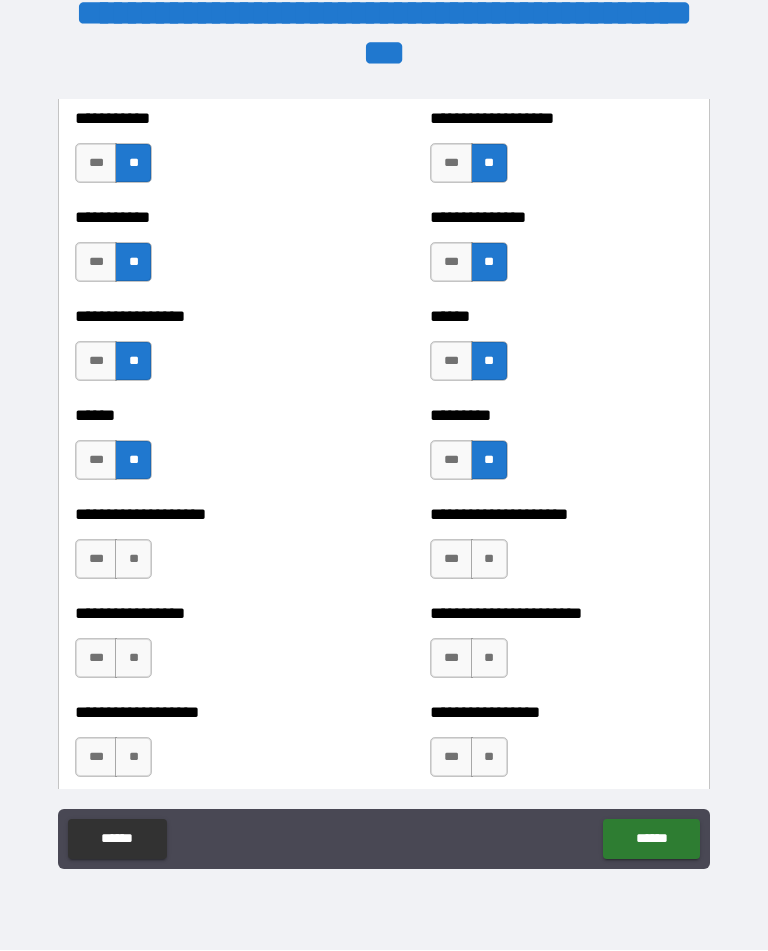 scroll, scrollTop: 3304, scrollLeft: 0, axis: vertical 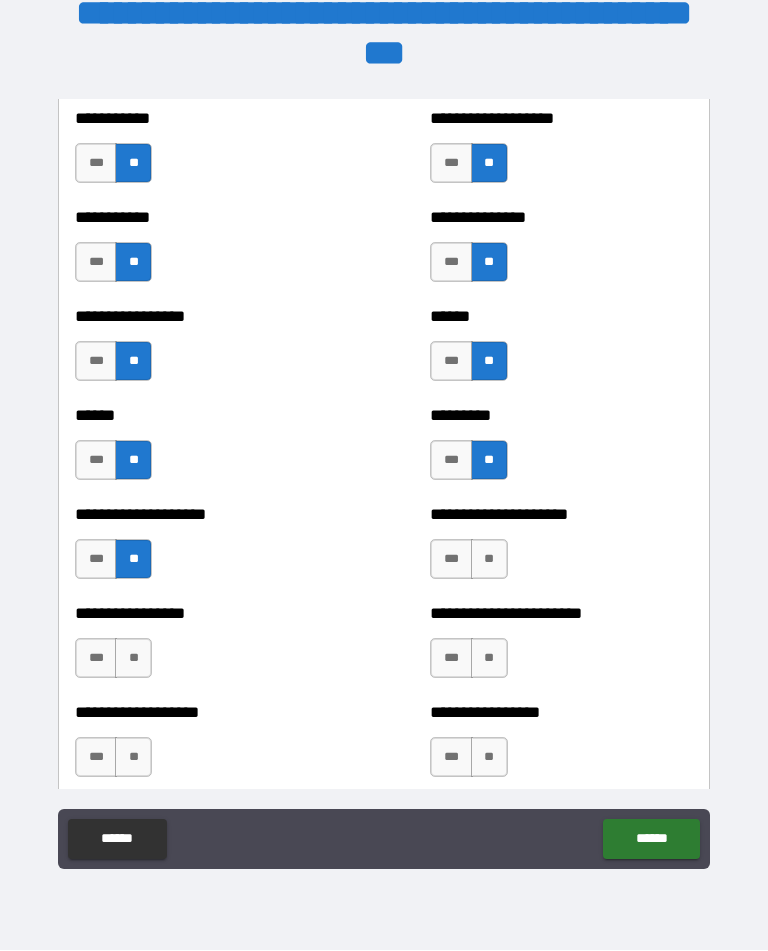 click on "**" at bounding box center (489, 560) 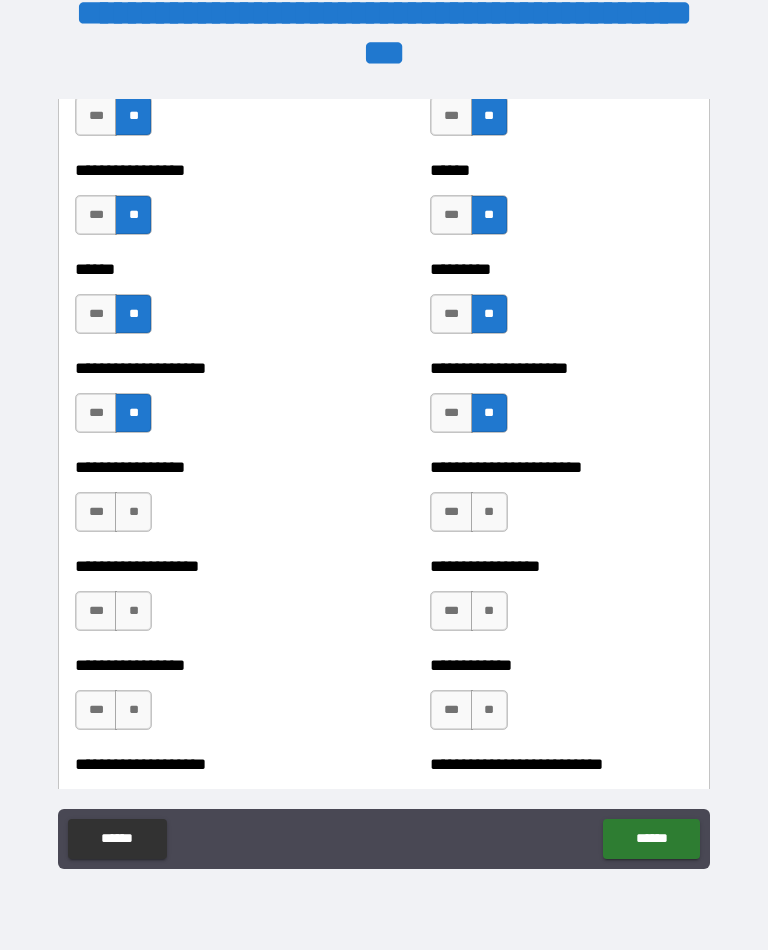 scroll, scrollTop: 3457, scrollLeft: 0, axis: vertical 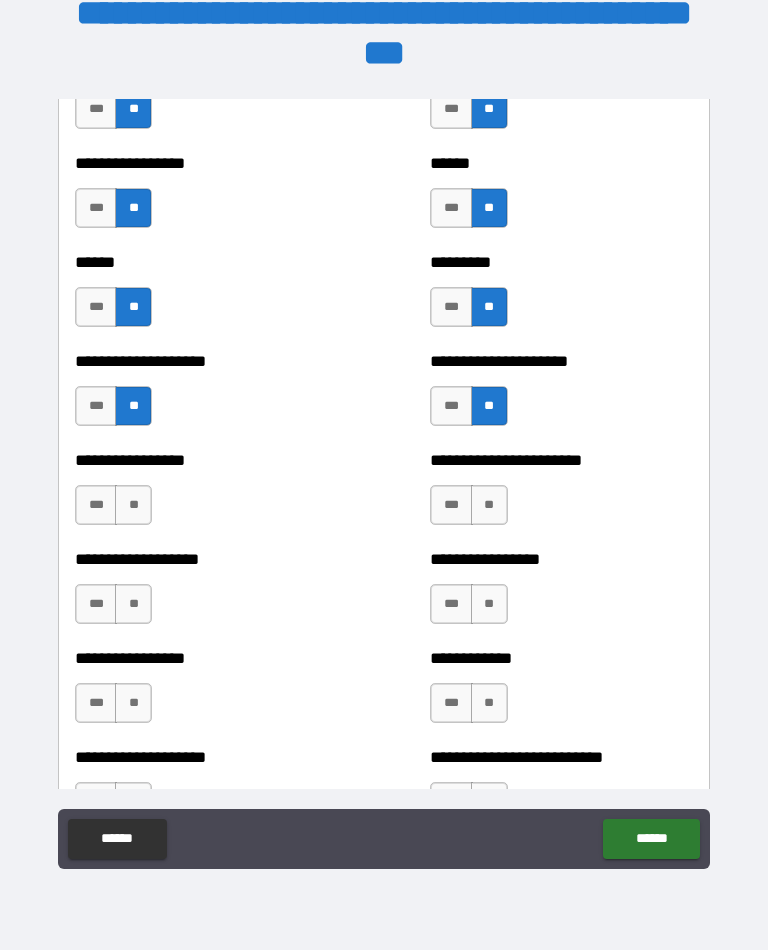 click on "**" at bounding box center (133, 506) 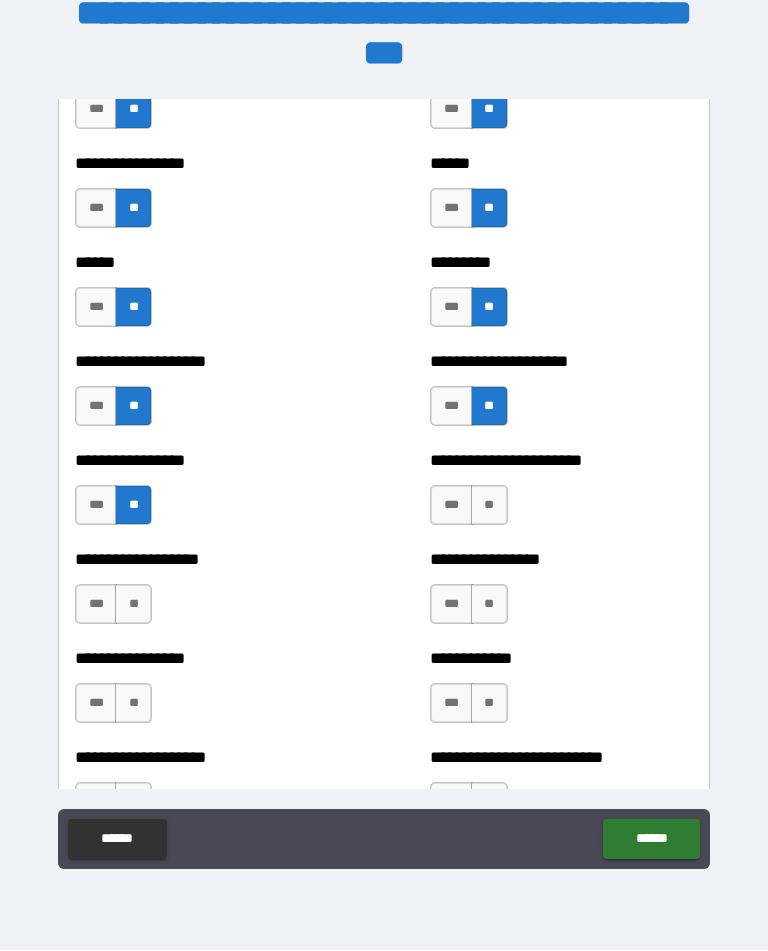 click on "**" at bounding box center (489, 506) 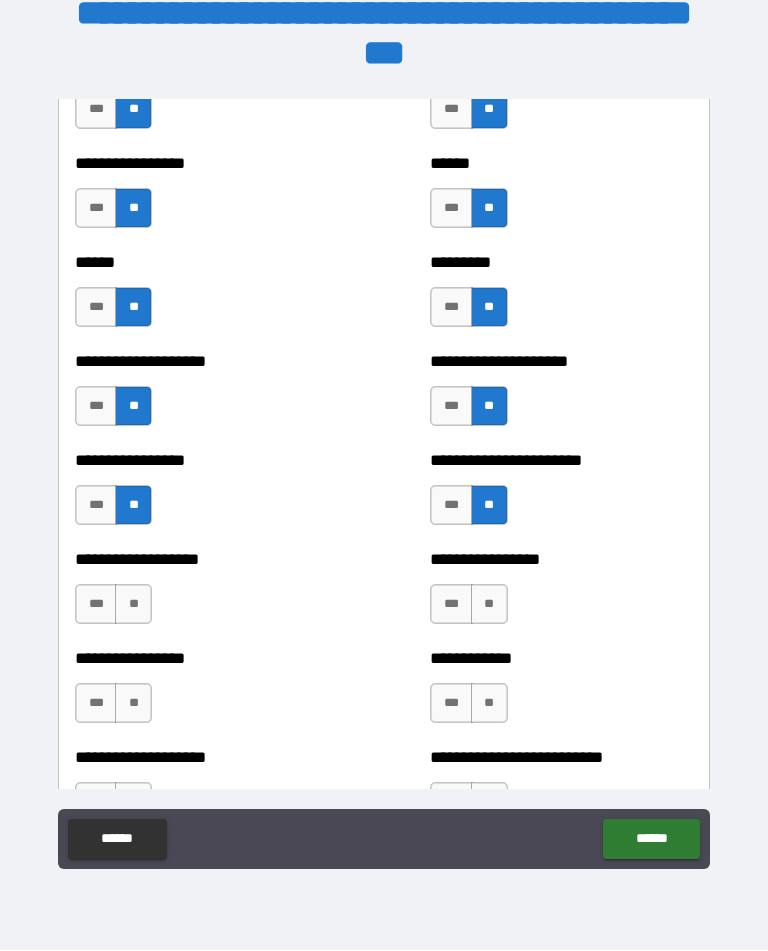click on "**" at bounding box center [133, 605] 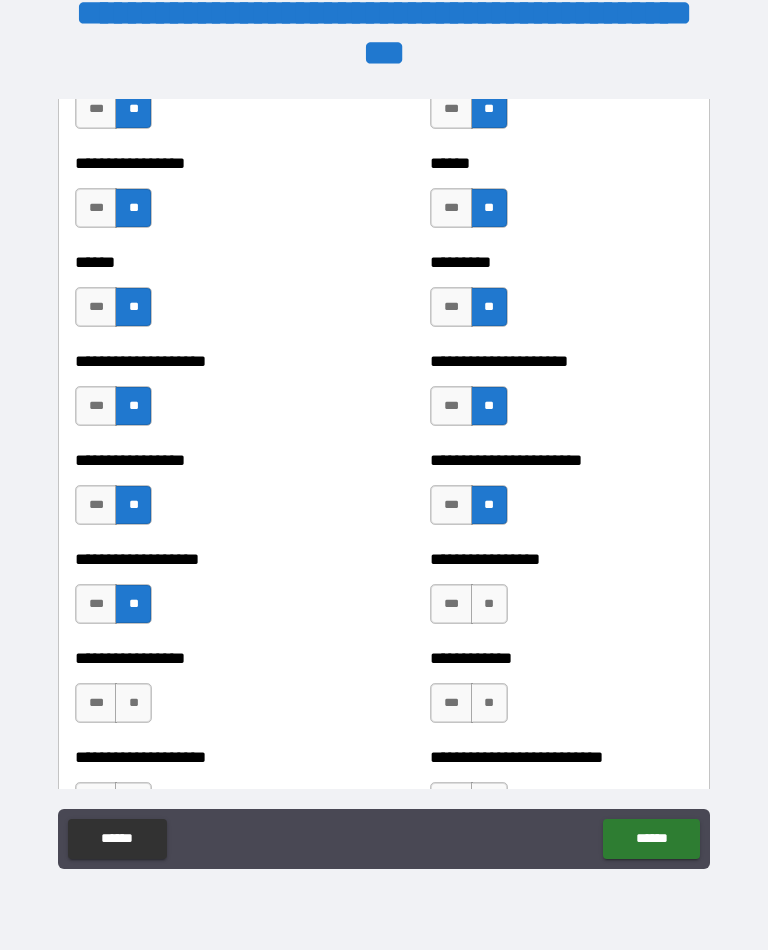 click on "**" at bounding box center (489, 605) 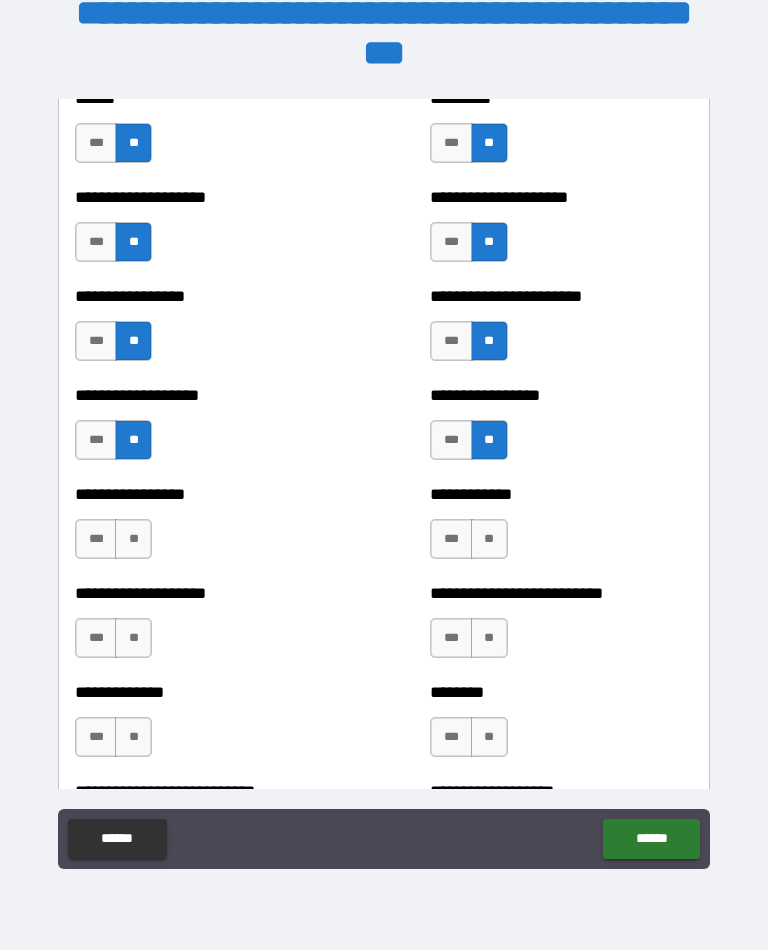 scroll, scrollTop: 3622, scrollLeft: 0, axis: vertical 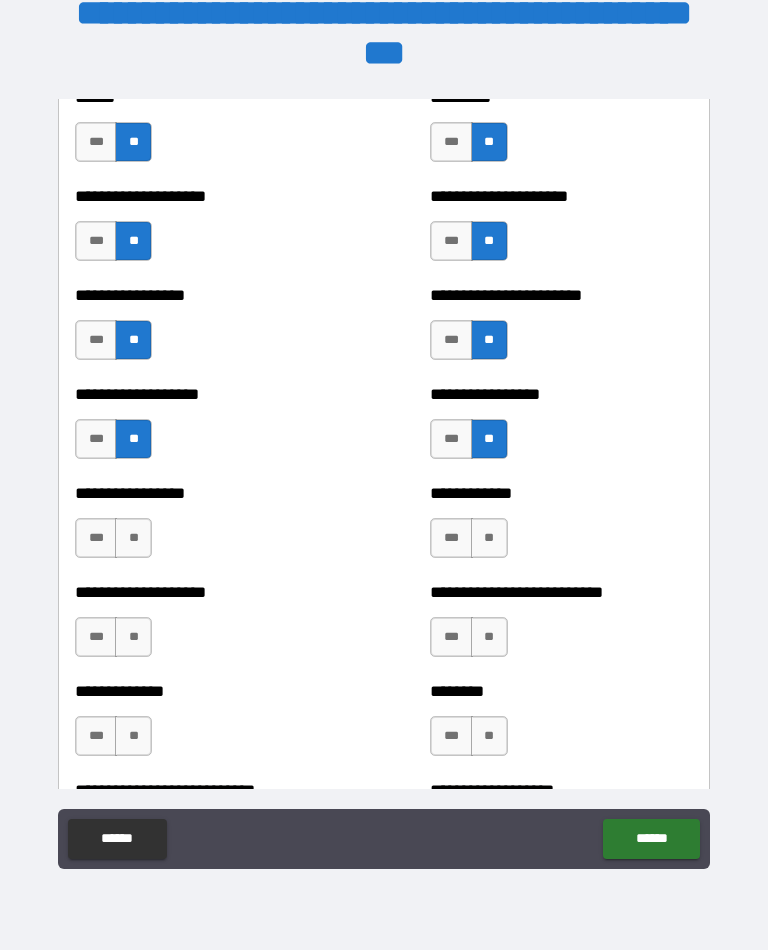 click on "**" at bounding box center [133, 539] 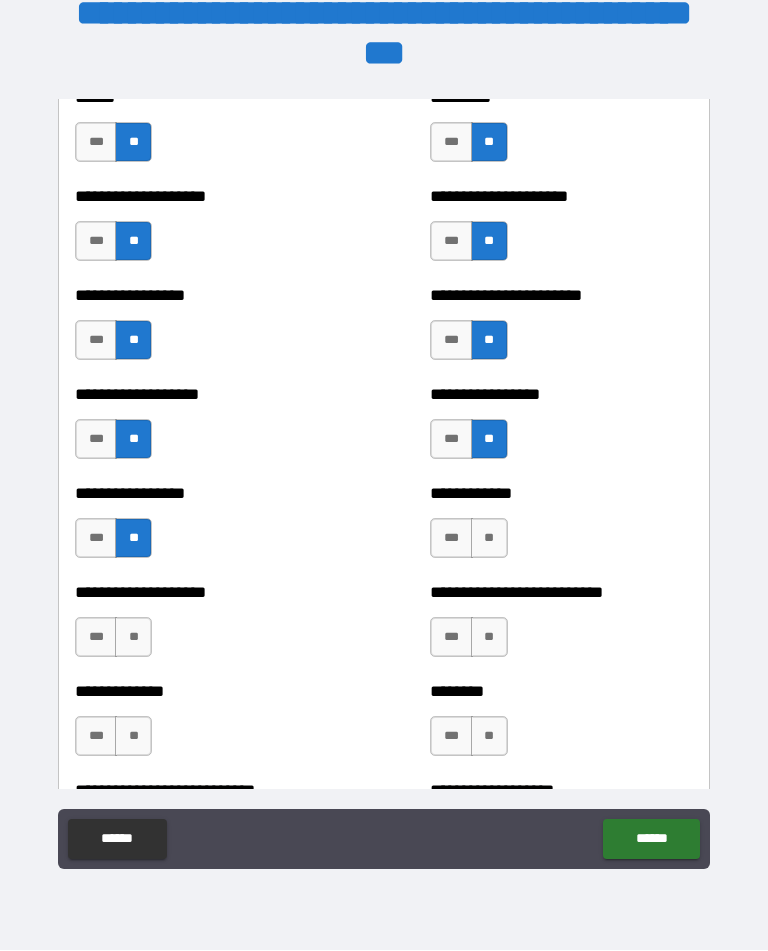 click on "**" at bounding box center (489, 539) 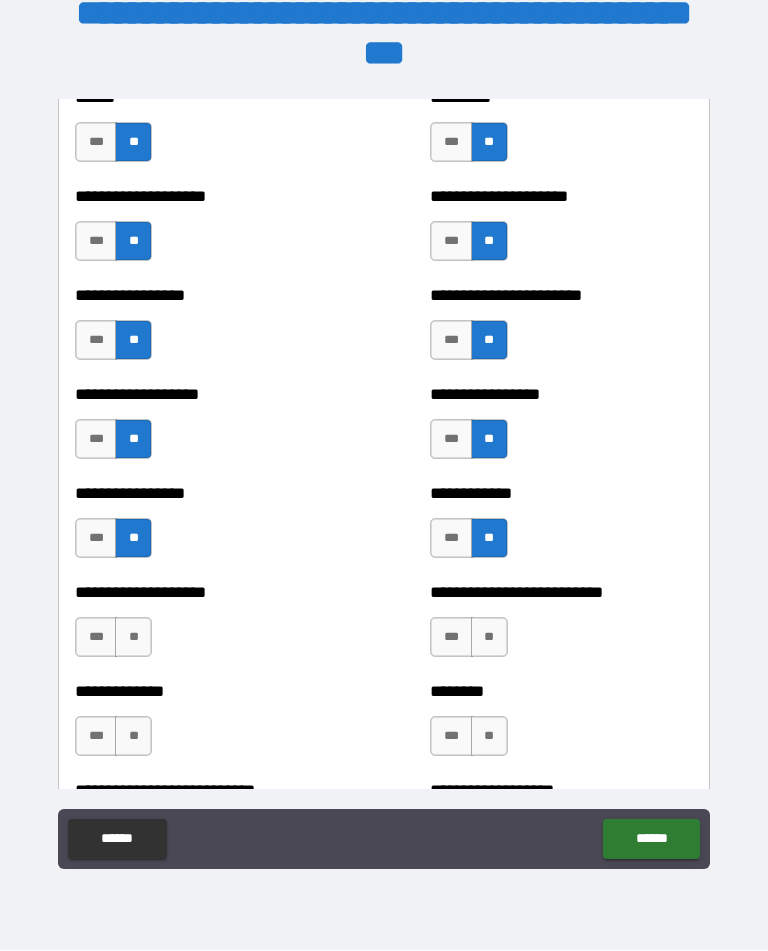 click on "**" at bounding box center (133, 638) 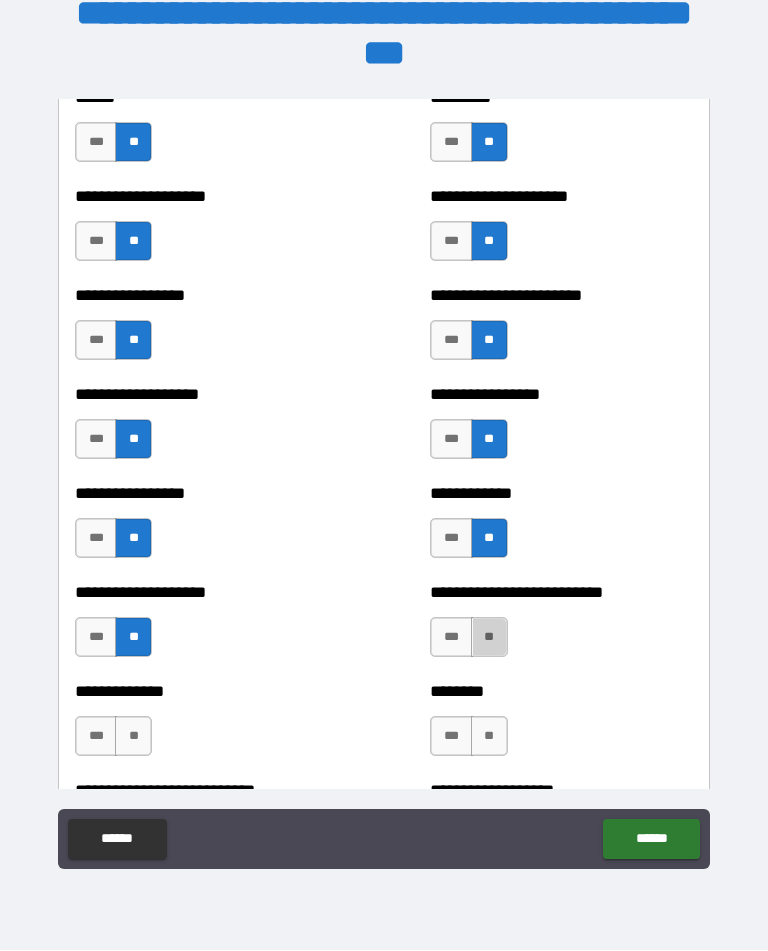 click on "**" at bounding box center [489, 638] 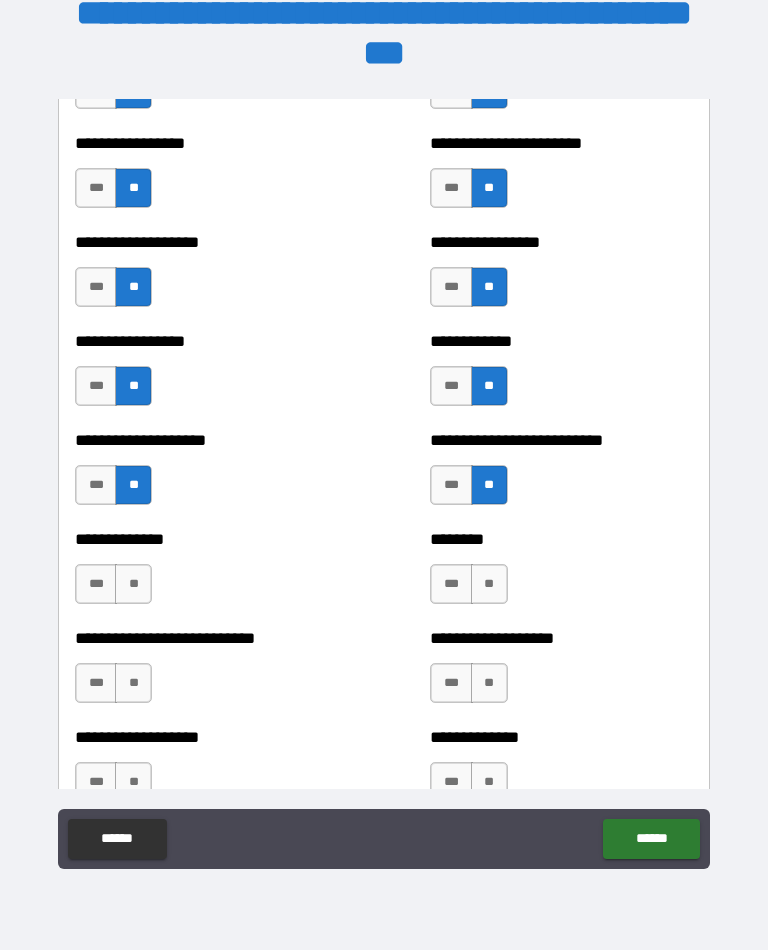 scroll, scrollTop: 3802, scrollLeft: 0, axis: vertical 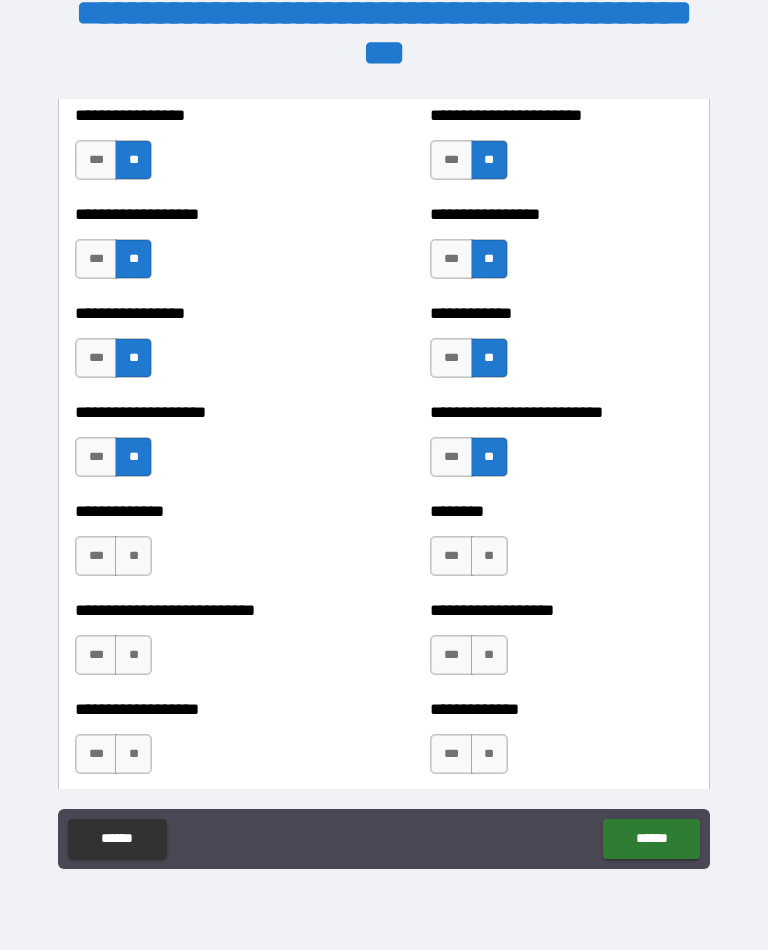 click on "**" at bounding box center [133, 557] 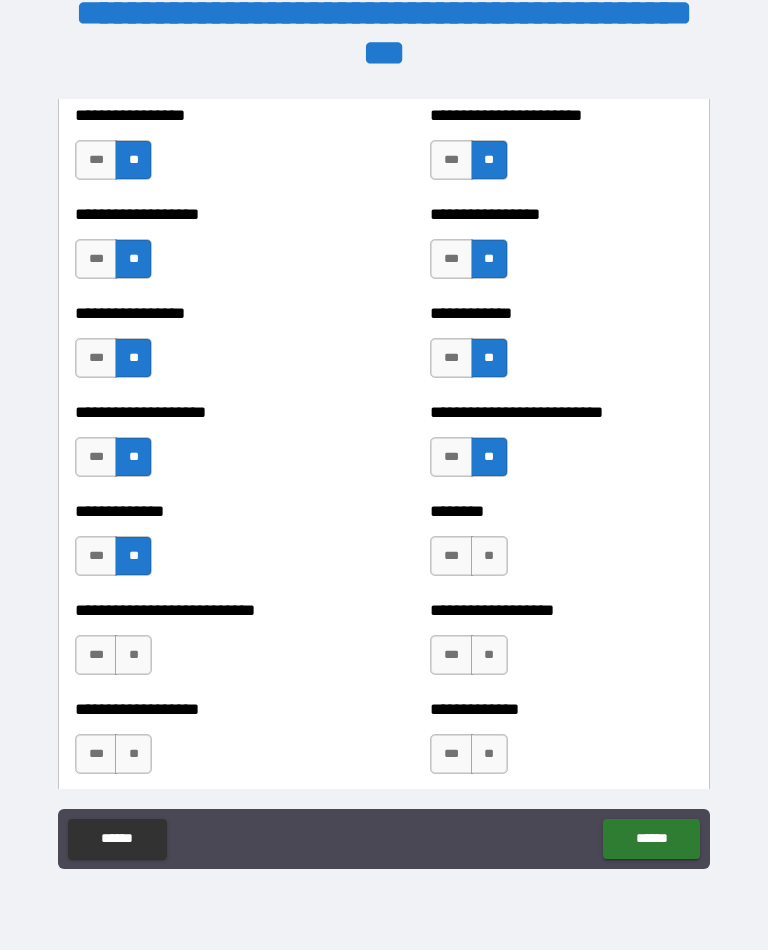 click on "**" at bounding box center (489, 557) 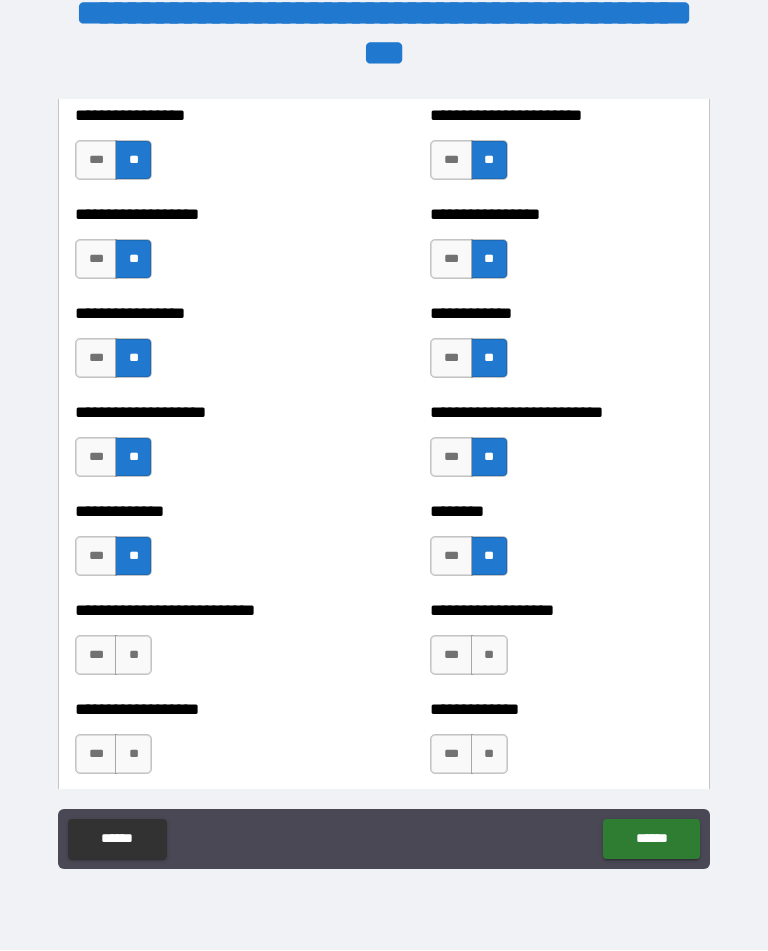 click on "**" at bounding box center (133, 656) 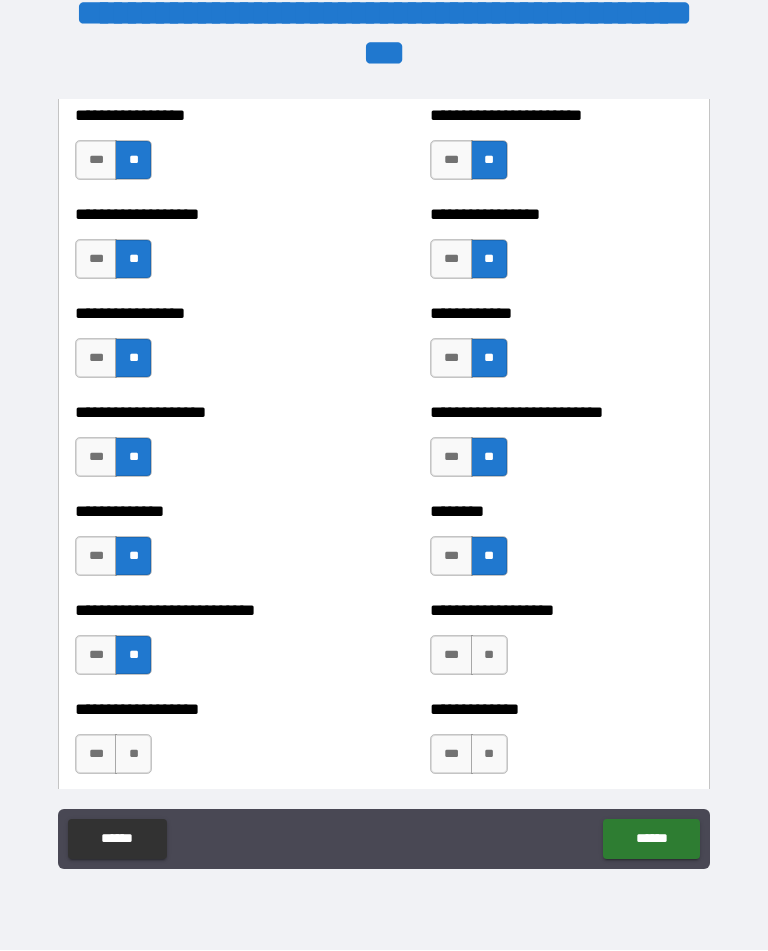 click on "**" at bounding box center [489, 656] 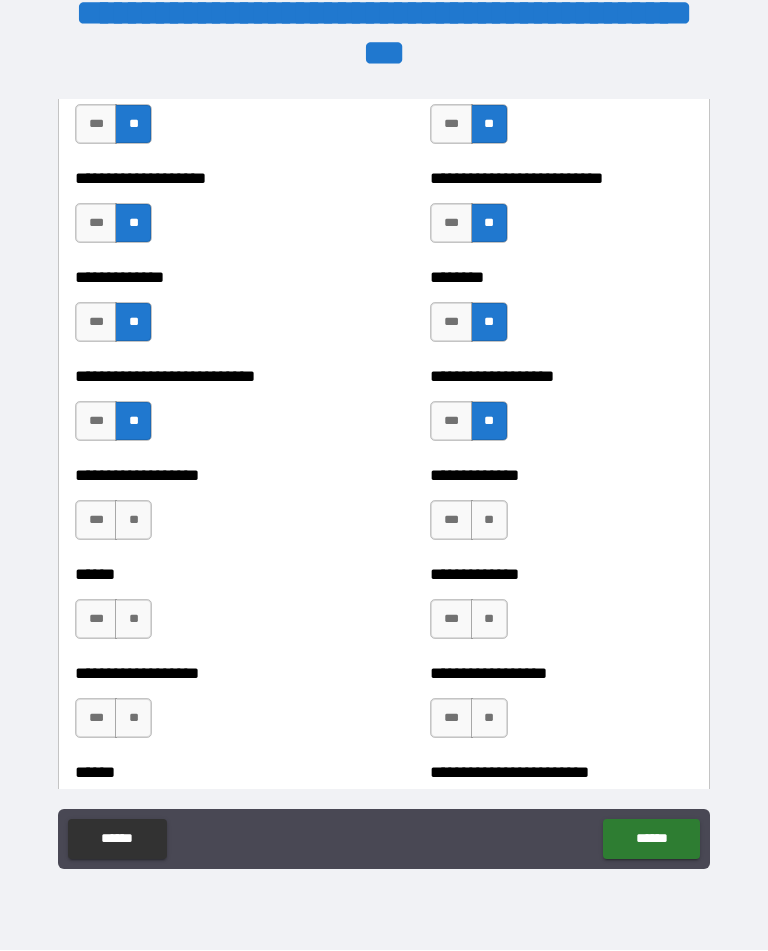 scroll, scrollTop: 4044, scrollLeft: 0, axis: vertical 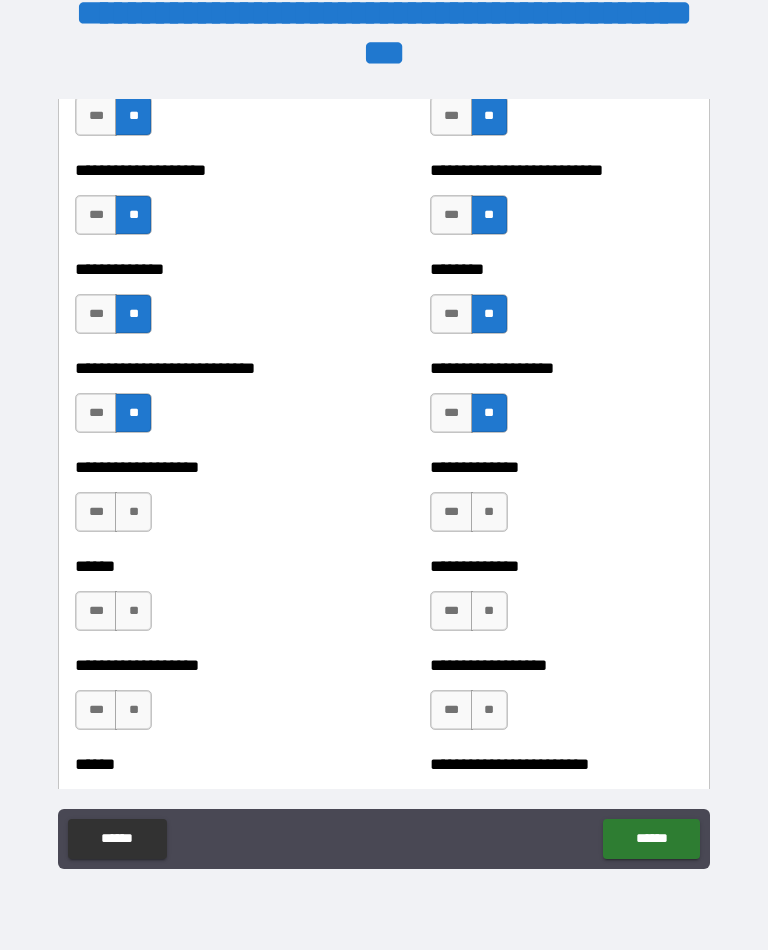 click on "**" at bounding box center (133, 513) 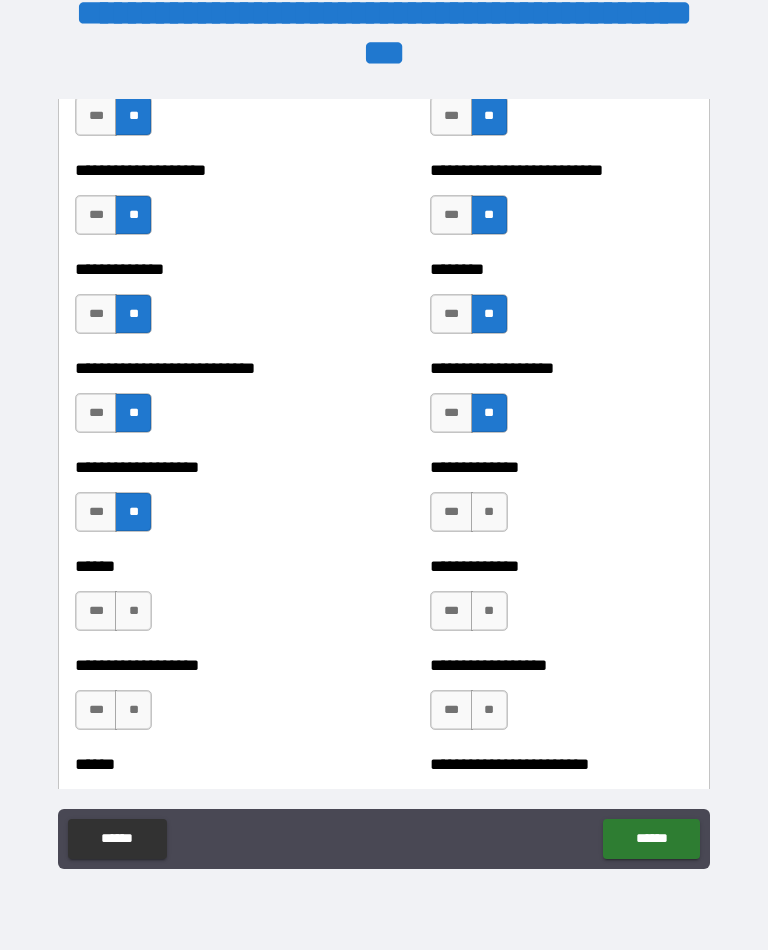 click on "**" at bounding box center (489, 513) 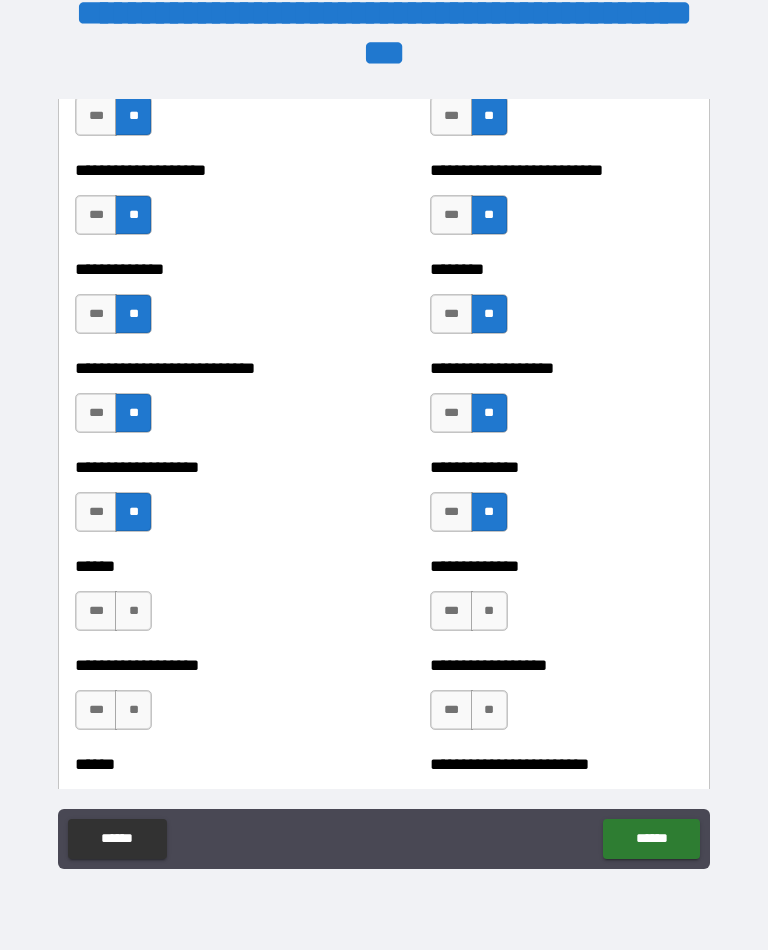 click on "**" at bounding box center (133, 612) 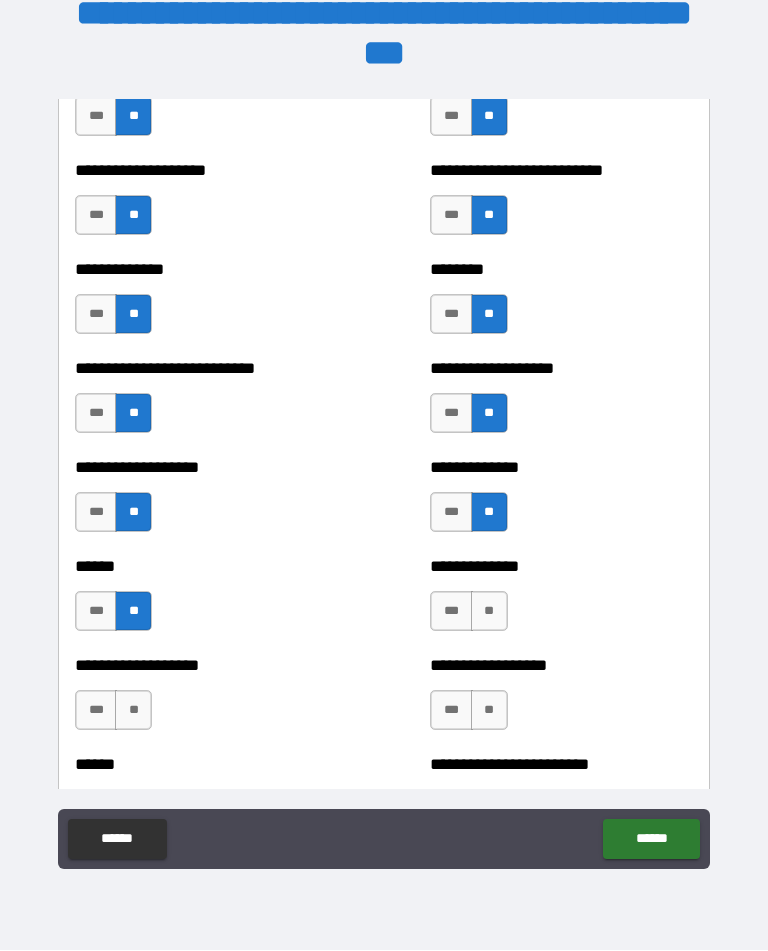 click on "**" at bounding box center [489, 612] 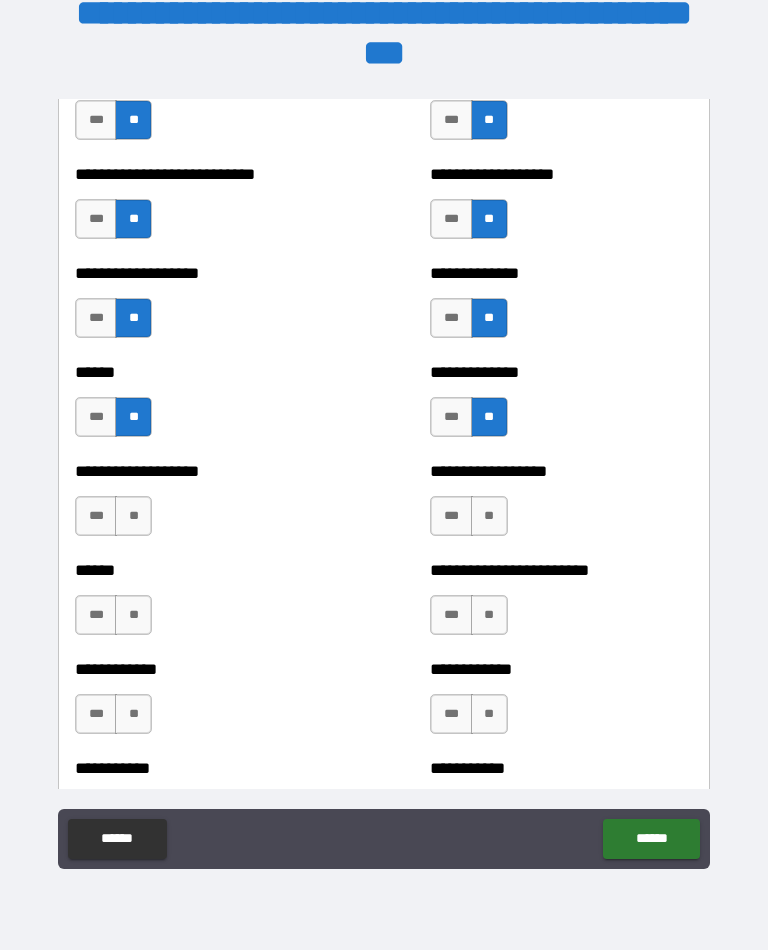 scroll, scrollTop: 4239, scrollLeft: 0, axis: vertical 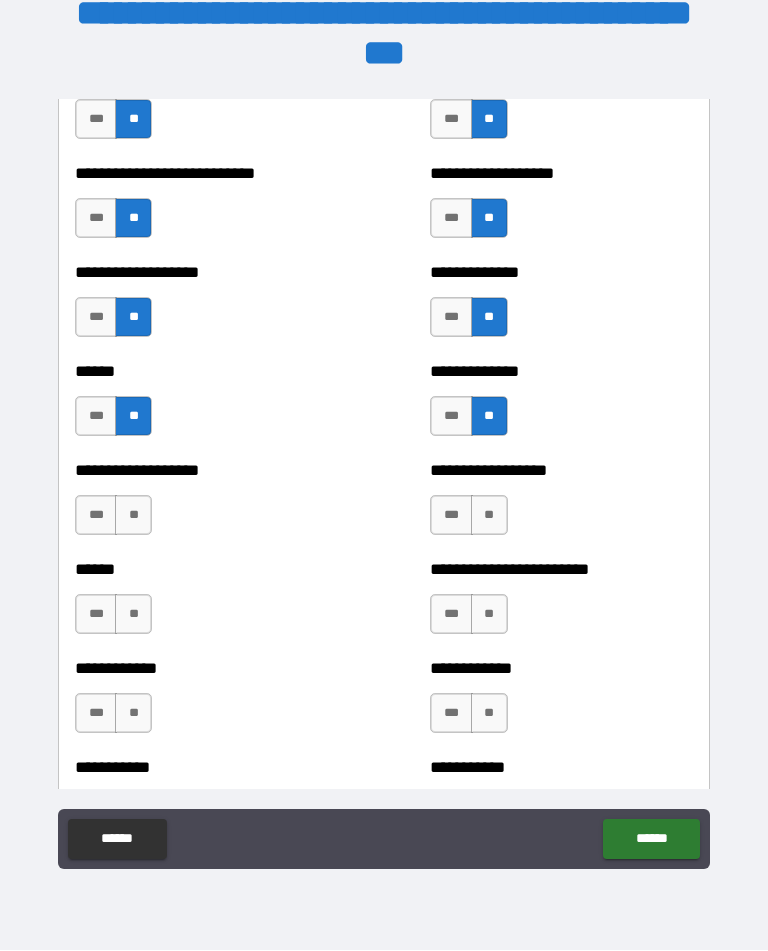 click on "**" at bounding box center (133, 516) 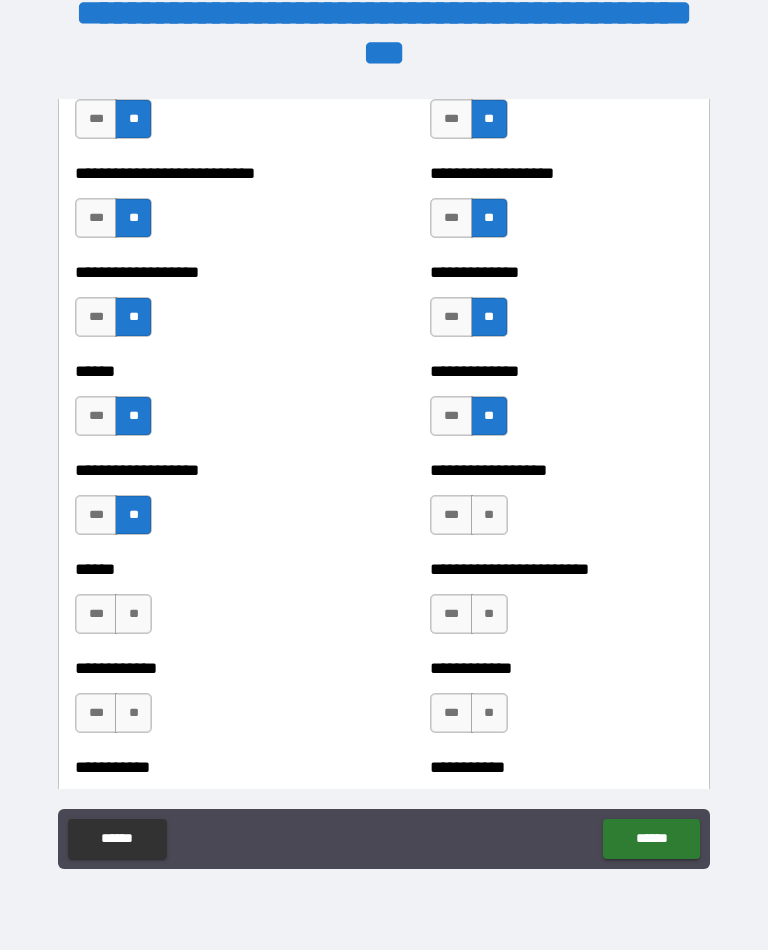 click on "**" at bounding box center [489, 516] 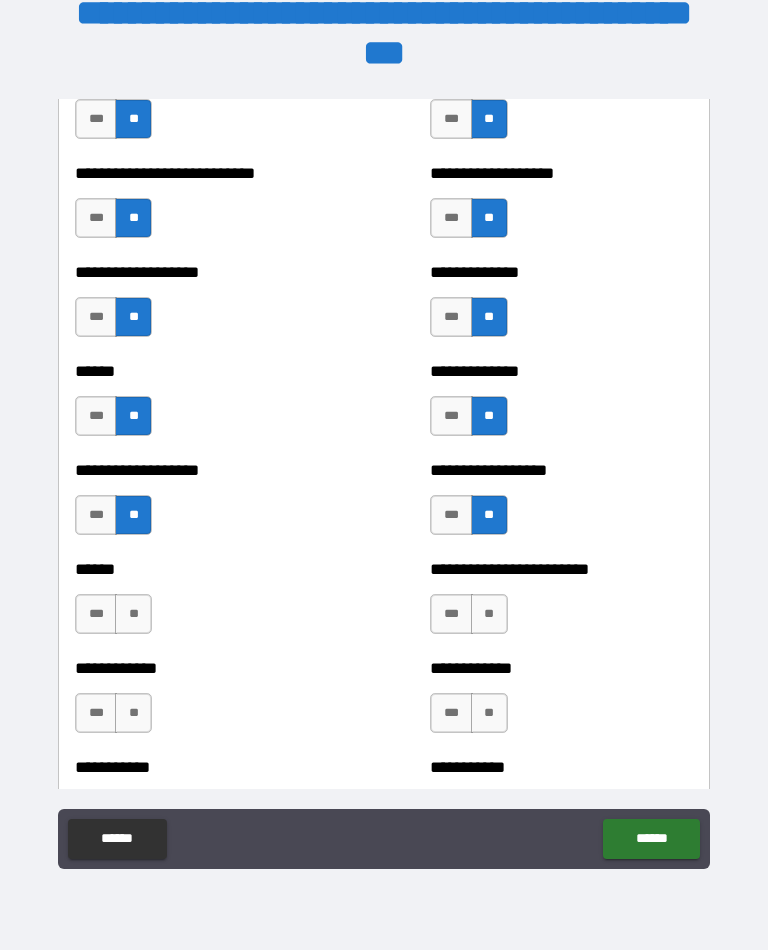 click on "**" at bounding box center [133, 615] 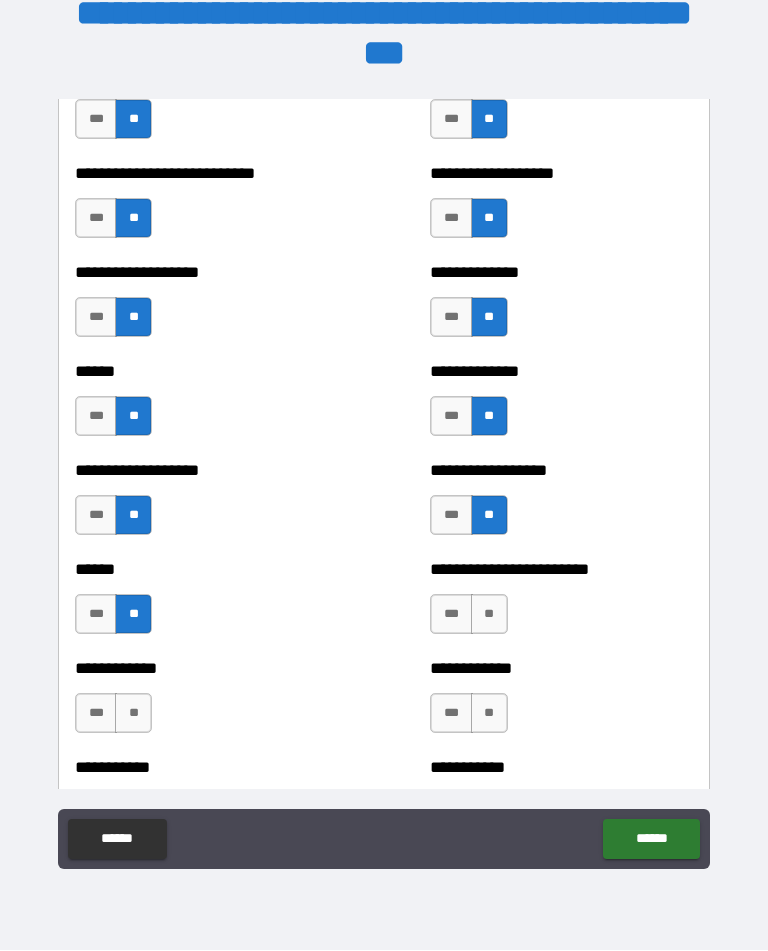 click on "**" at bounding box center (489, 615) 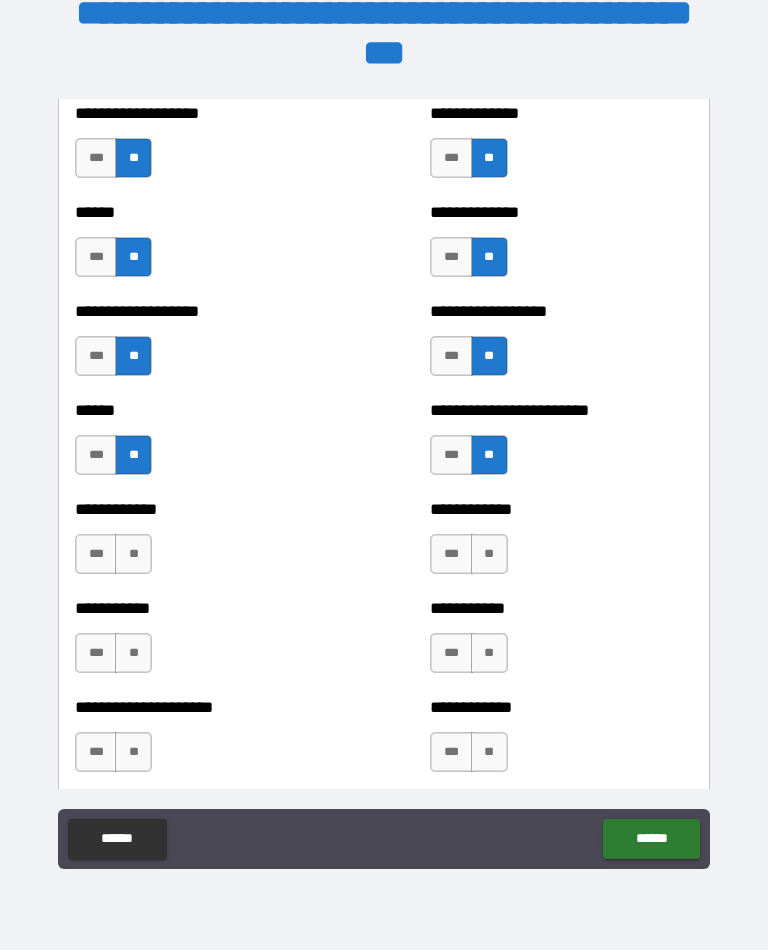 scroll, scrollTop: 4413, scrollLeft: 0, axis: vertical 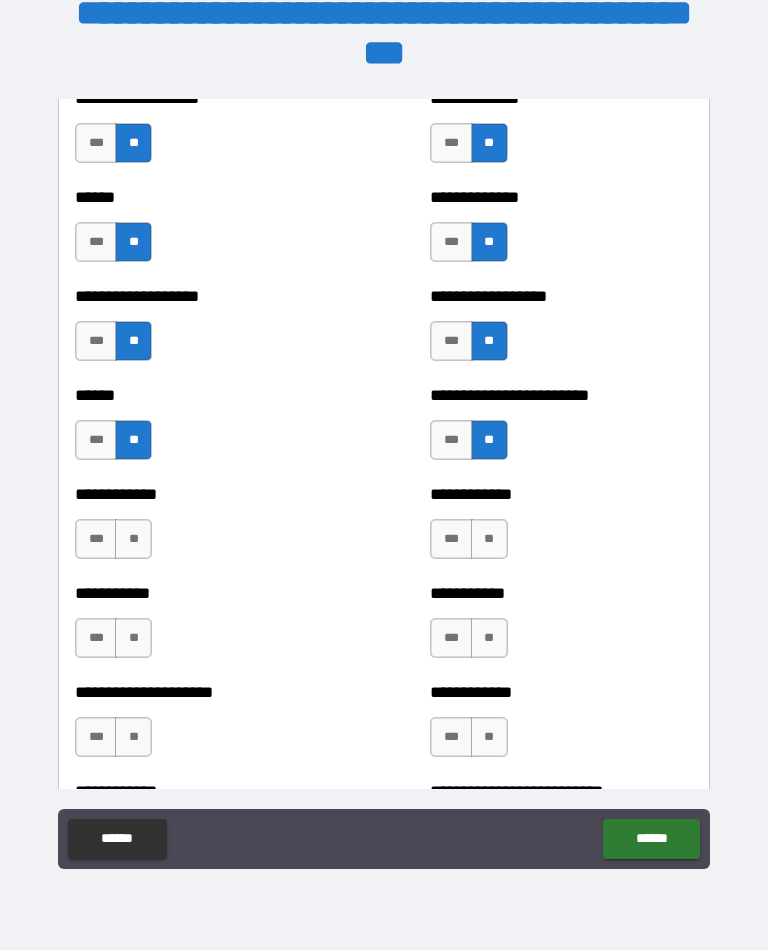 click on "**" at bounding box center [133, 540] 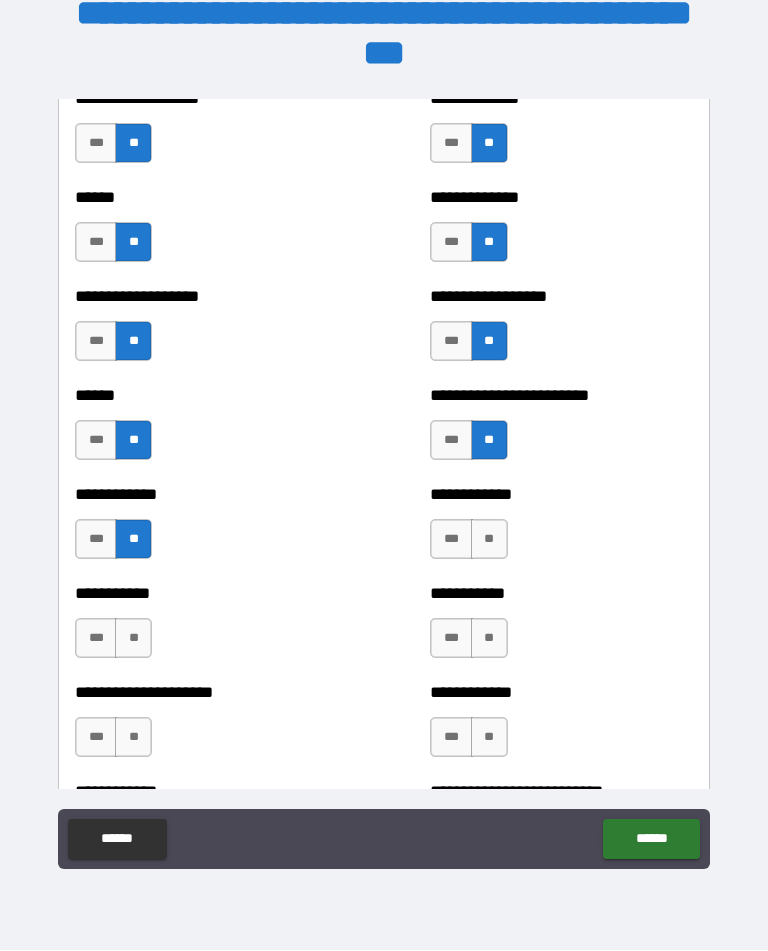 click on "**" at bounding box center [489, 540] 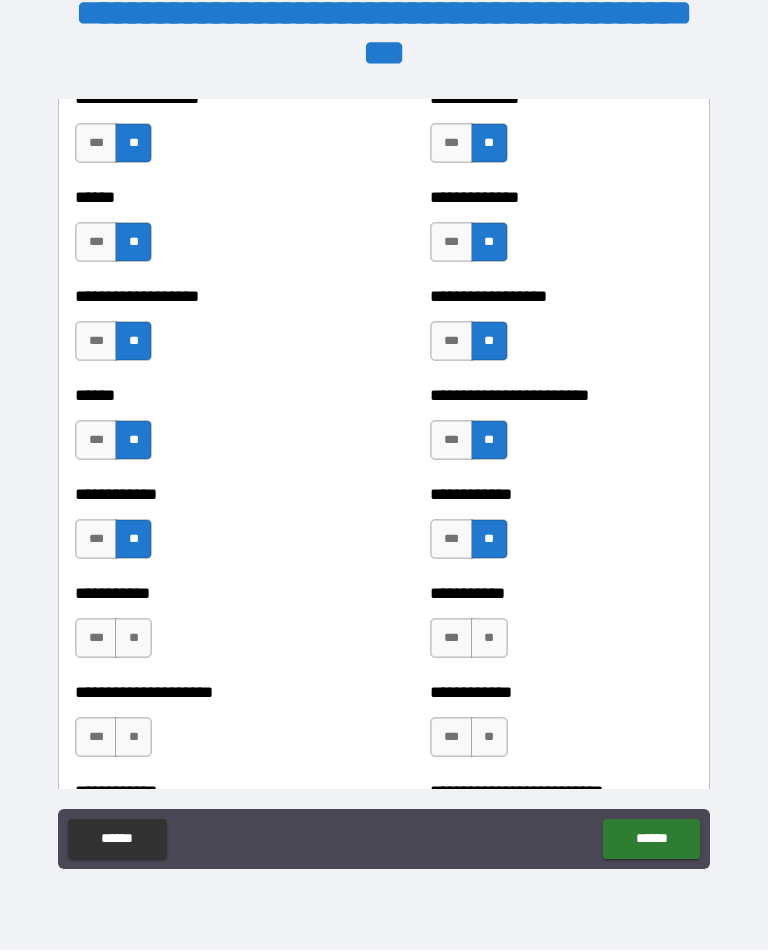 click on "**" at bounding box center [133, 639] 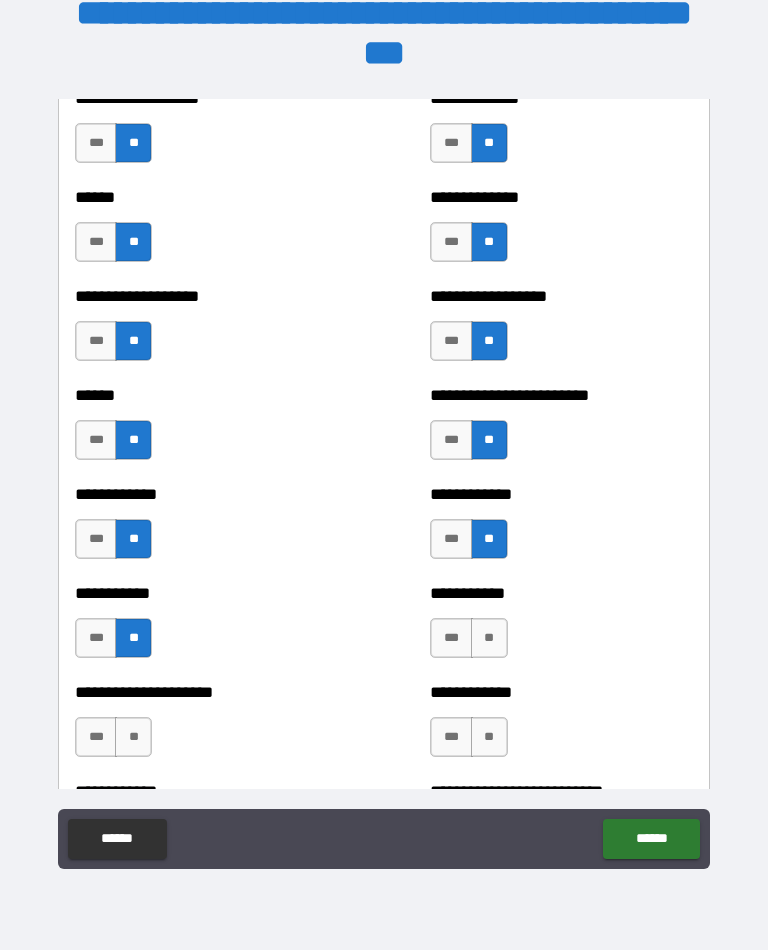 click on "**" at bounding box center [489, 639] 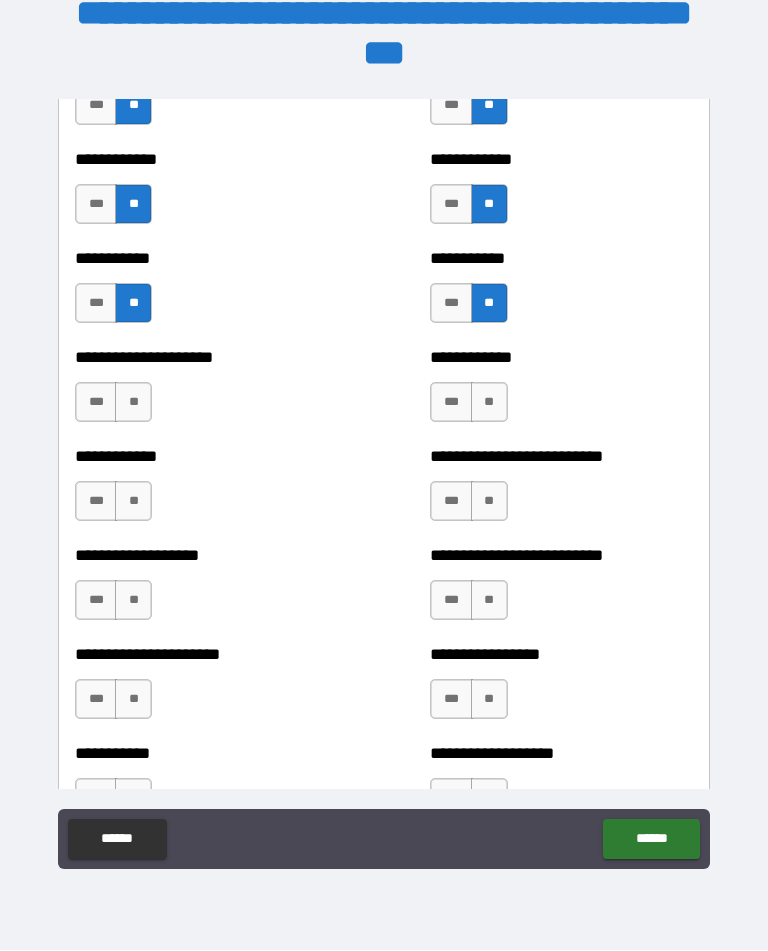 scroll, scrollTop: 4761, scrollLeft: 0, axis: vertical 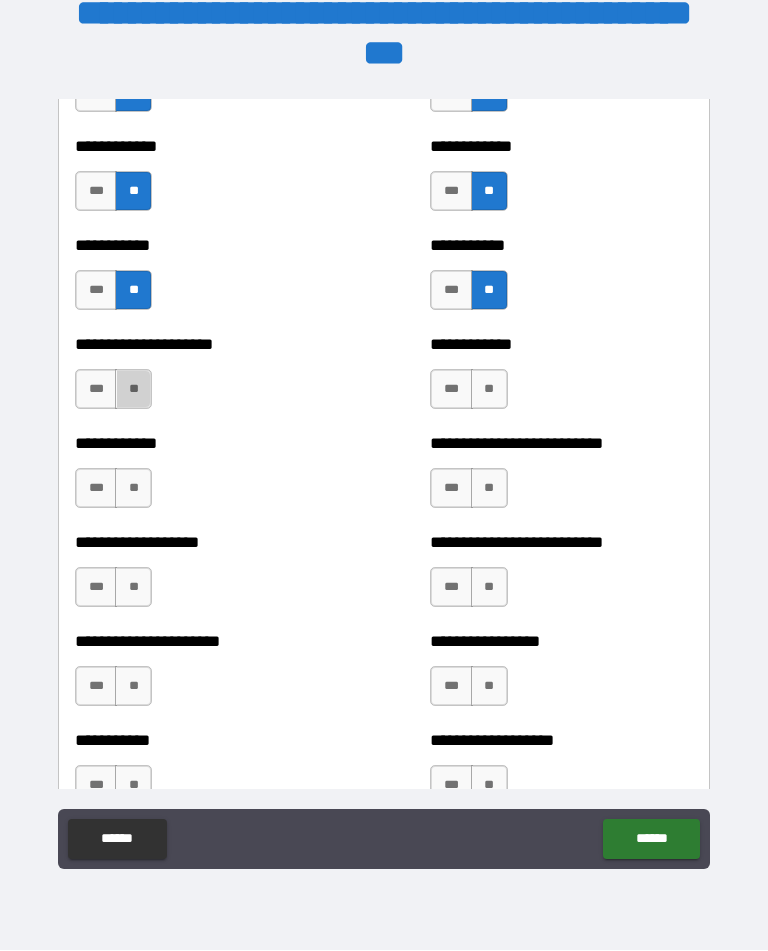 click on "**" at bounding box center (133, 390) 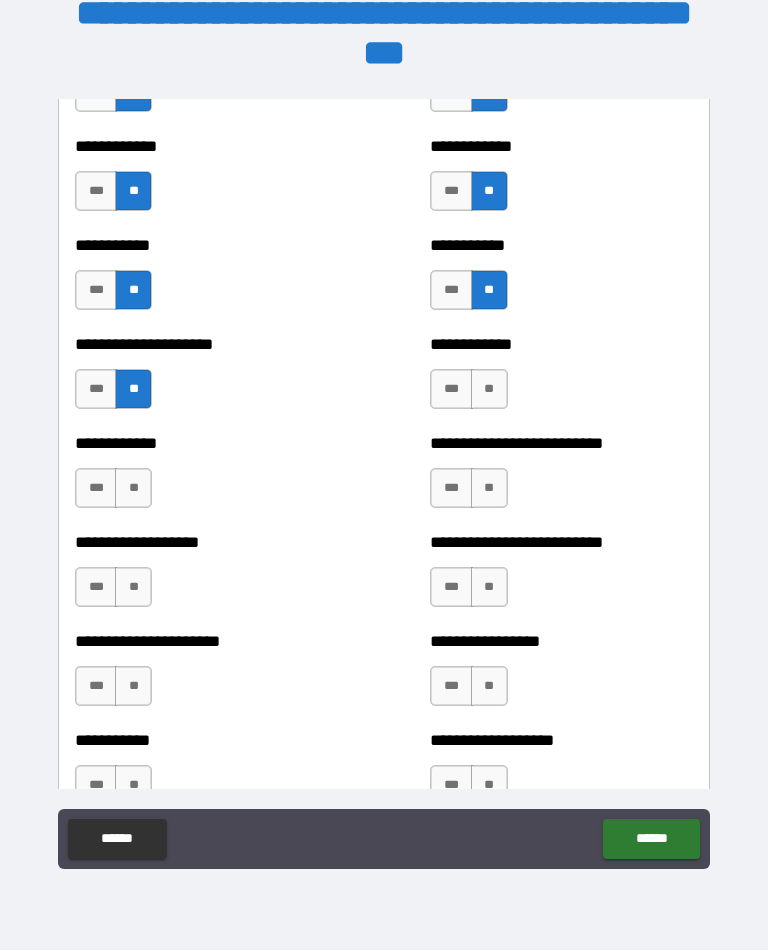 click on "**" at bounding box center [489, 390] 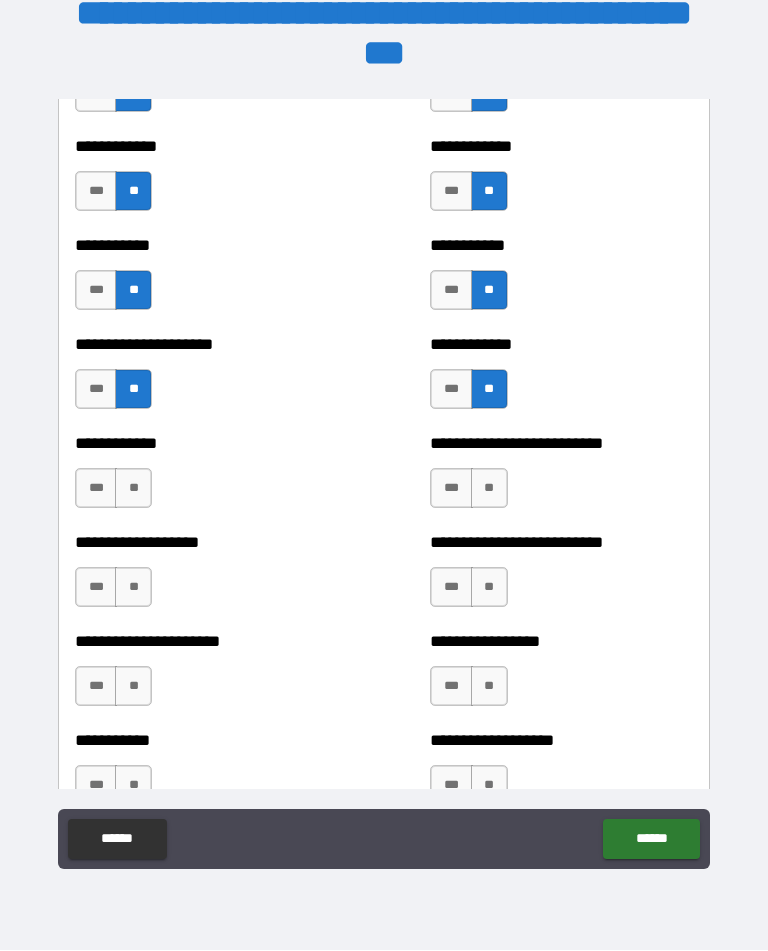 click on "**" at bounding box center (133, 489) 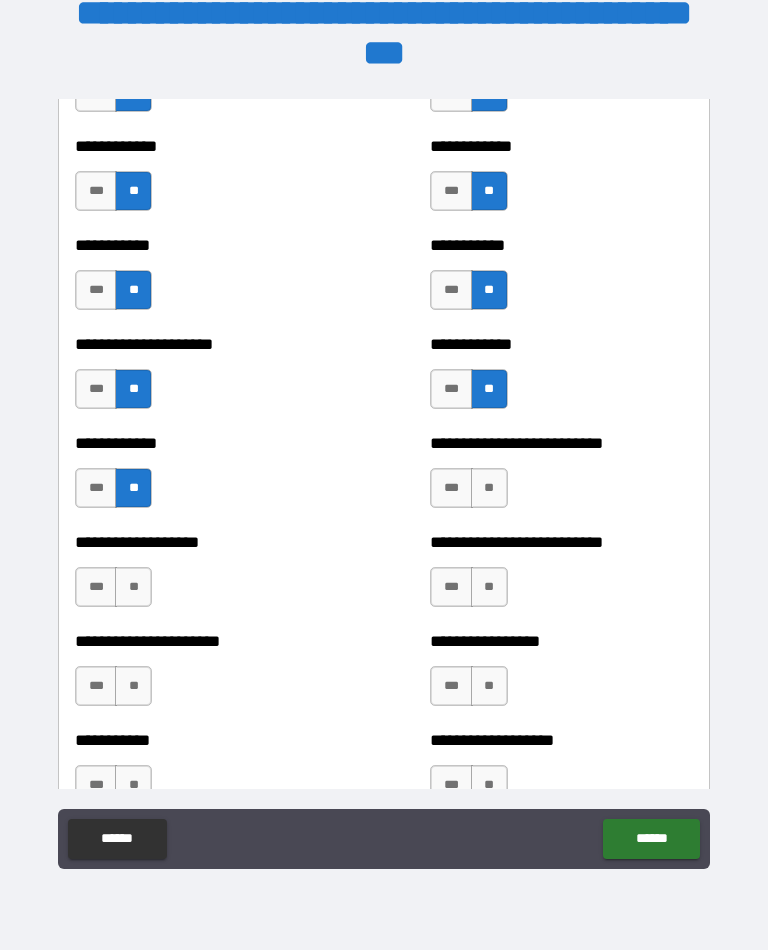 click on "**" at bounding box center [489, 489] 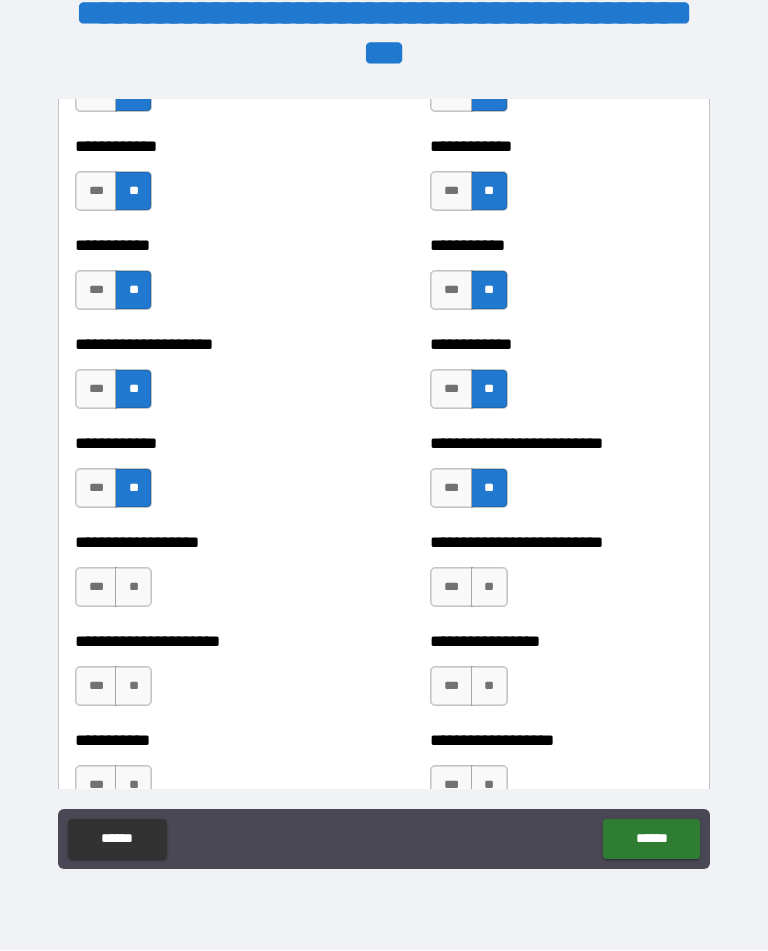 click on "**********" at bounding box center (206, 578) 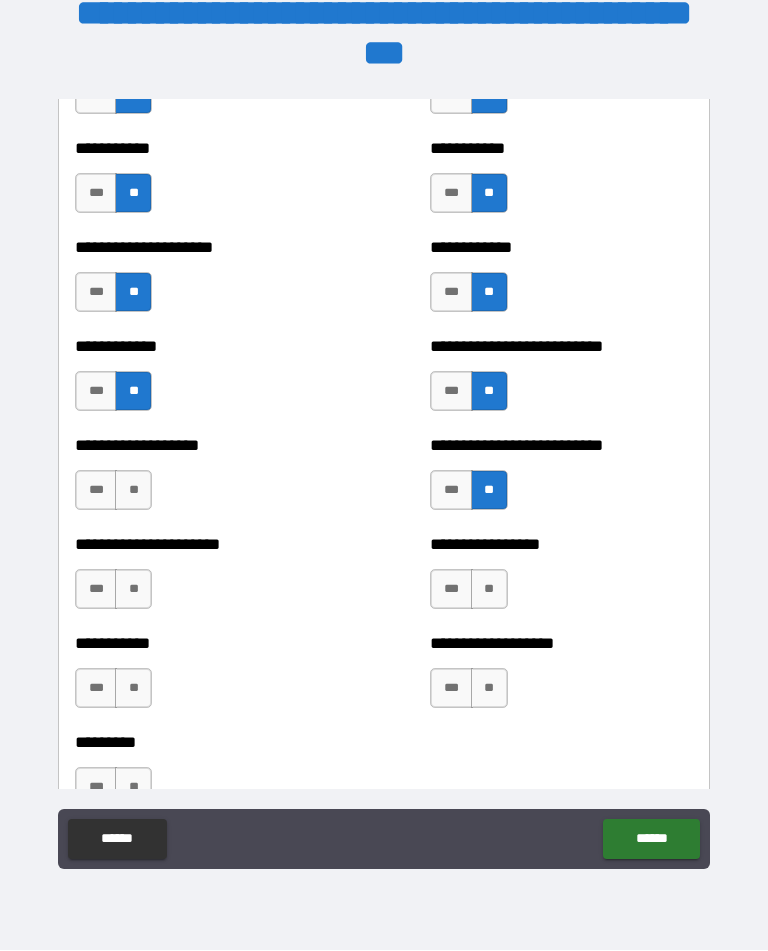 scroll, scrollTop: 4859, scrollLeft: 0, axis: vertical 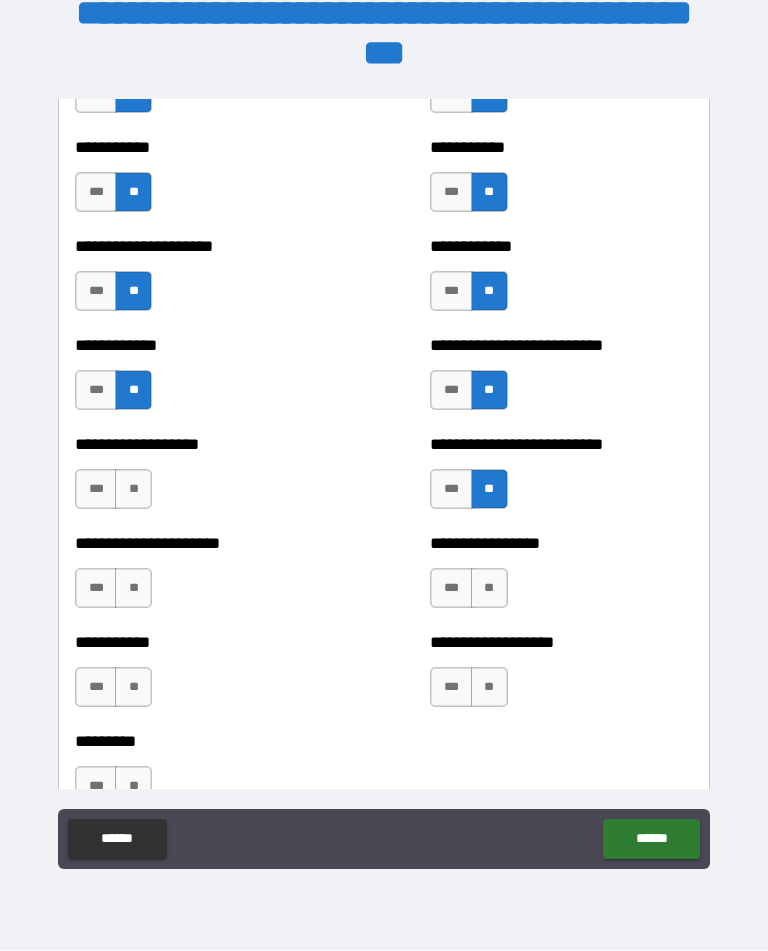 click on "**" at bounding box center (133, 490) 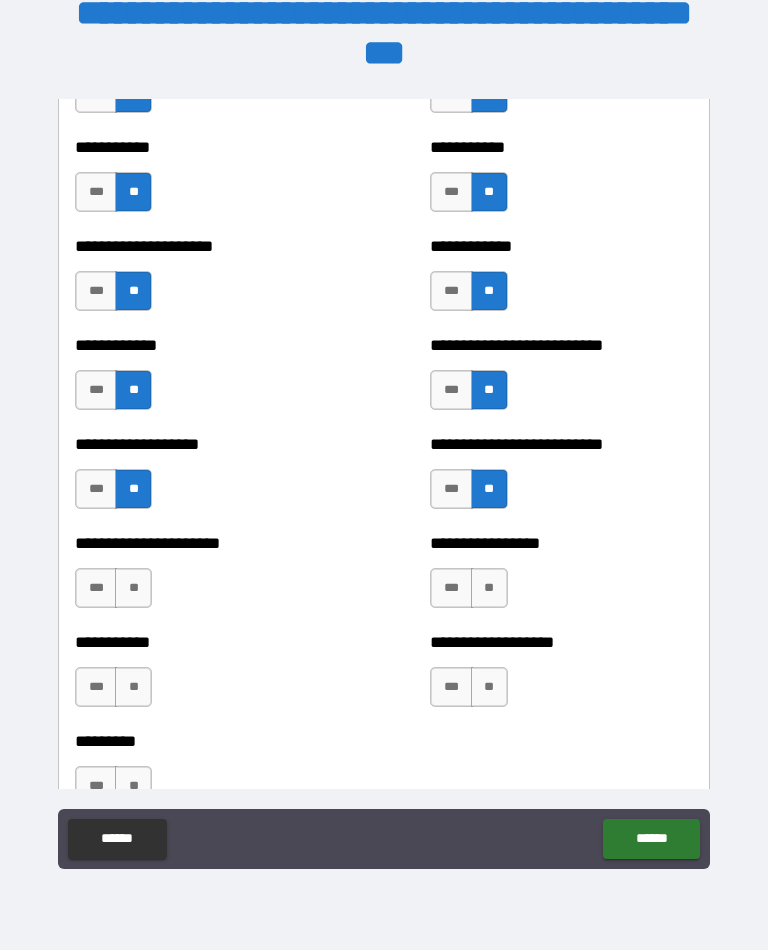 click on "**" at bounding box center (133, 589) 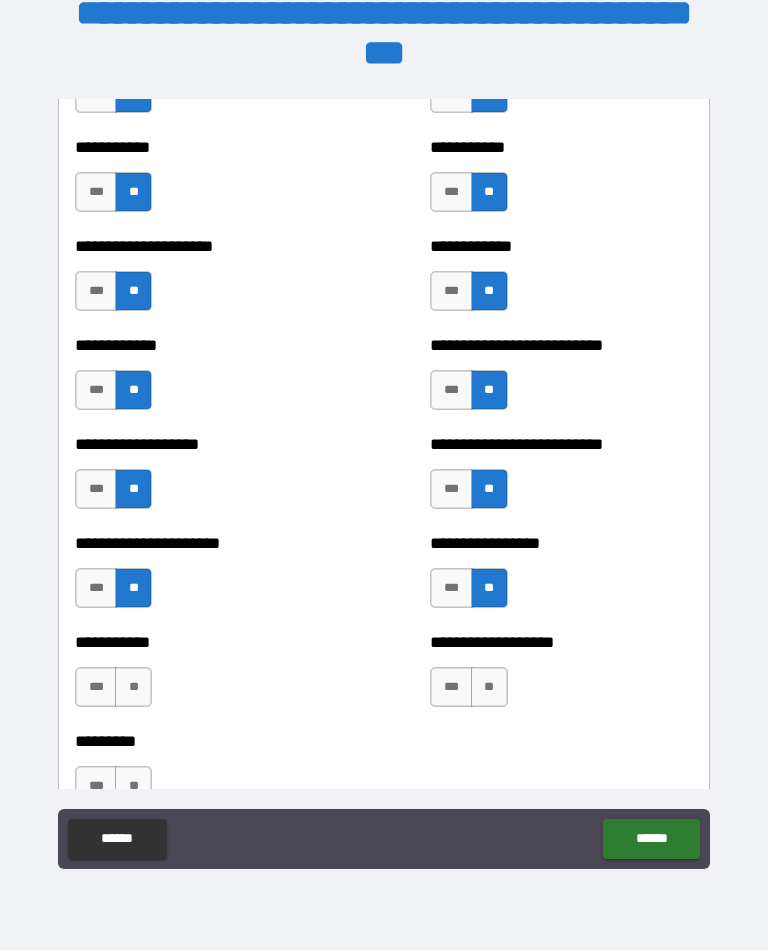click on "**********" at bounding box center (206, 678) 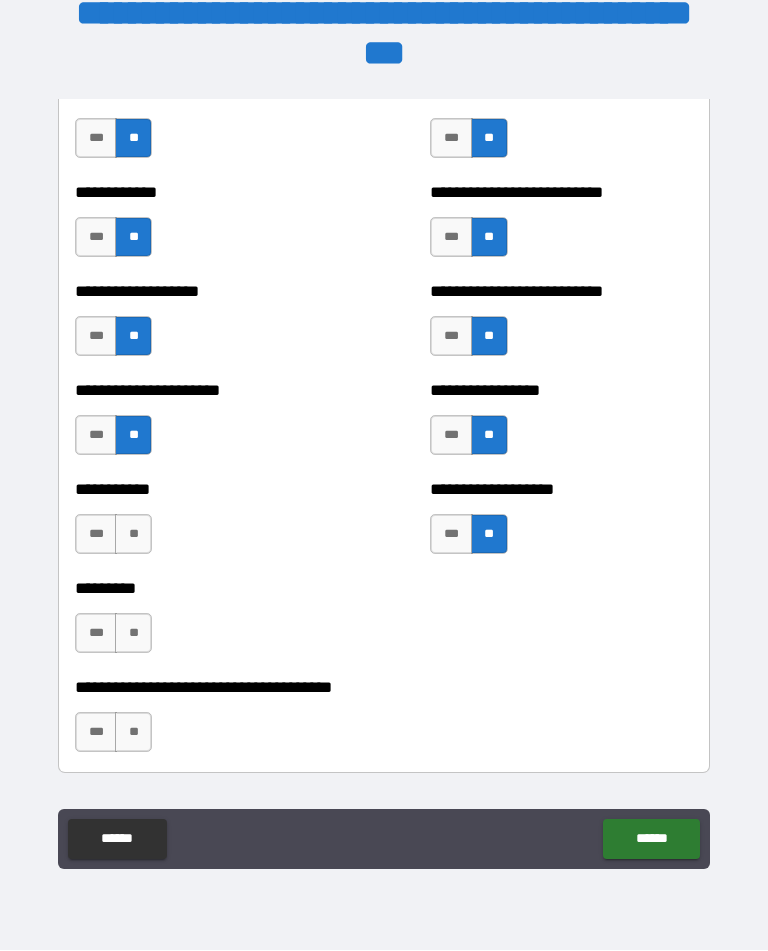 scroll, scrollTop: 5031, scrollLeft: 0, axis: vertical 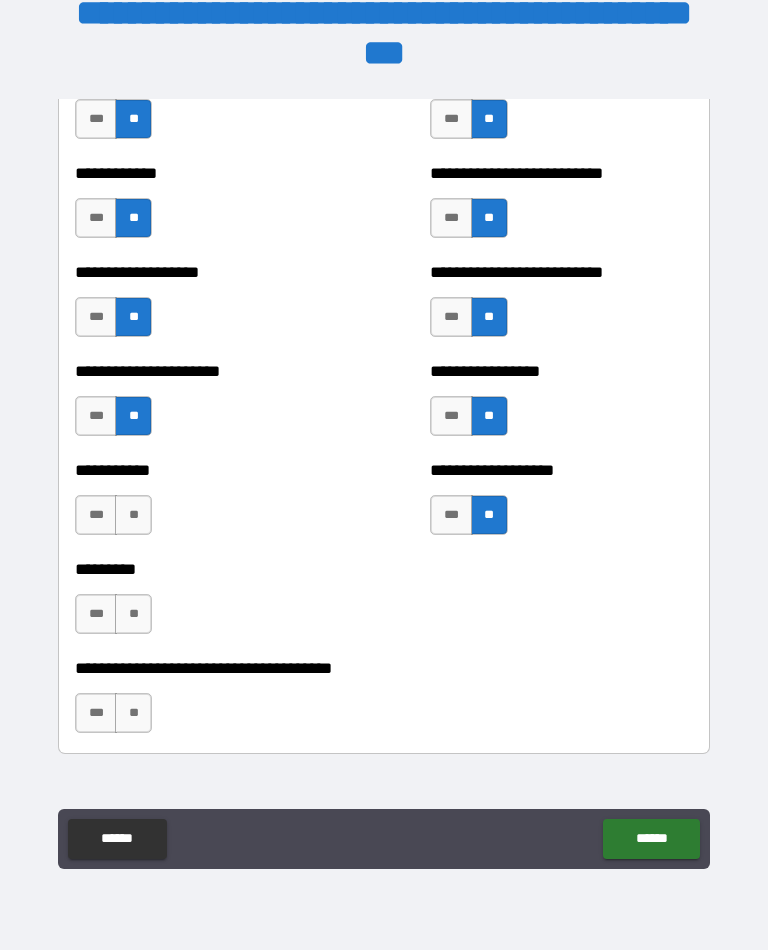 click on "********* *** **" at bounding box center (384, 605) 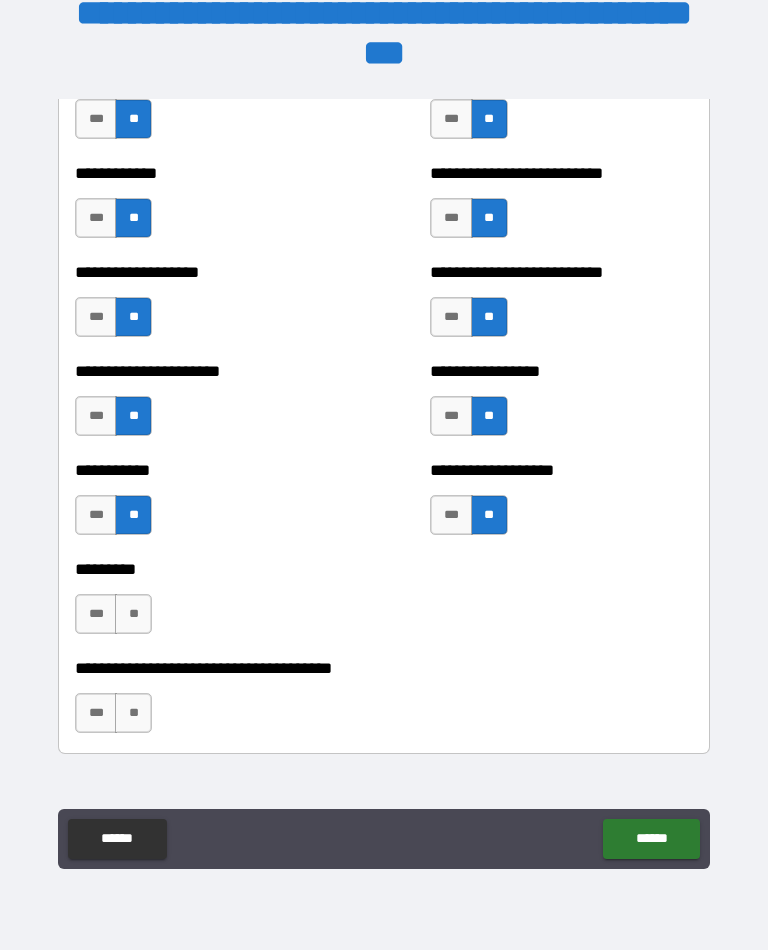 click on "**" at bounding box center (133, 714) 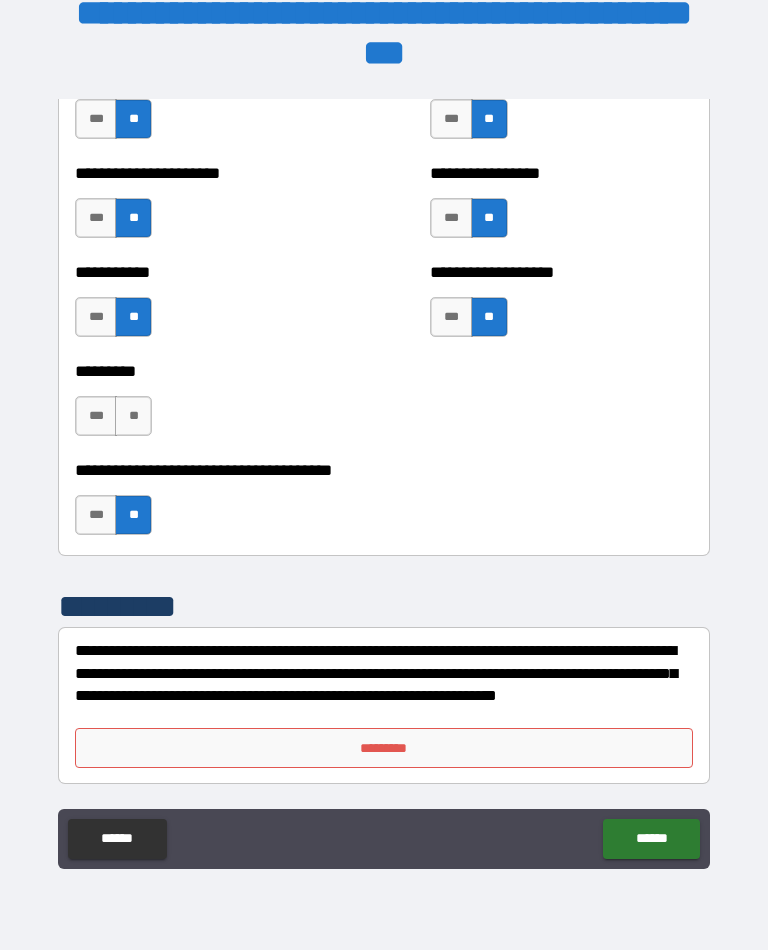 scroll, scrollTop: 5229, scrollLeft: 0, axis: vertical 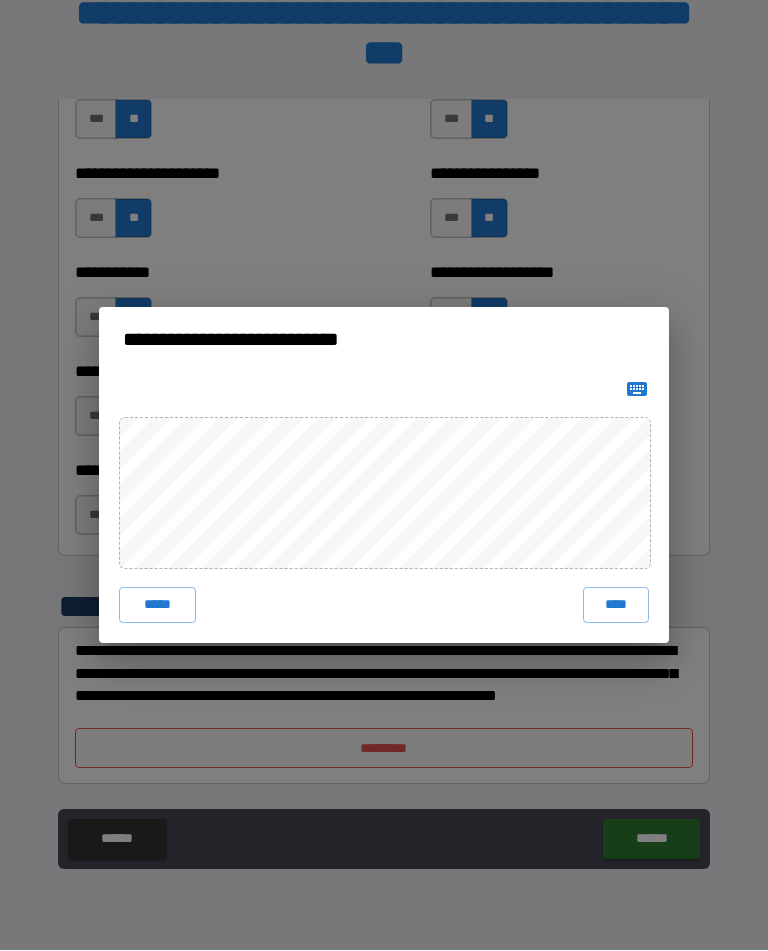click on "****" at bounding box center (616, 606) 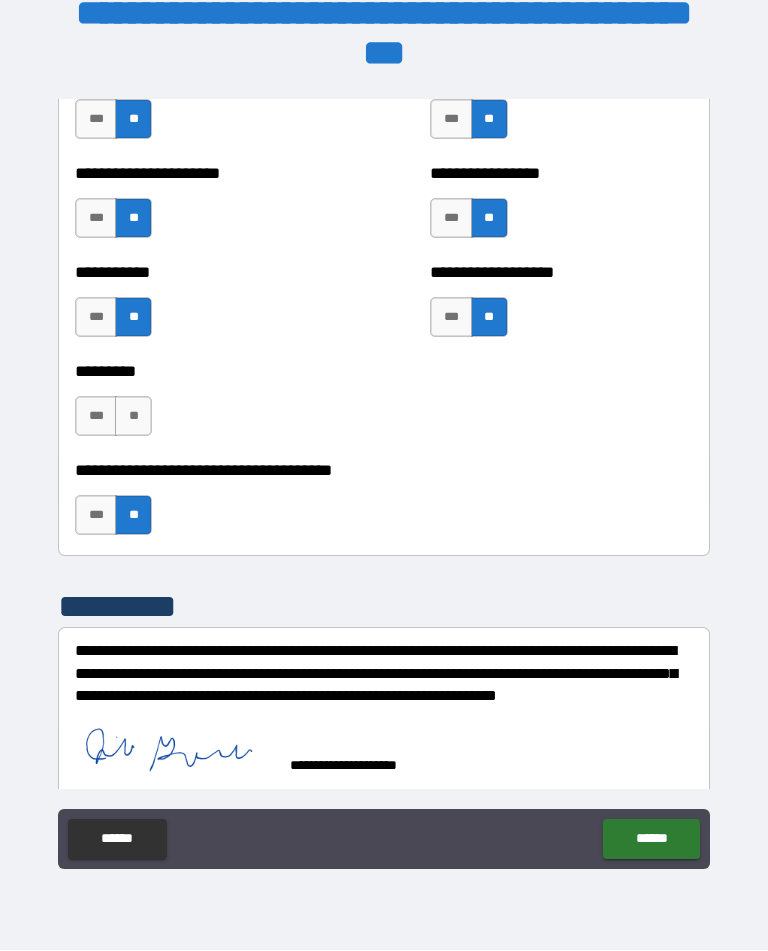 click on "******" at bounding box center [651, 840] 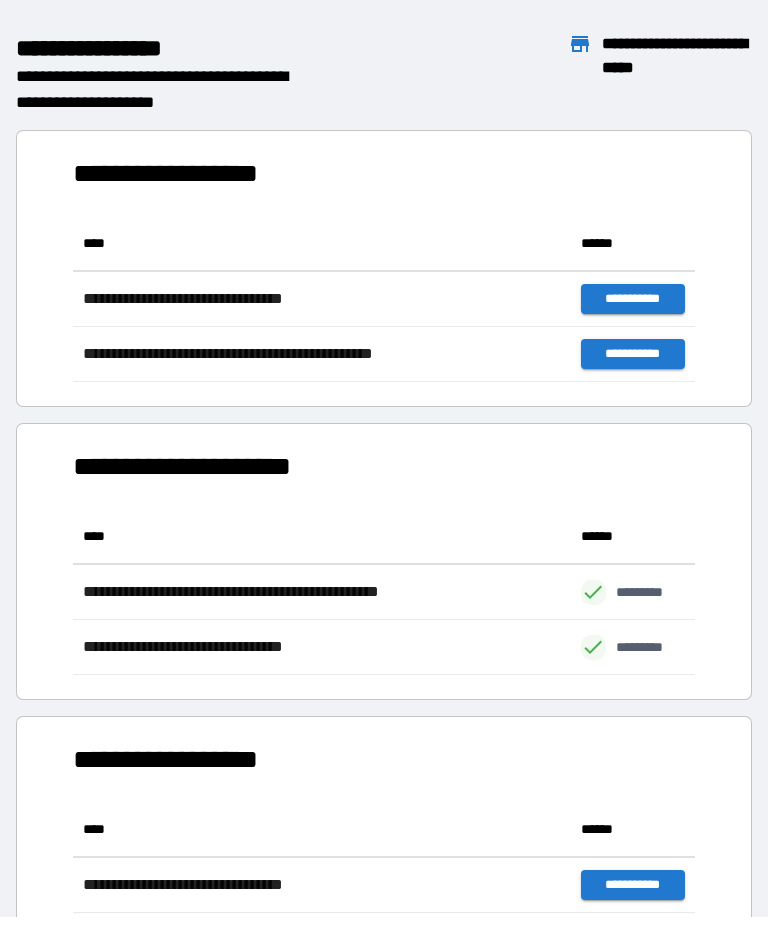 scroll, scrollTop: 166, scrollLeft: 622, axis: both 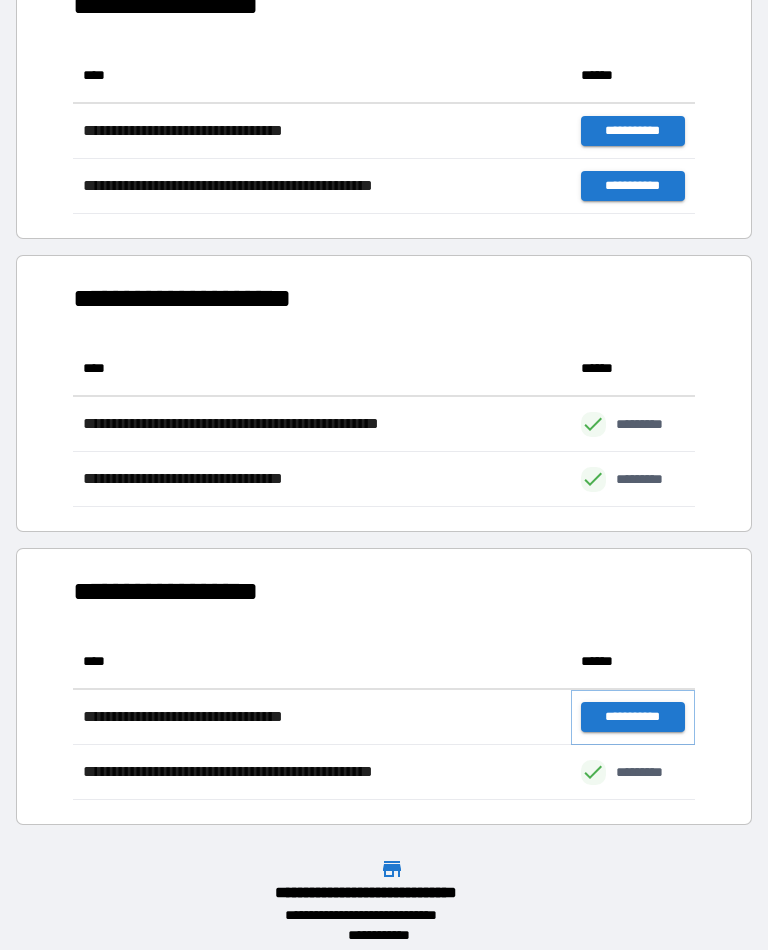 click on "**********" at bounding box center (633, 718) 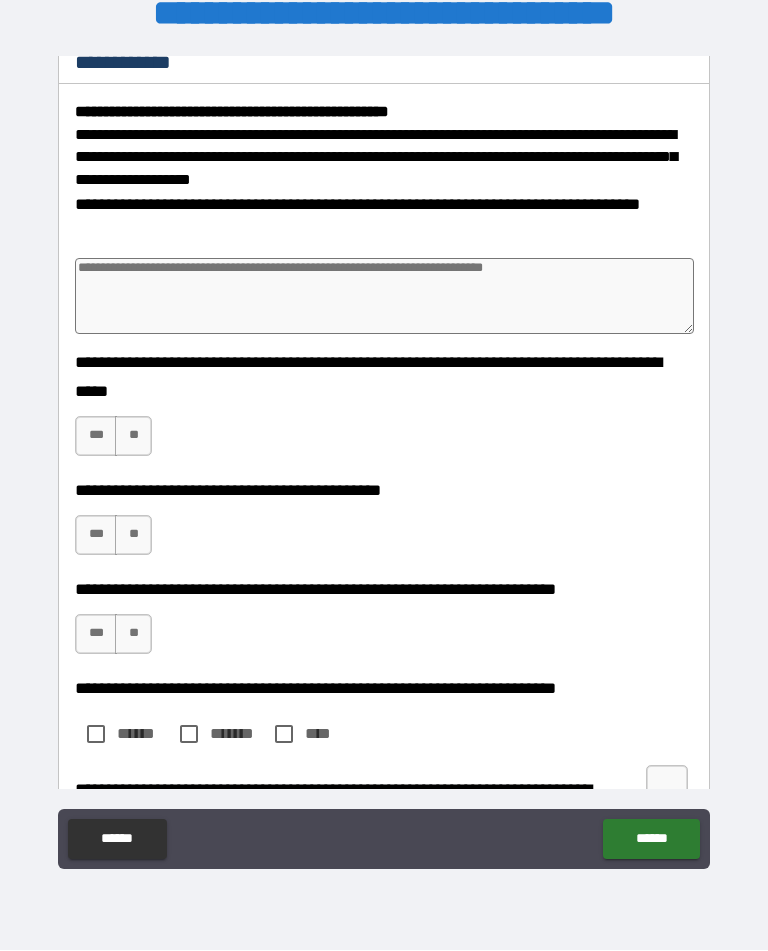 scroll, scrollTop: 11, scrollLeft: 0, axis: vertical 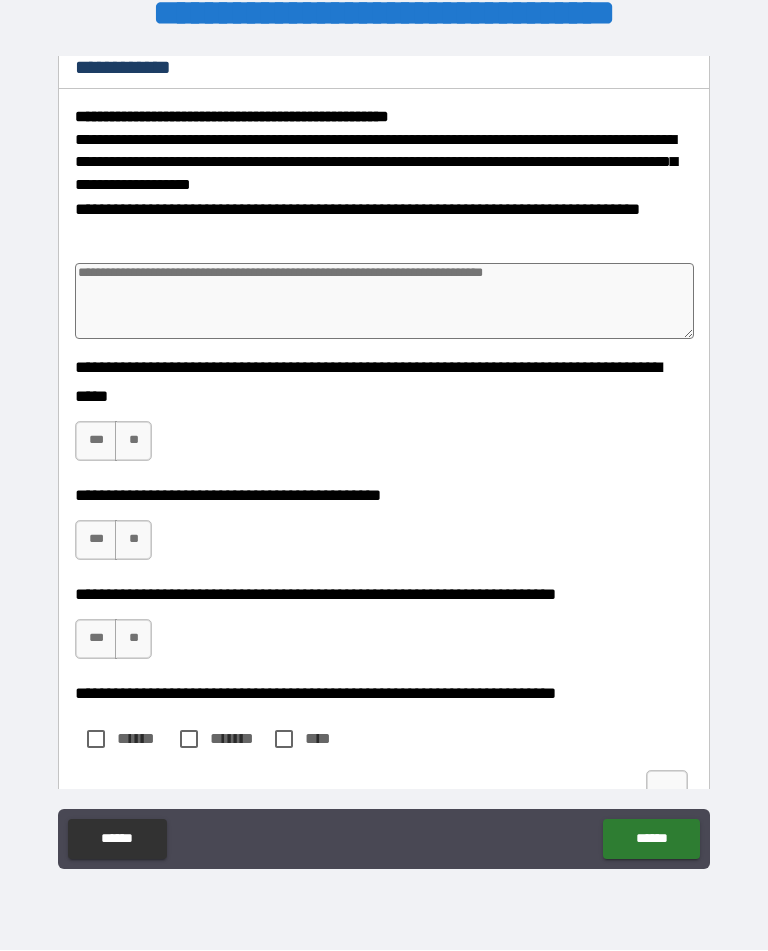 click at bounding box center (384, 302) 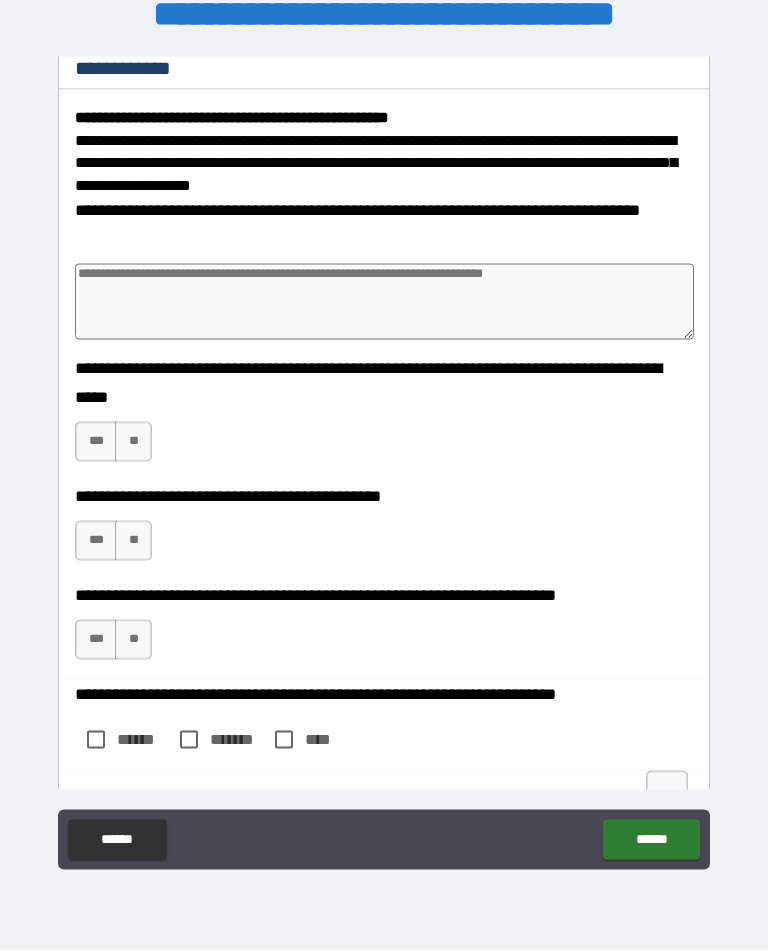 click on "***" at bounding box center [96, 442] 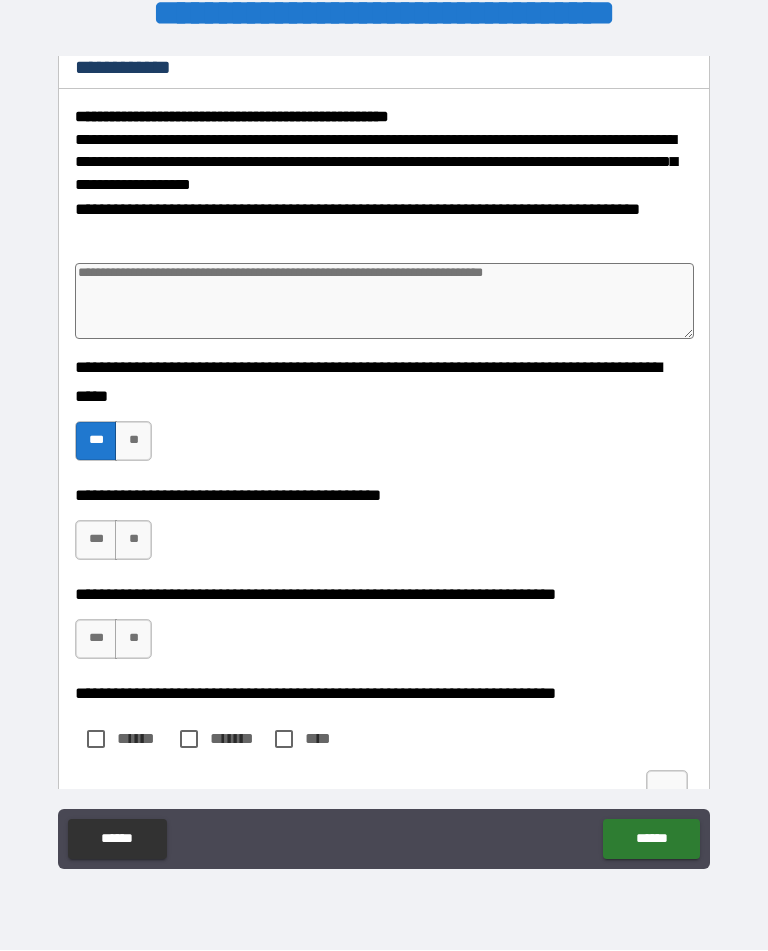 click on "***" at bounding box center [96, 541] 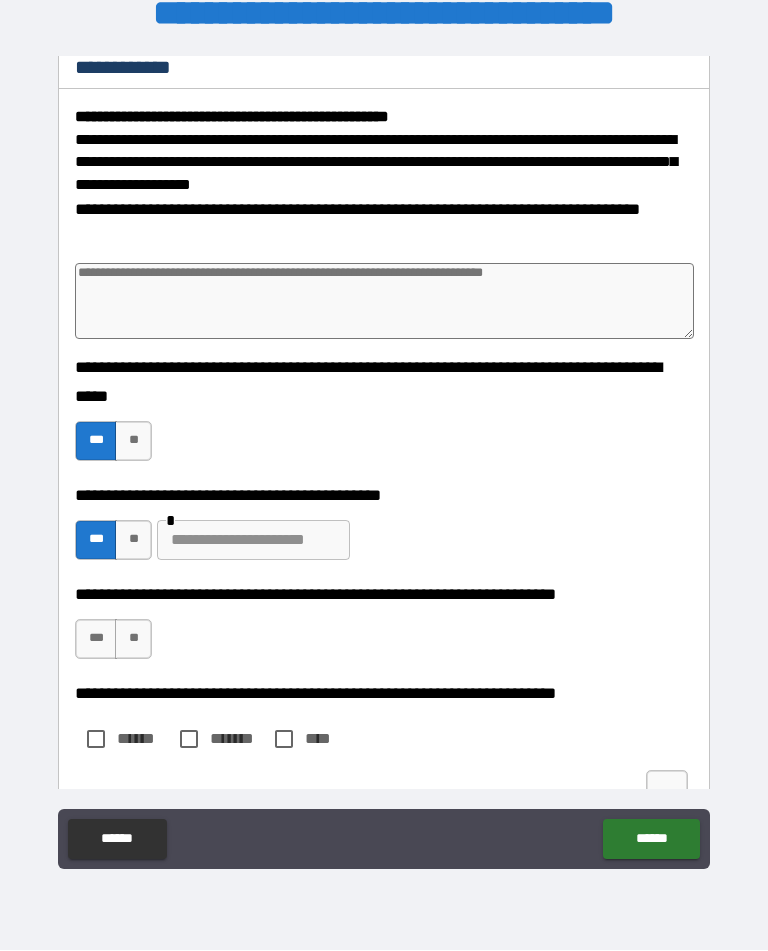 click on "***" at bounding box center [96, 640] 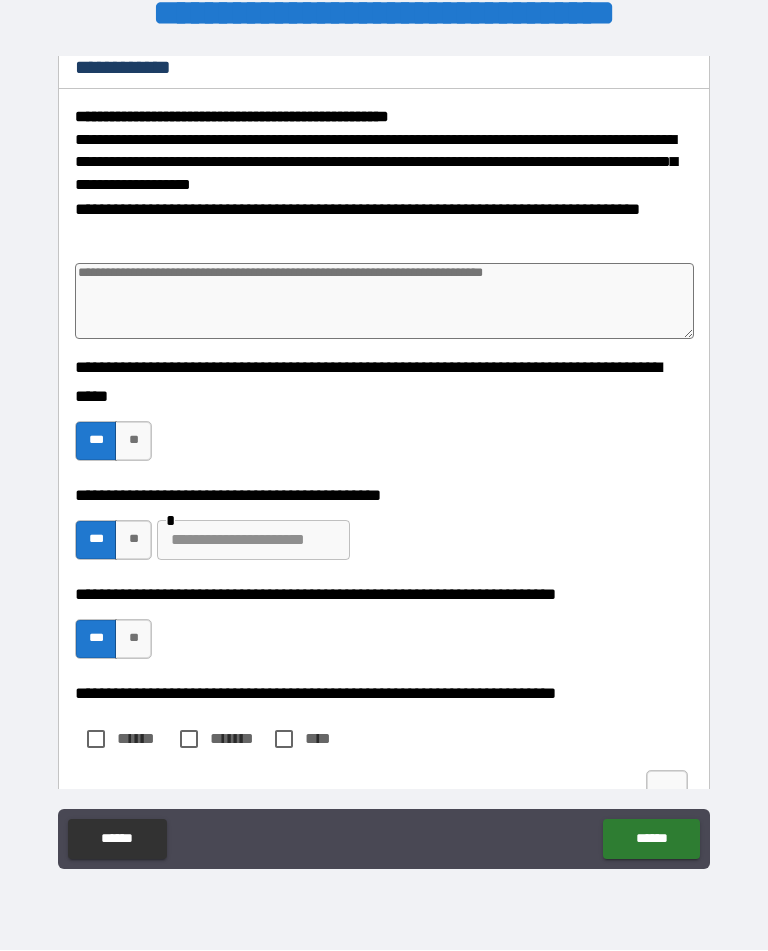 click at bounding box center (253, 541) 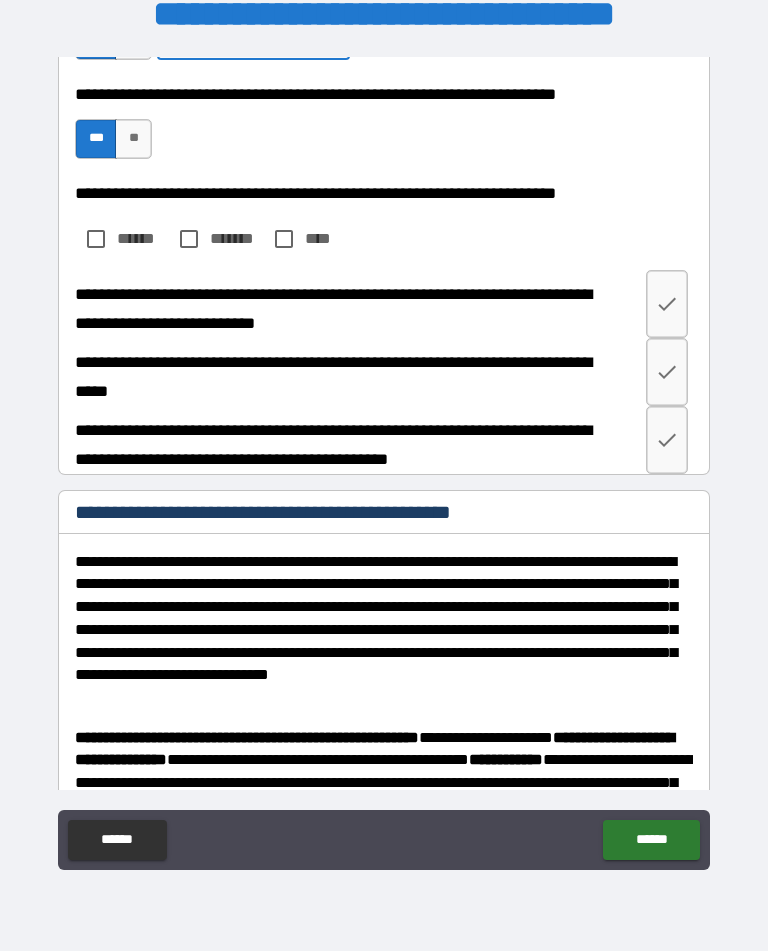 scroll, scrollTop: 513, scrollLeft: 0, axis: vertical 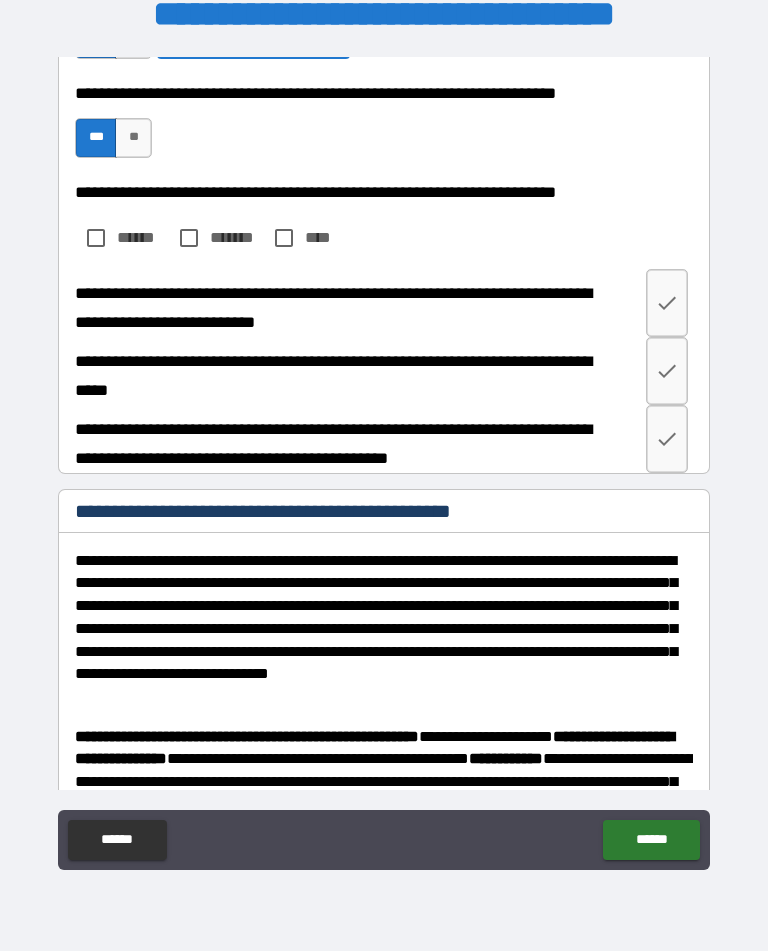 type on "**********" 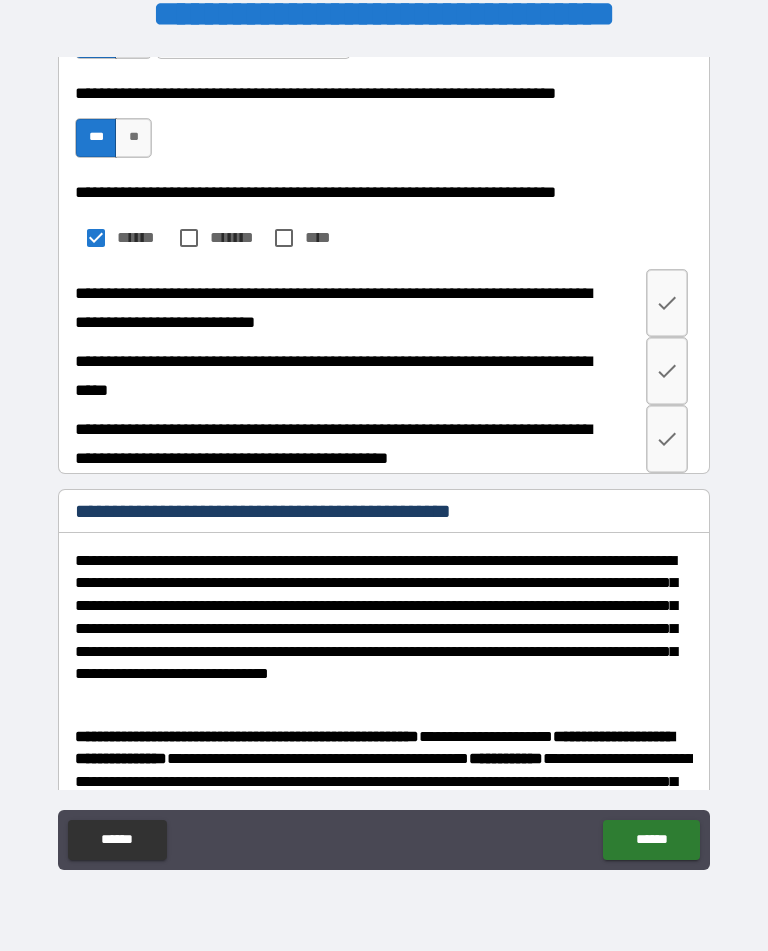 click at bounding box center [667, 303] 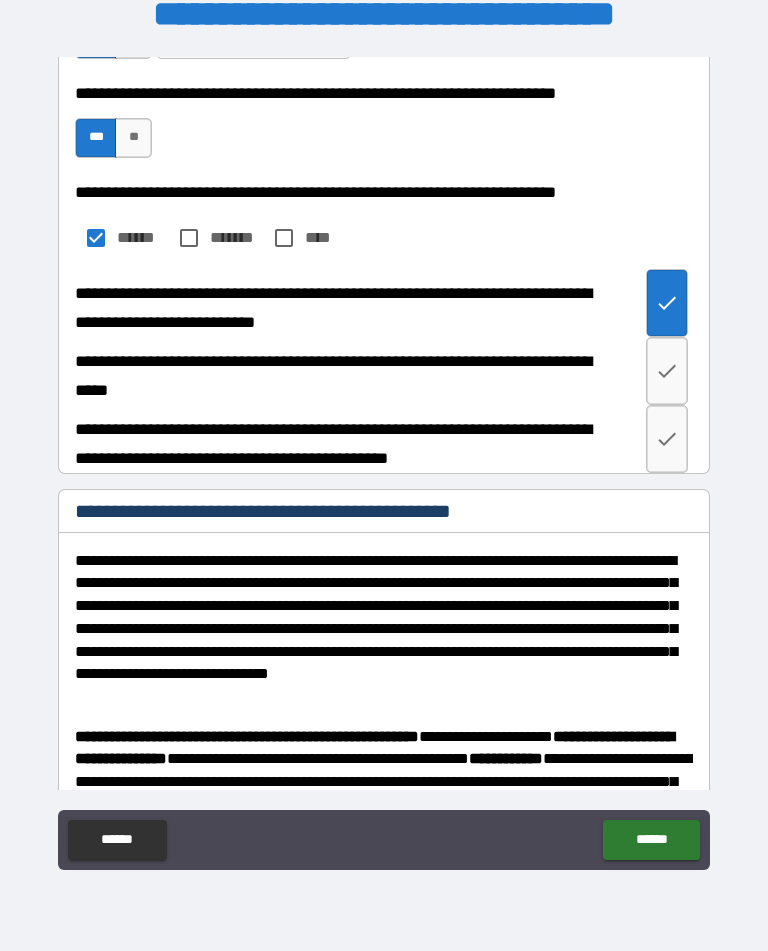 click 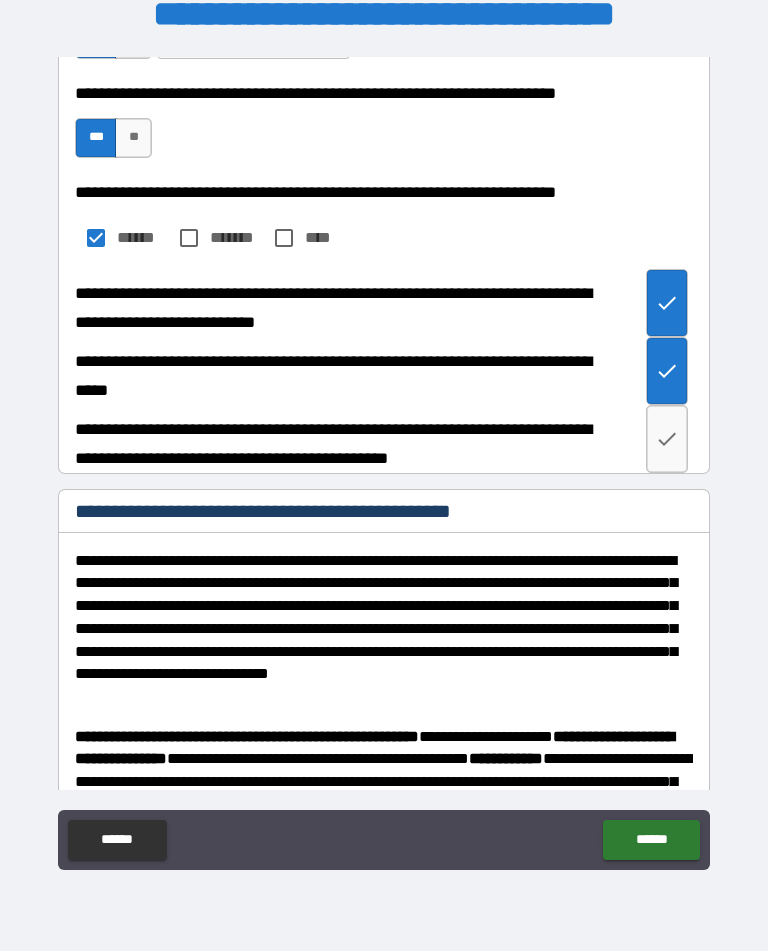 click at bounding box center [667, 439] 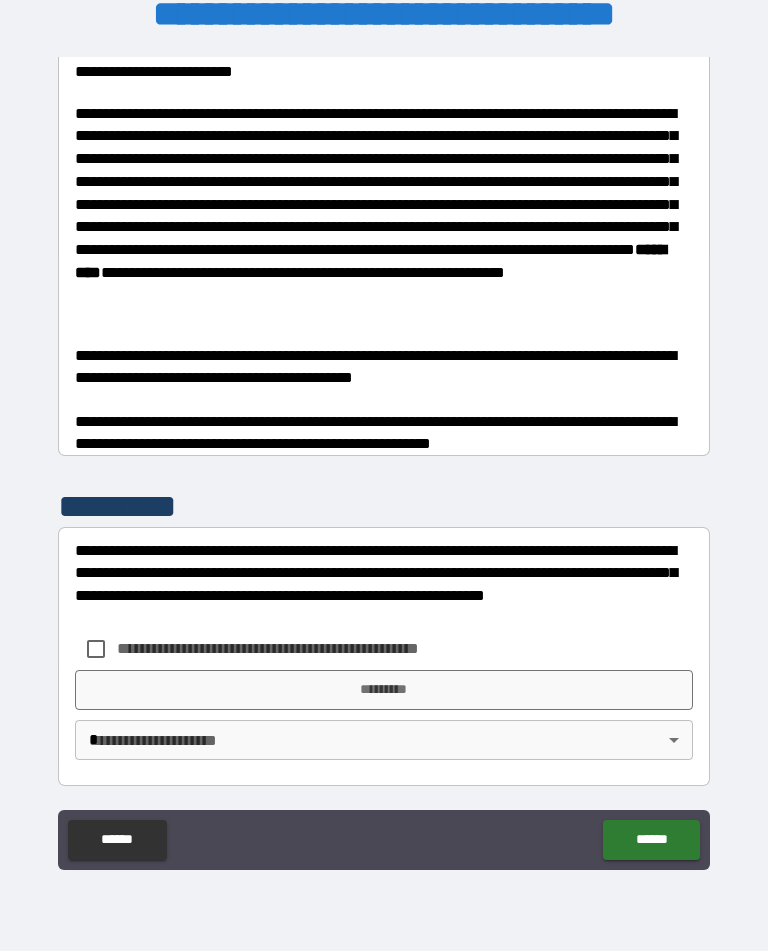 scroll, scrollTop: 1356, scrollLeft: 0, axis: vertical 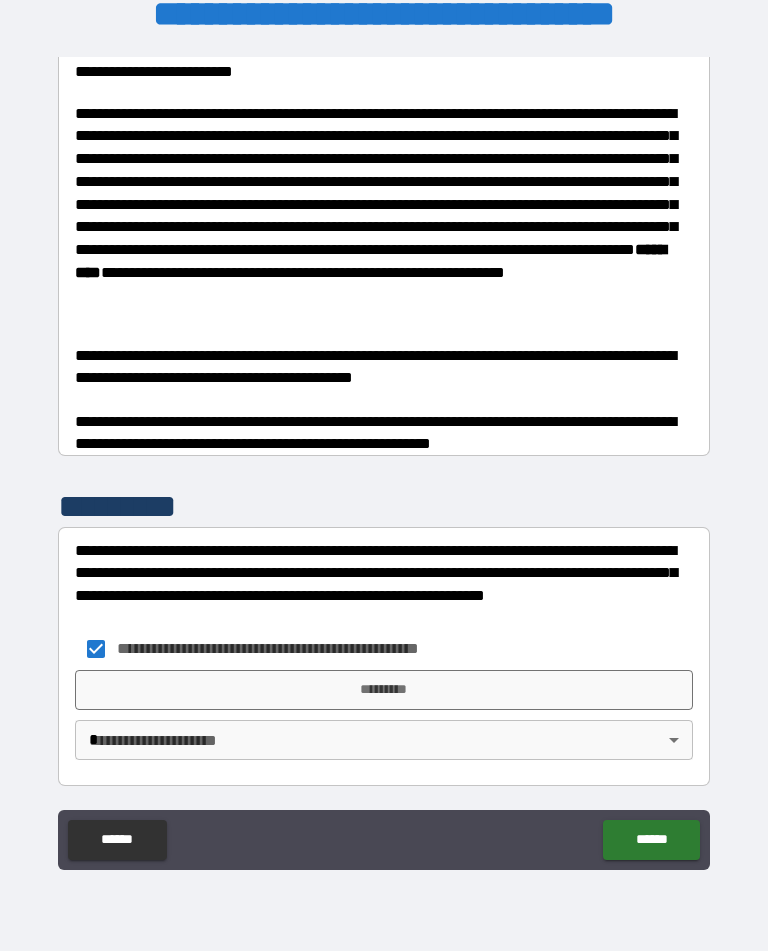 click on "*********" at bounding box center [384, 690] 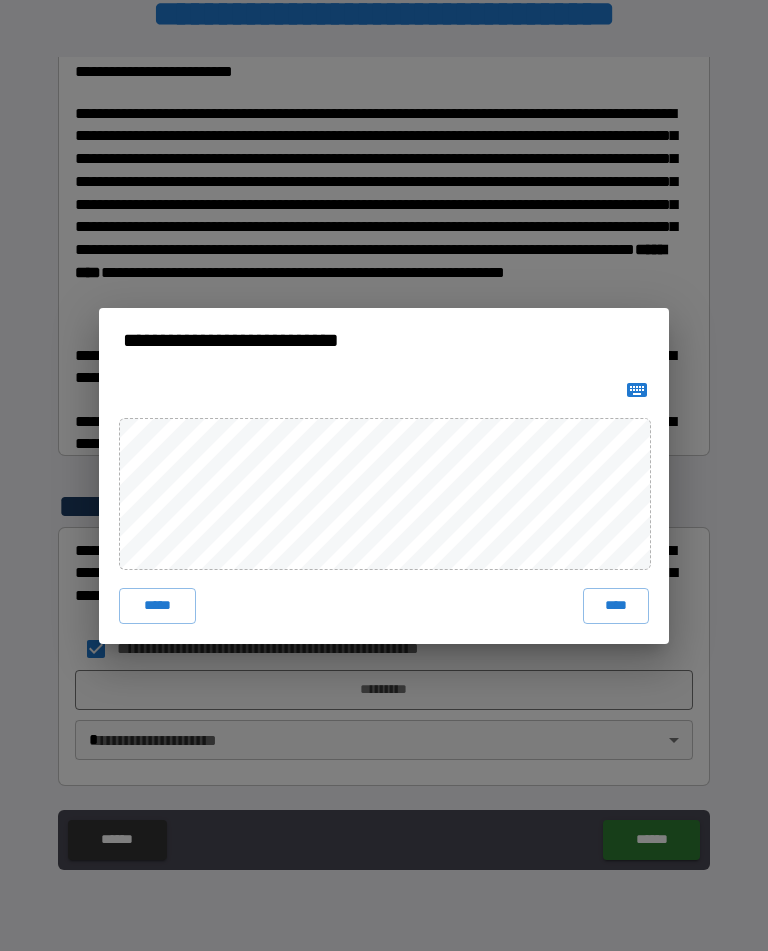 click on "****" at bounding box center (616, 606) 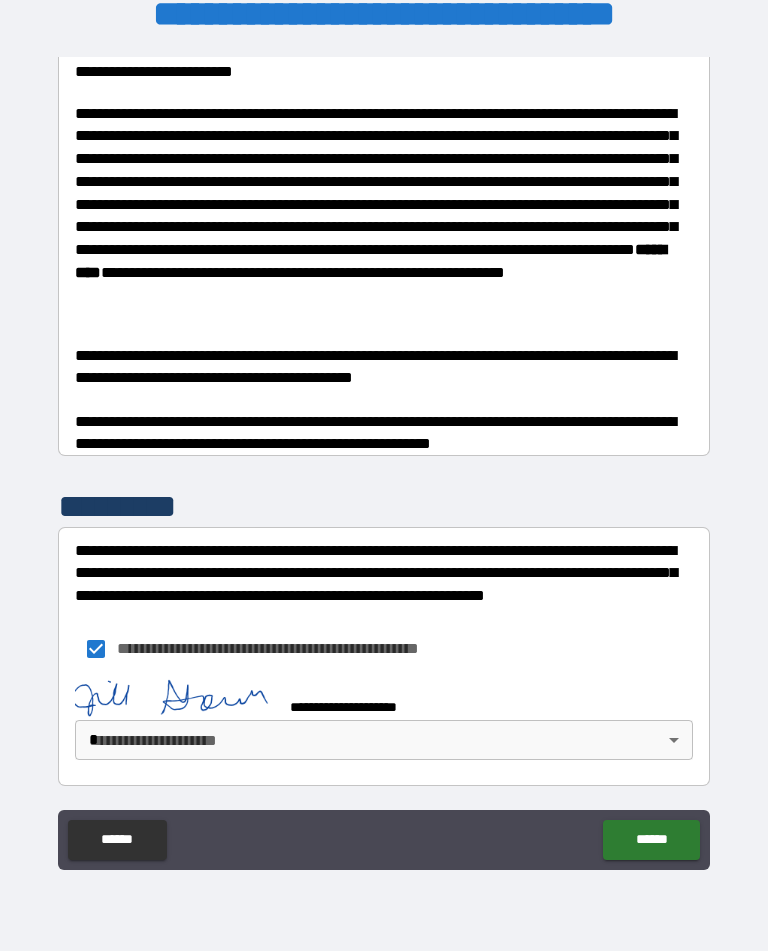 scroll, scrollTop: 1346, scrollLeft: 0, axis: vertical 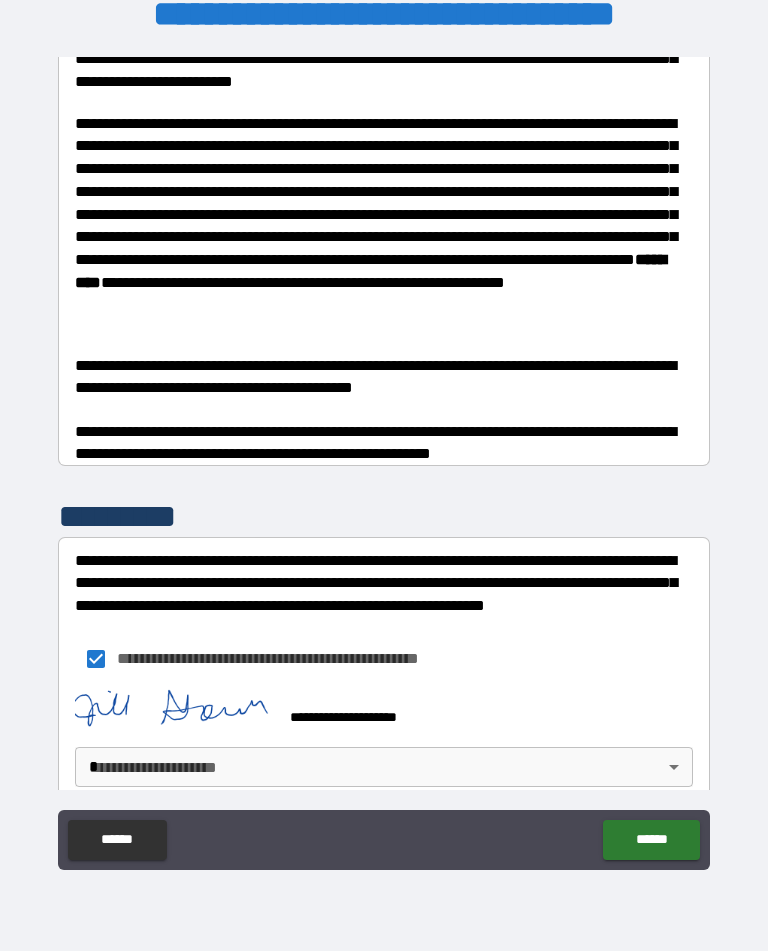 click on "******" at bounding box center [651, 840] 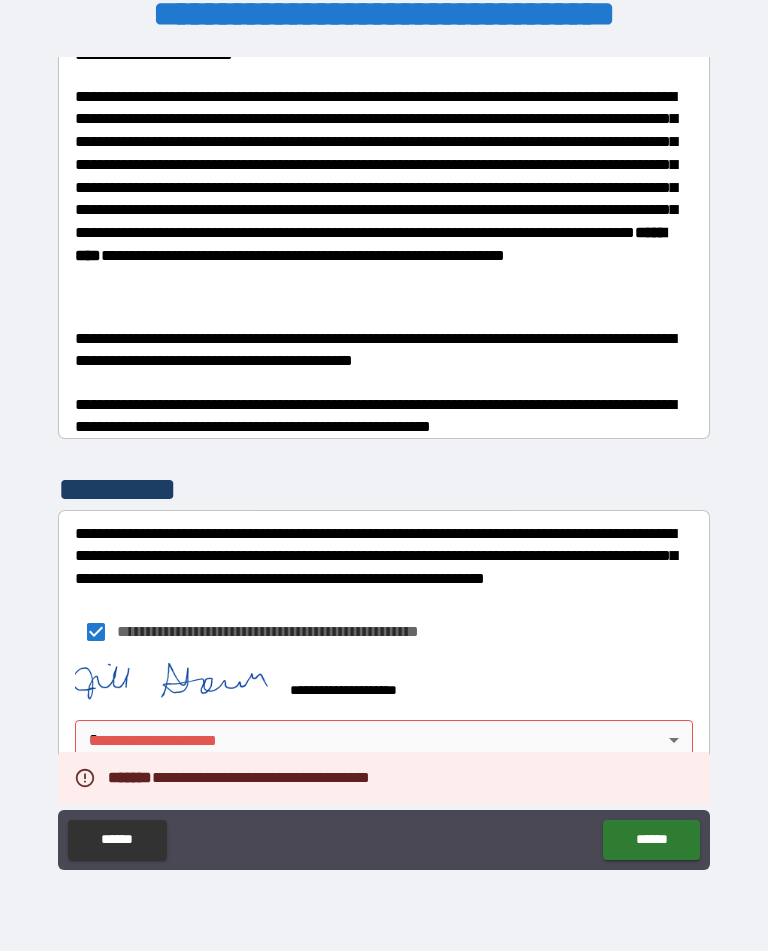 scroll, scrollTop: 1373, scrollLeft: 0, axis: vertical 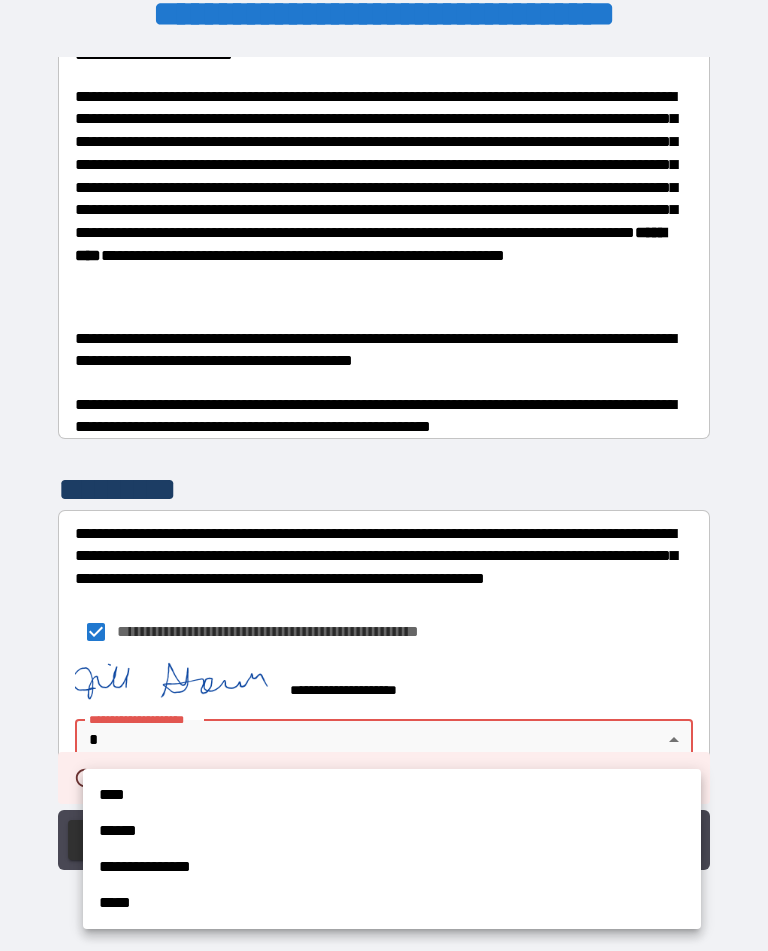 click on "**********" at bounding box center (392, 867) 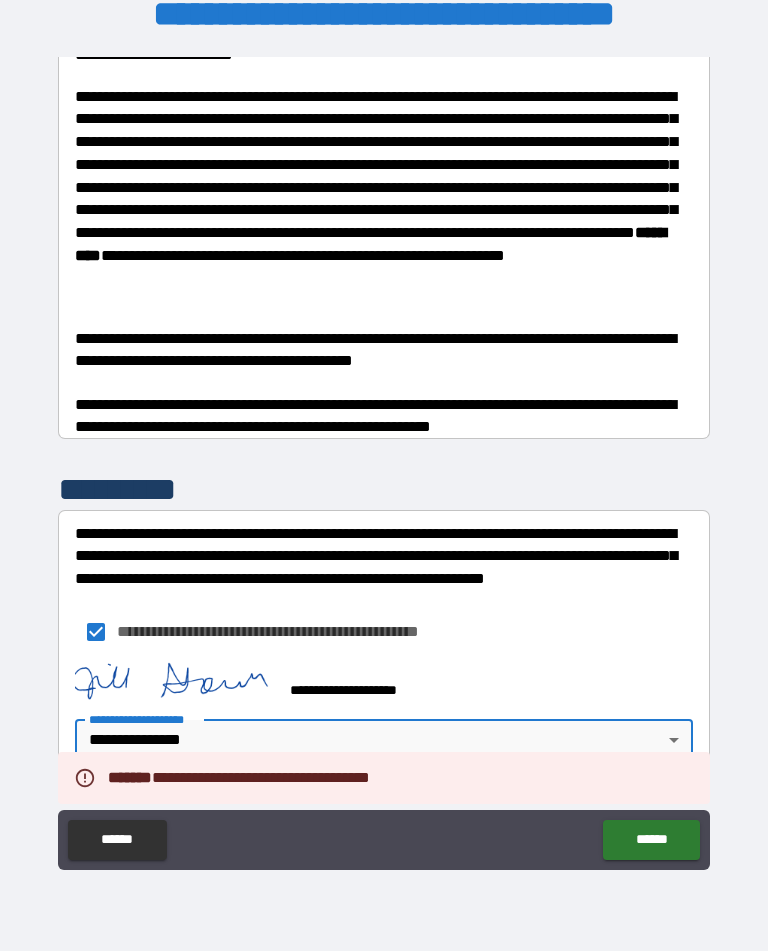 type on "*" 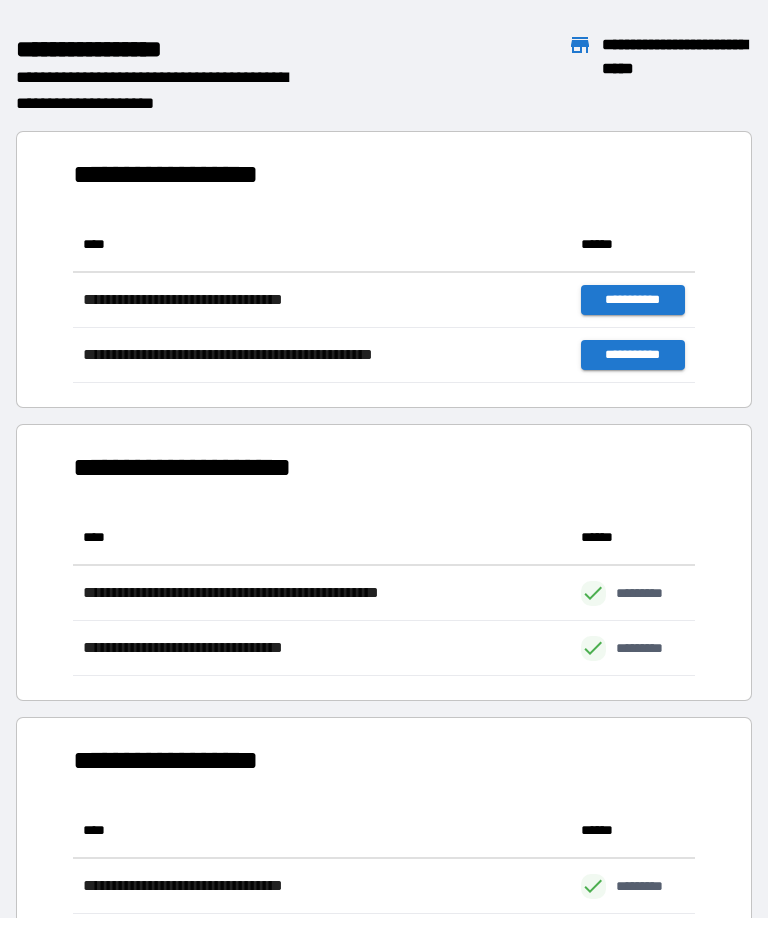 scroll, scrollTop: 166, scrollLeft: 622, axis: both 